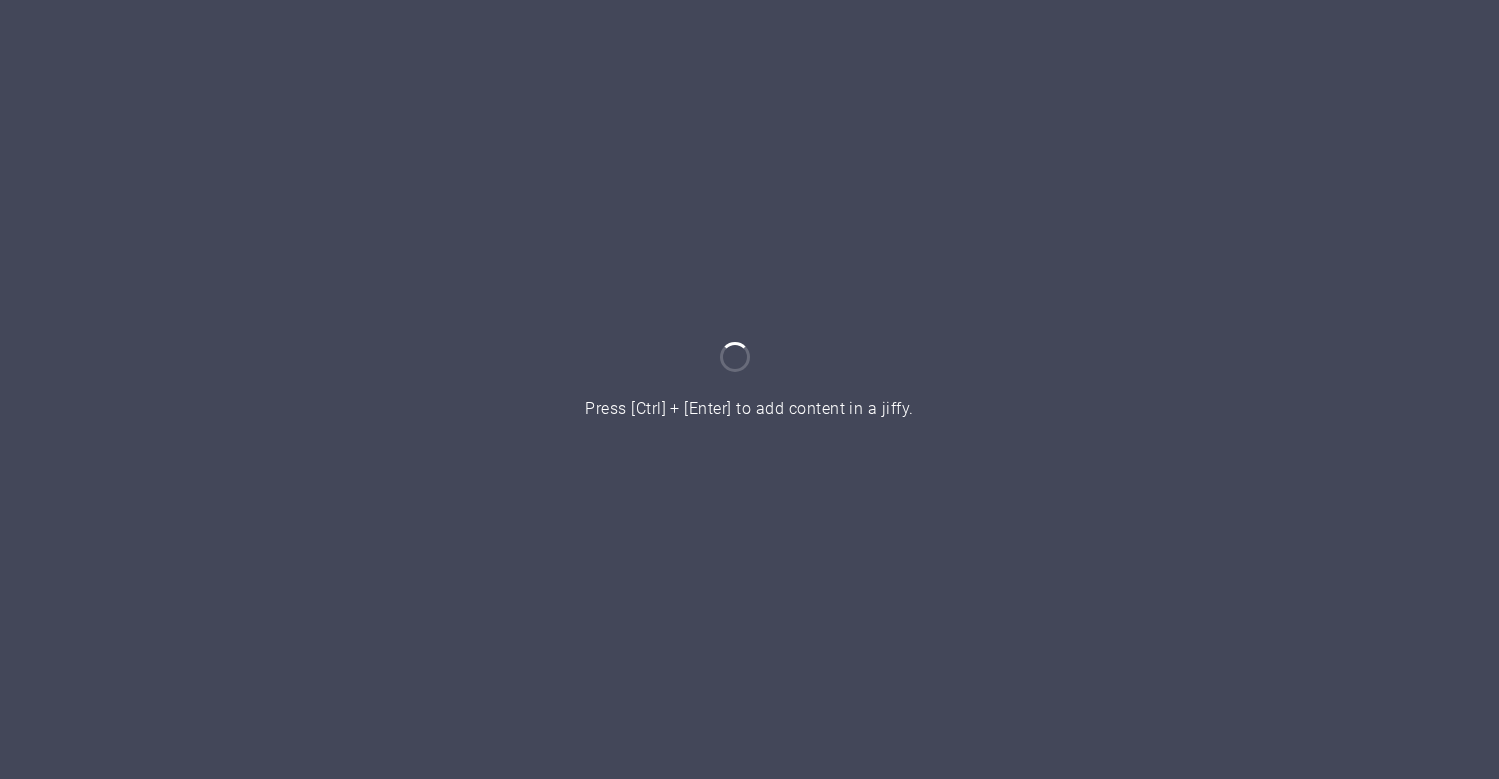 scroll, scrollTop: 0, scrollLeft: 0, axis: both 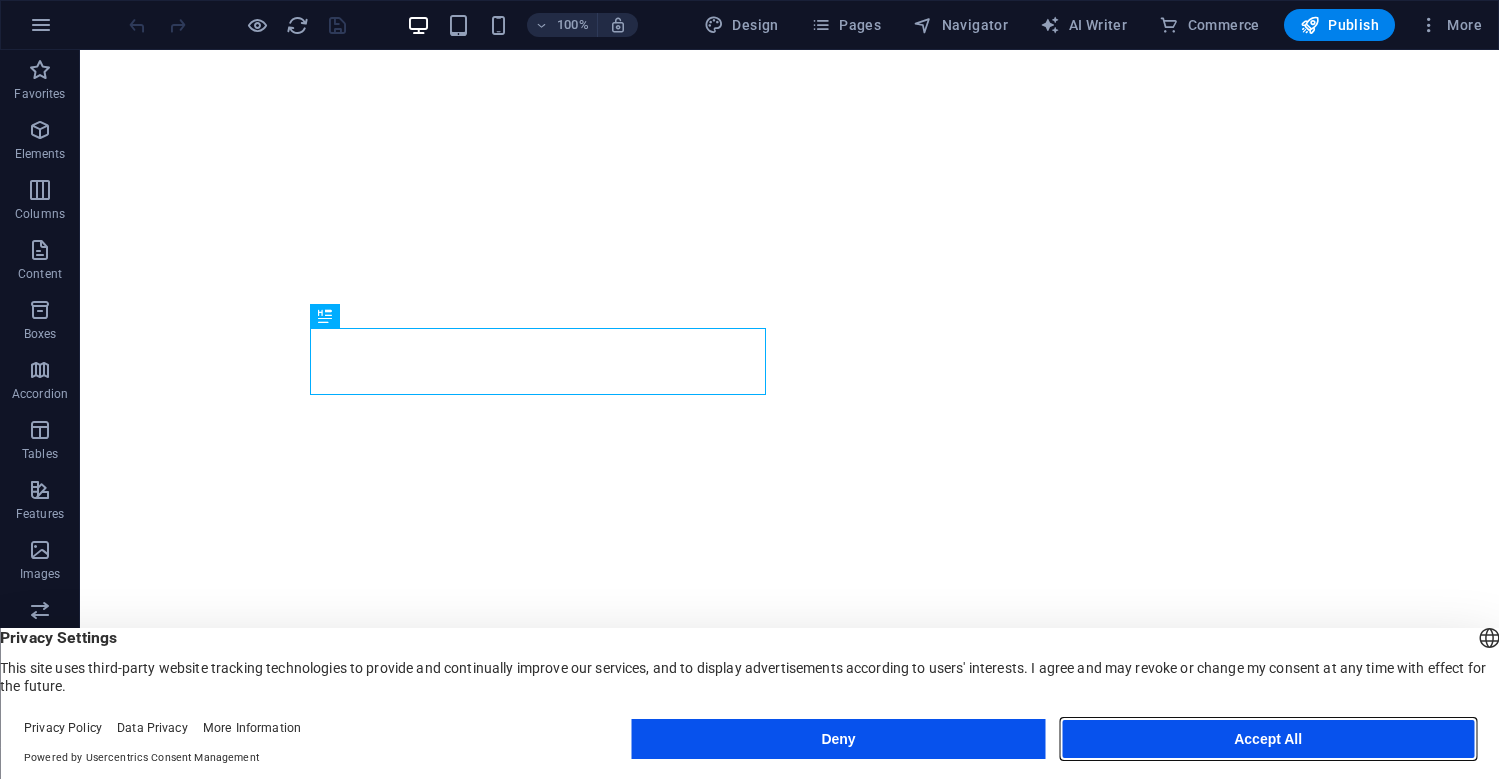 click on "Accept All" at bounding box center (1268, 739) 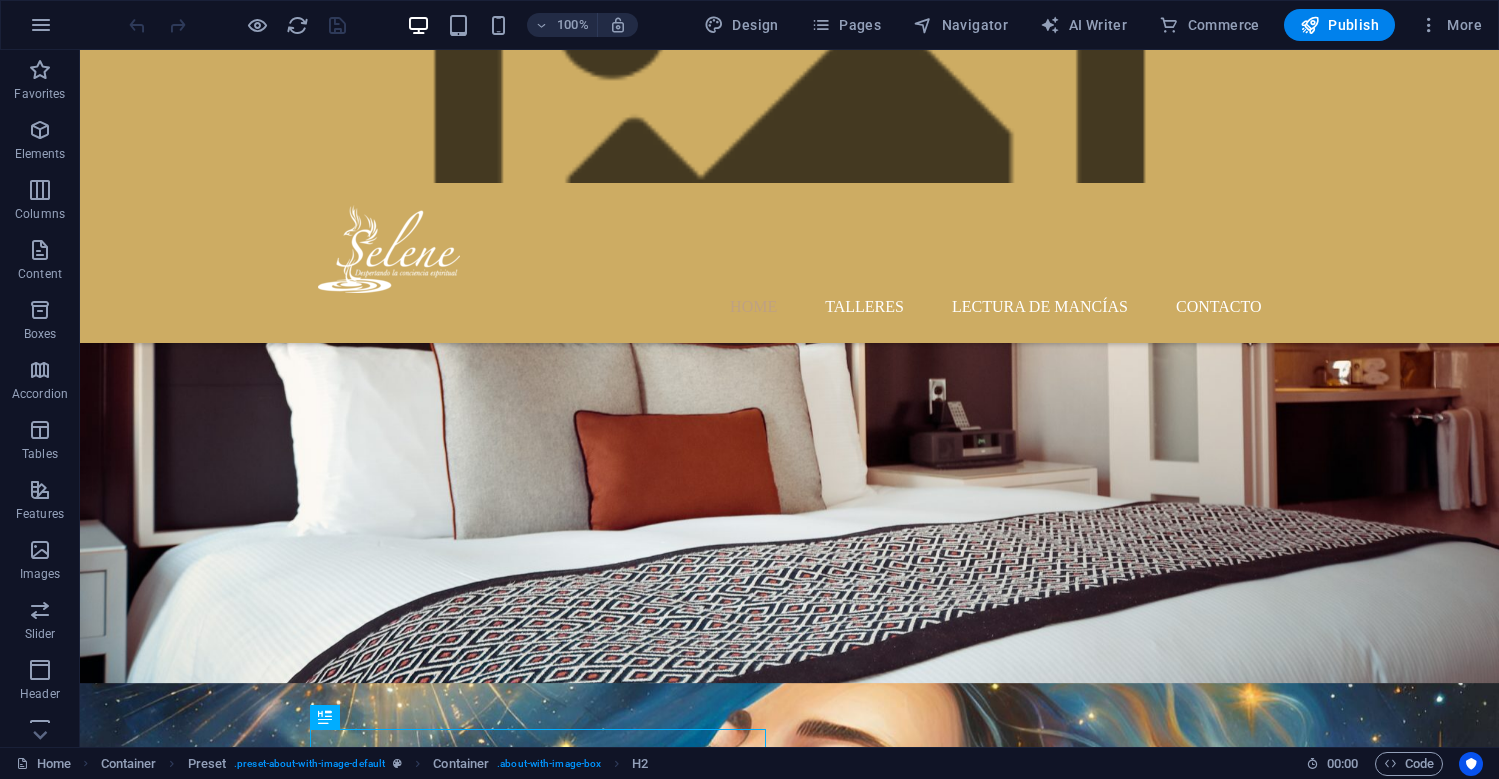 scroll, scrollTop: 180, scrollLeft: 0, axis: vertical 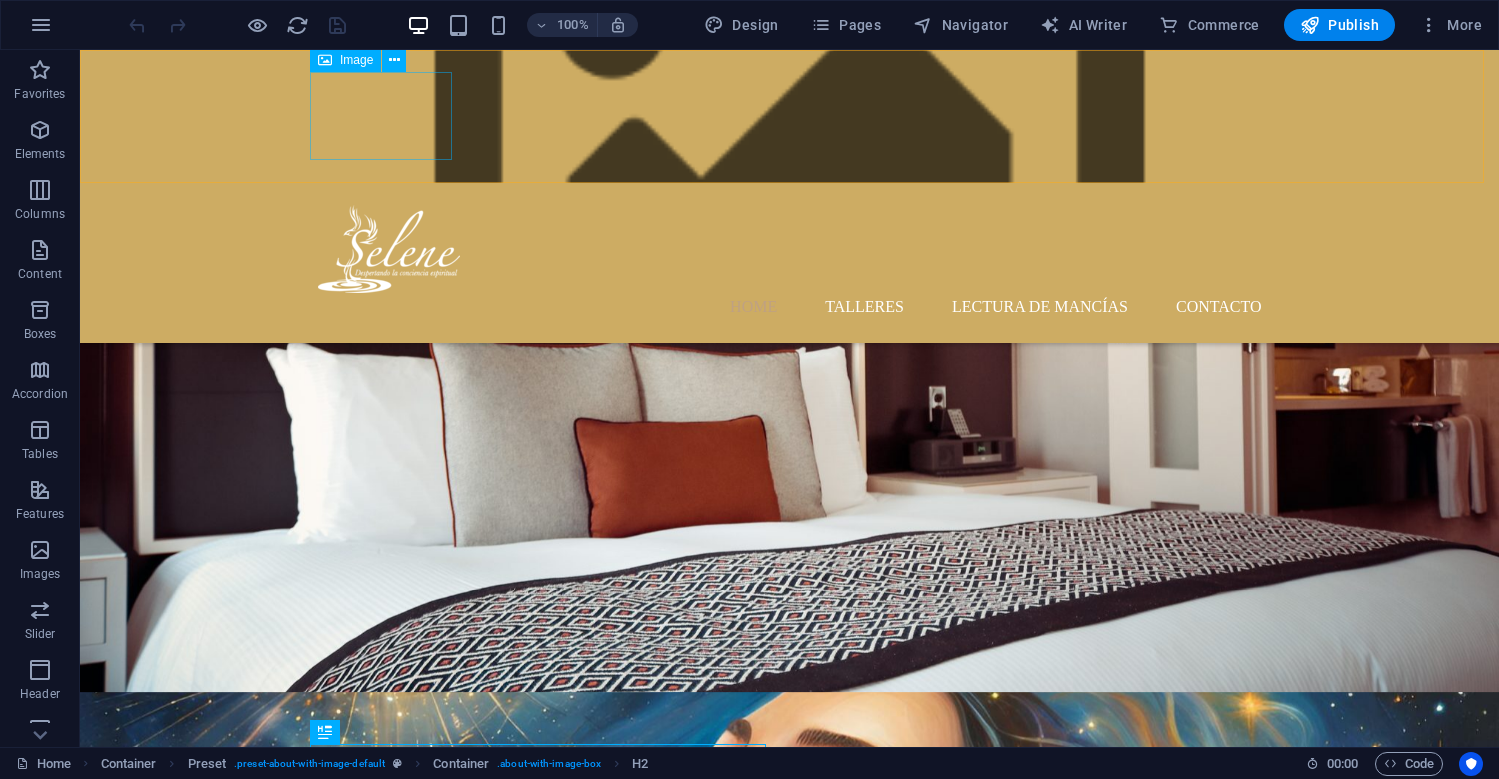 click at bounding box center (790, 249) 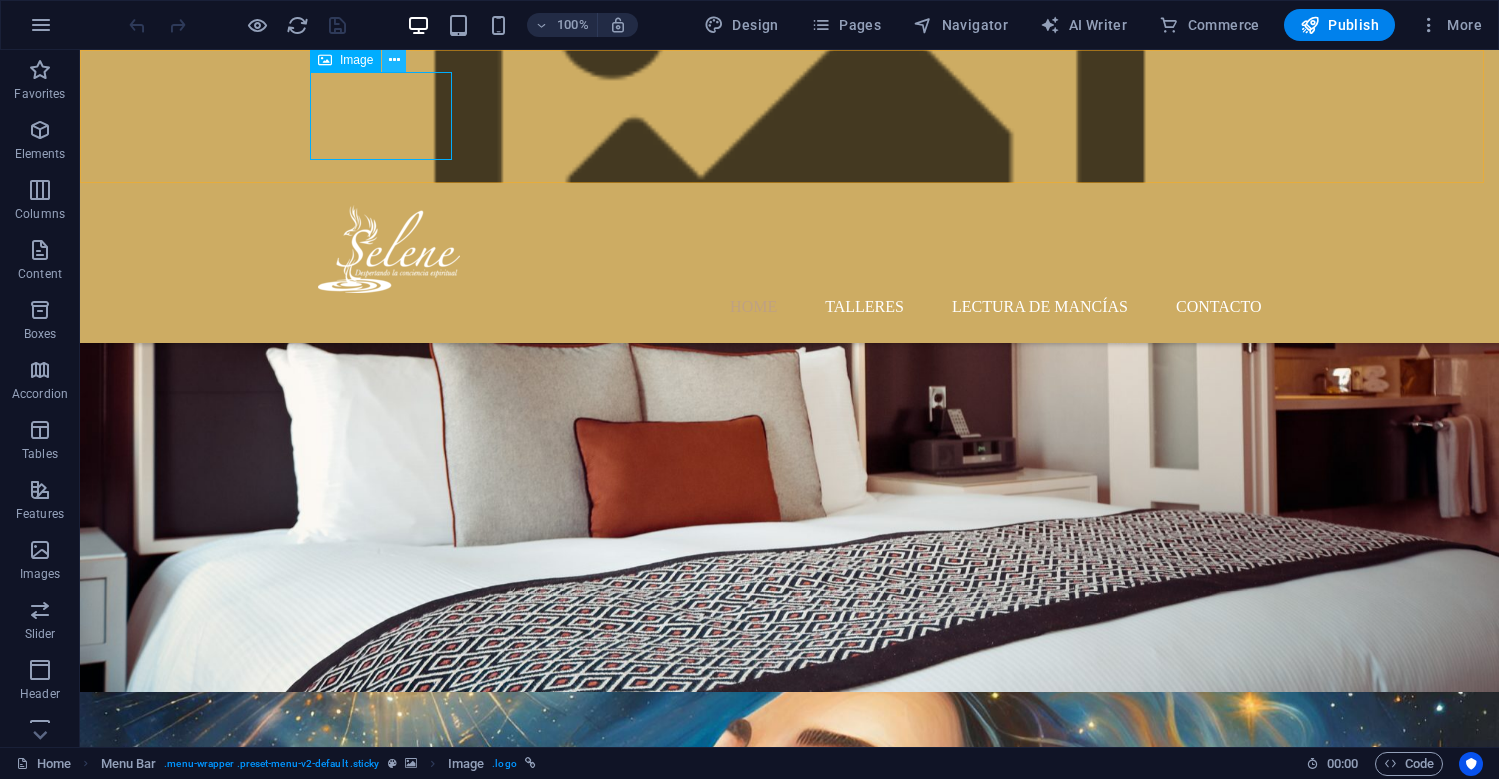 click at bounding box center [394, 60] 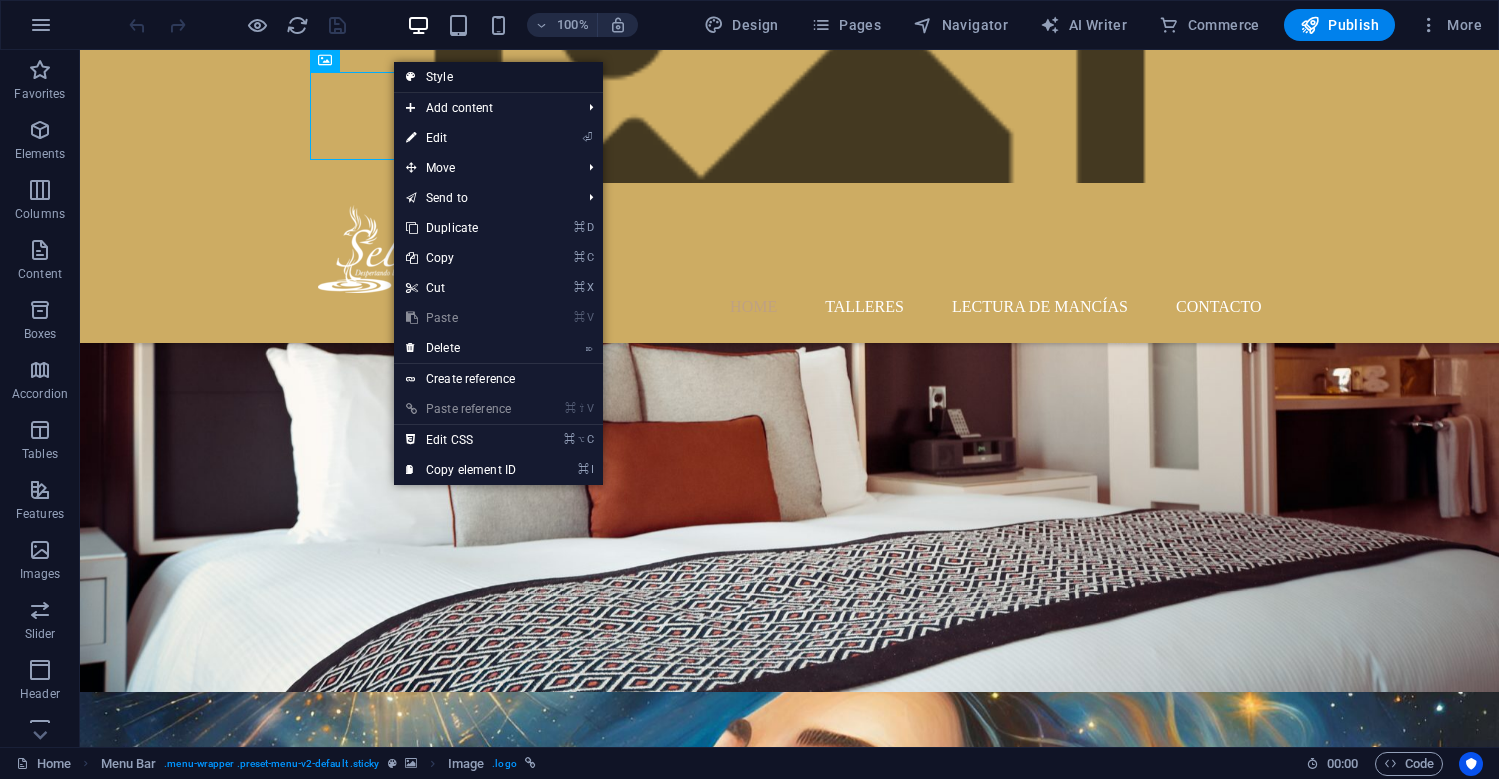 click on "Style" at bounding box center [498, 77] 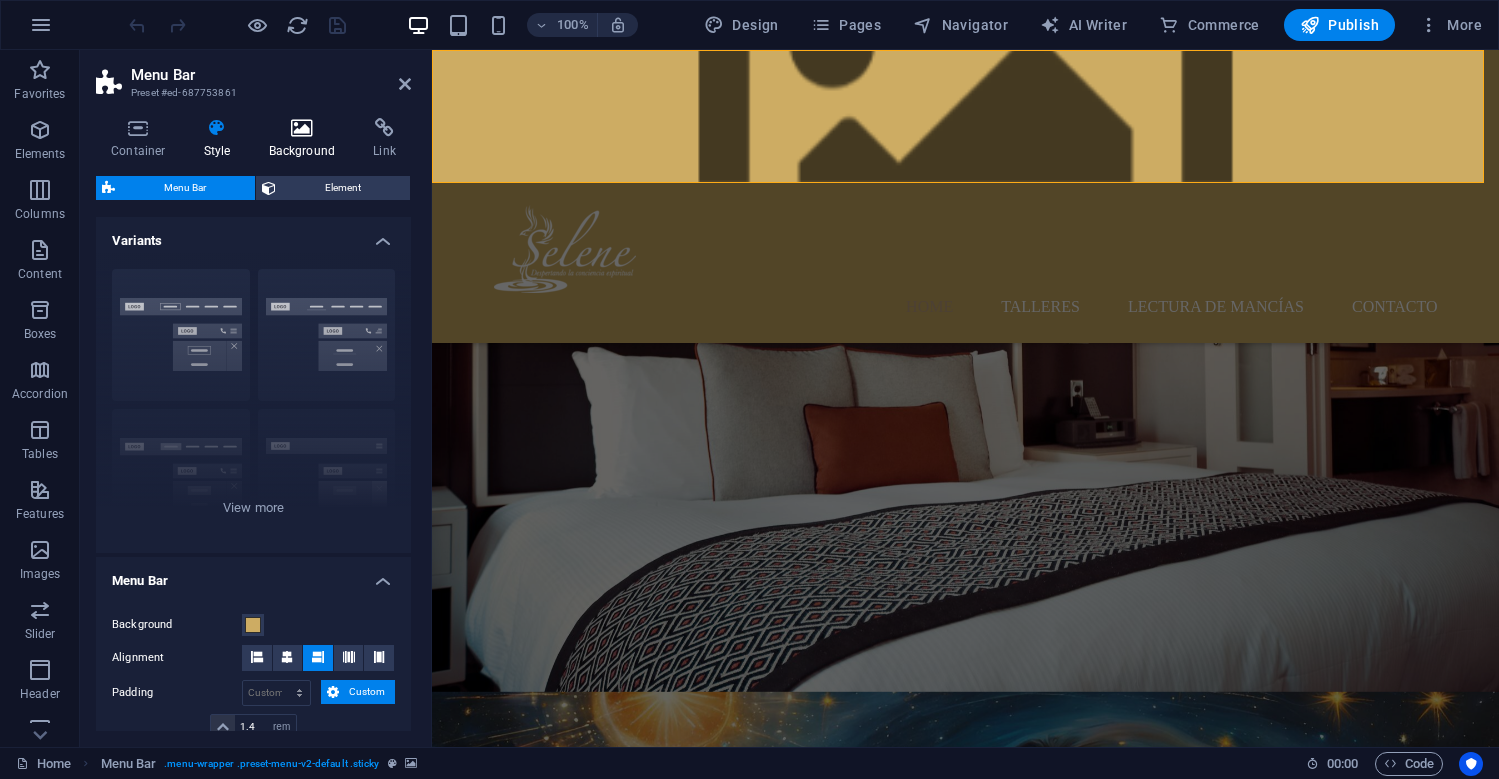 click on "Background" at bounding box center [306, 139] 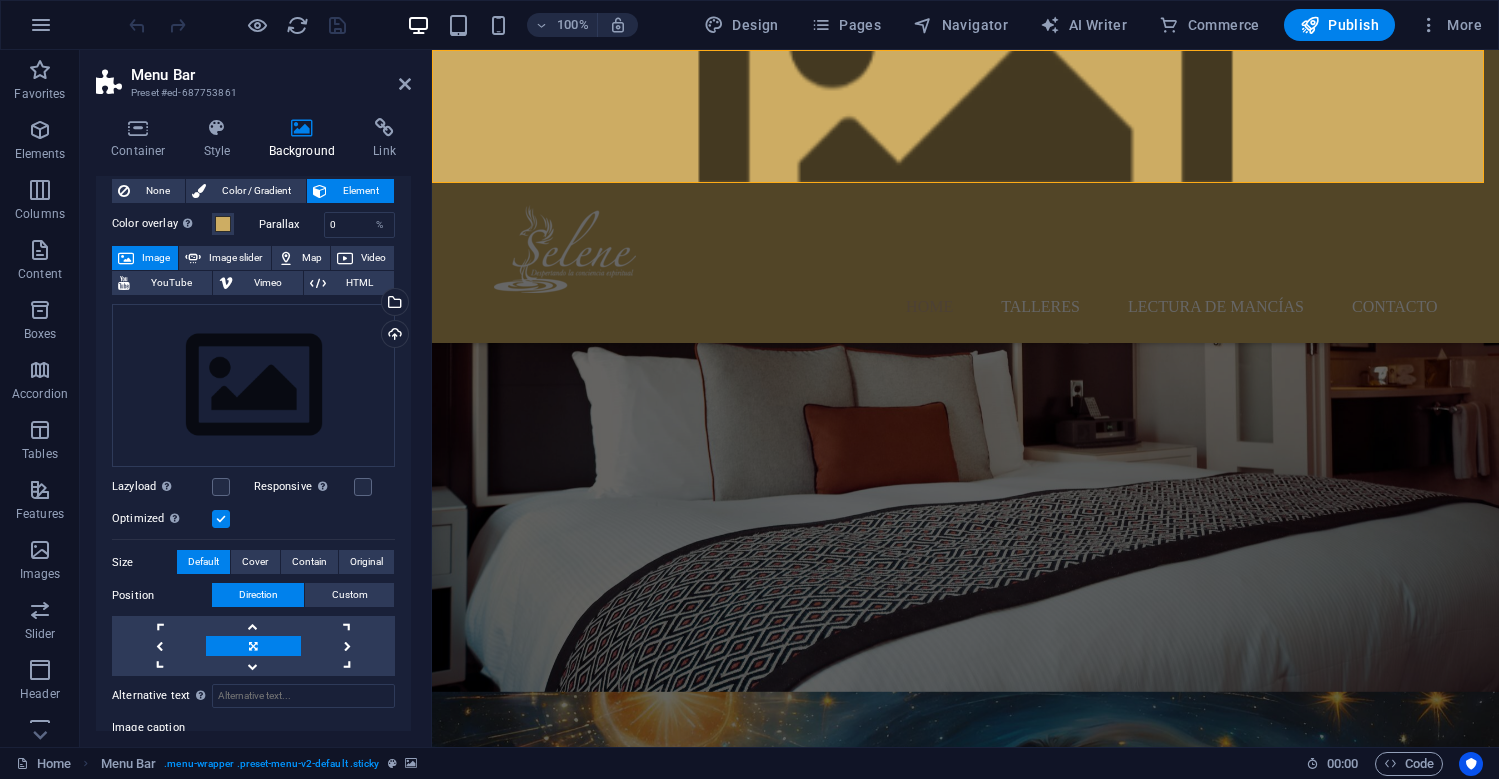 scroll, scrollTop: 0, scrollLeft: 0, axis: both 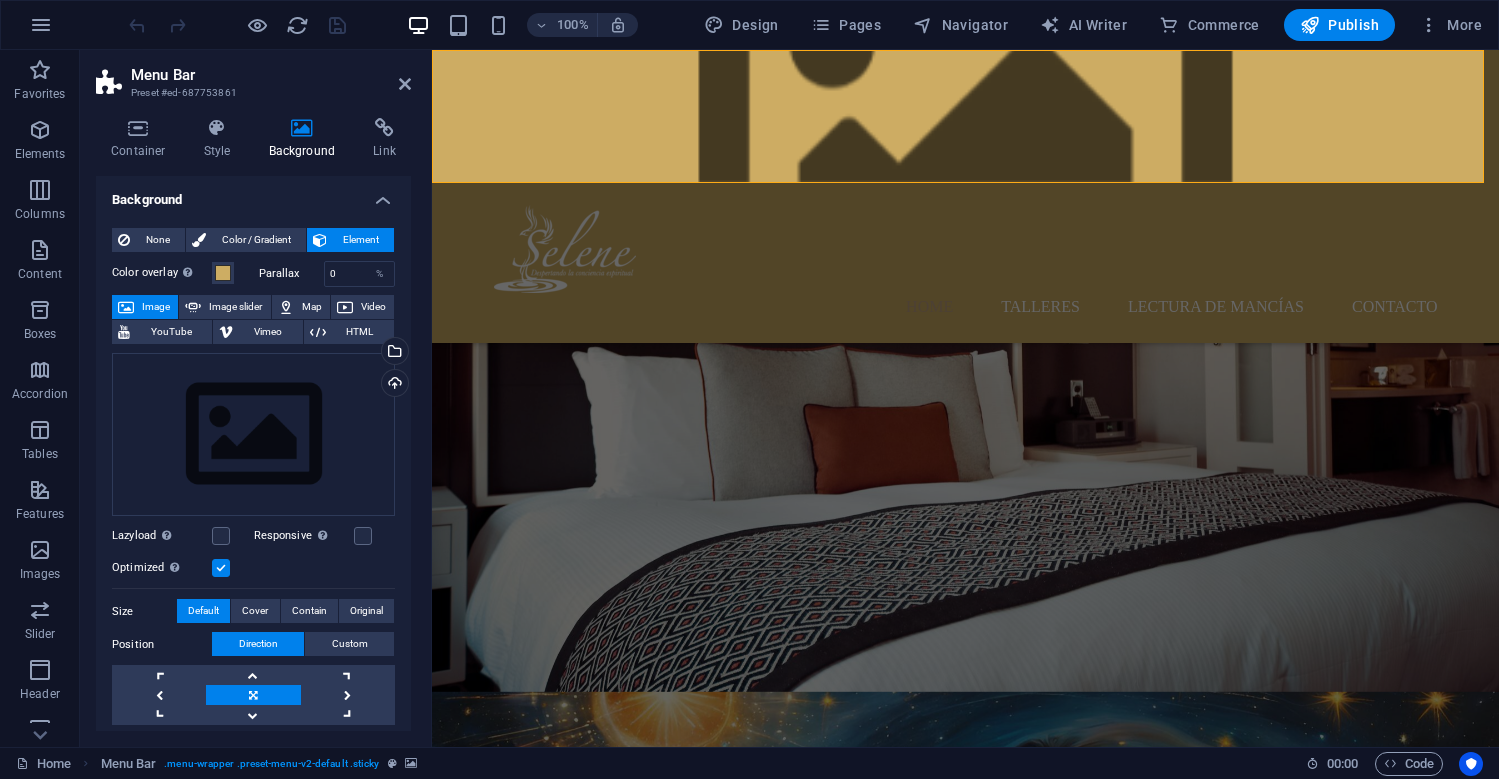 click at bounding box center [302, 128] 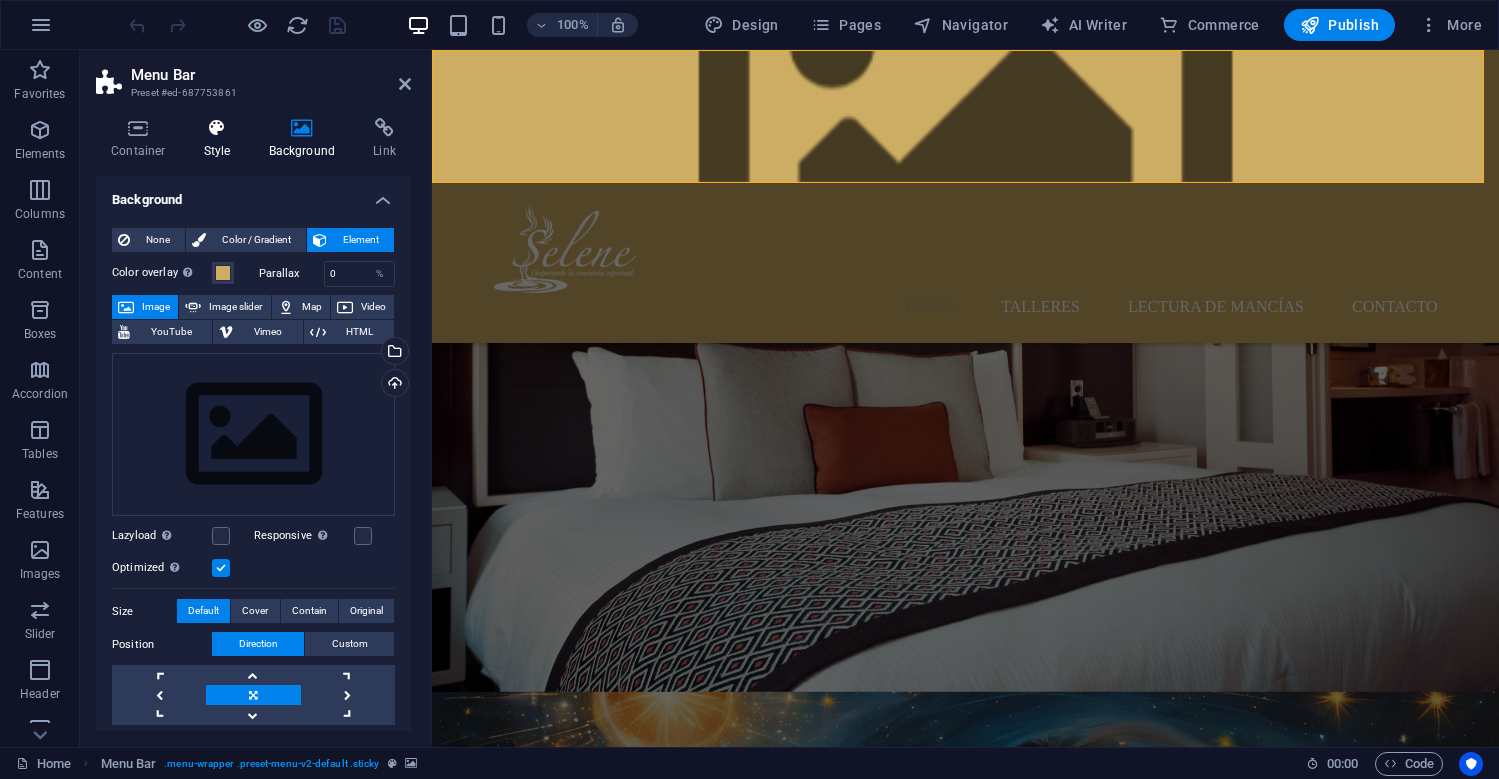 click at bounding box center [217, 128] 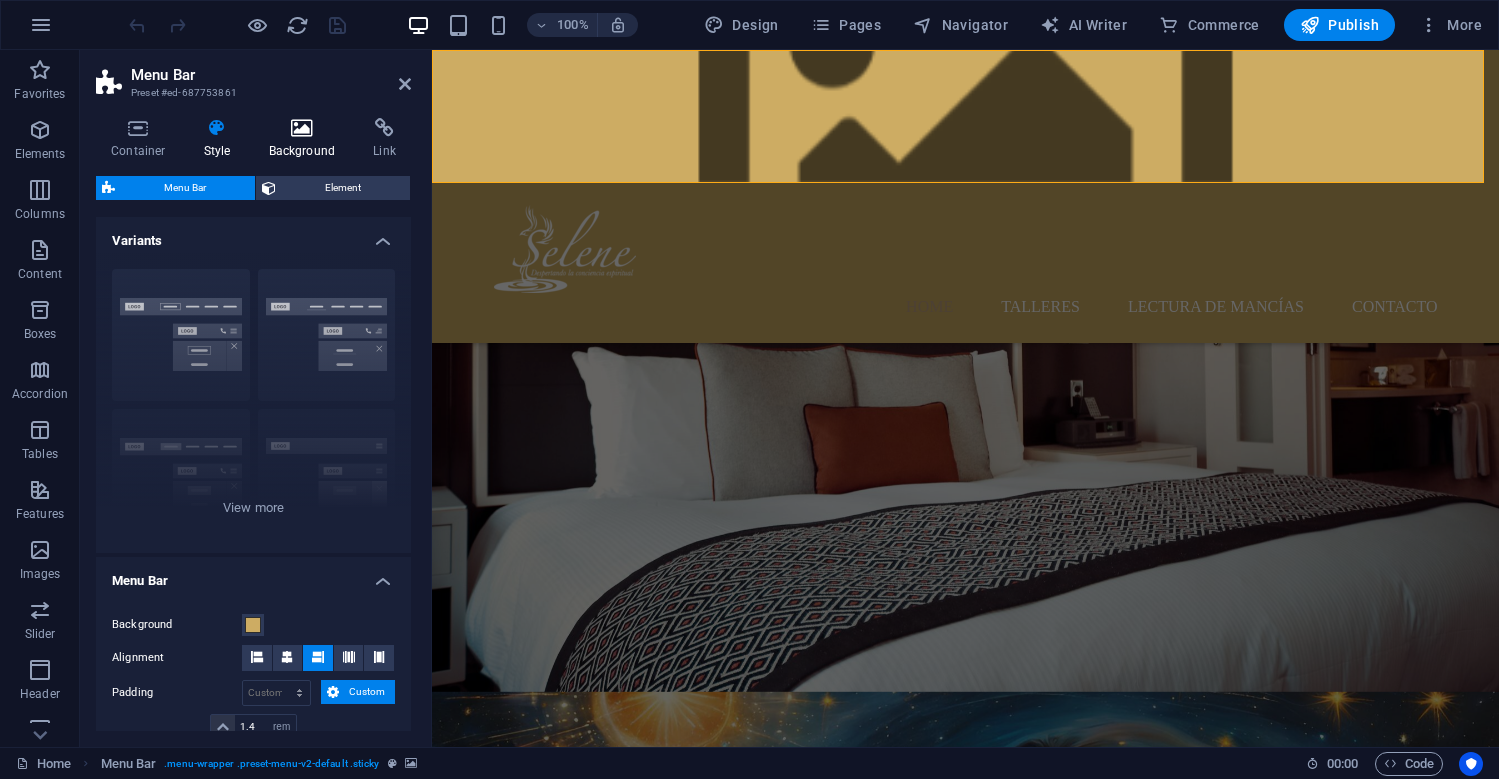 click at bounding box center (302, 128) 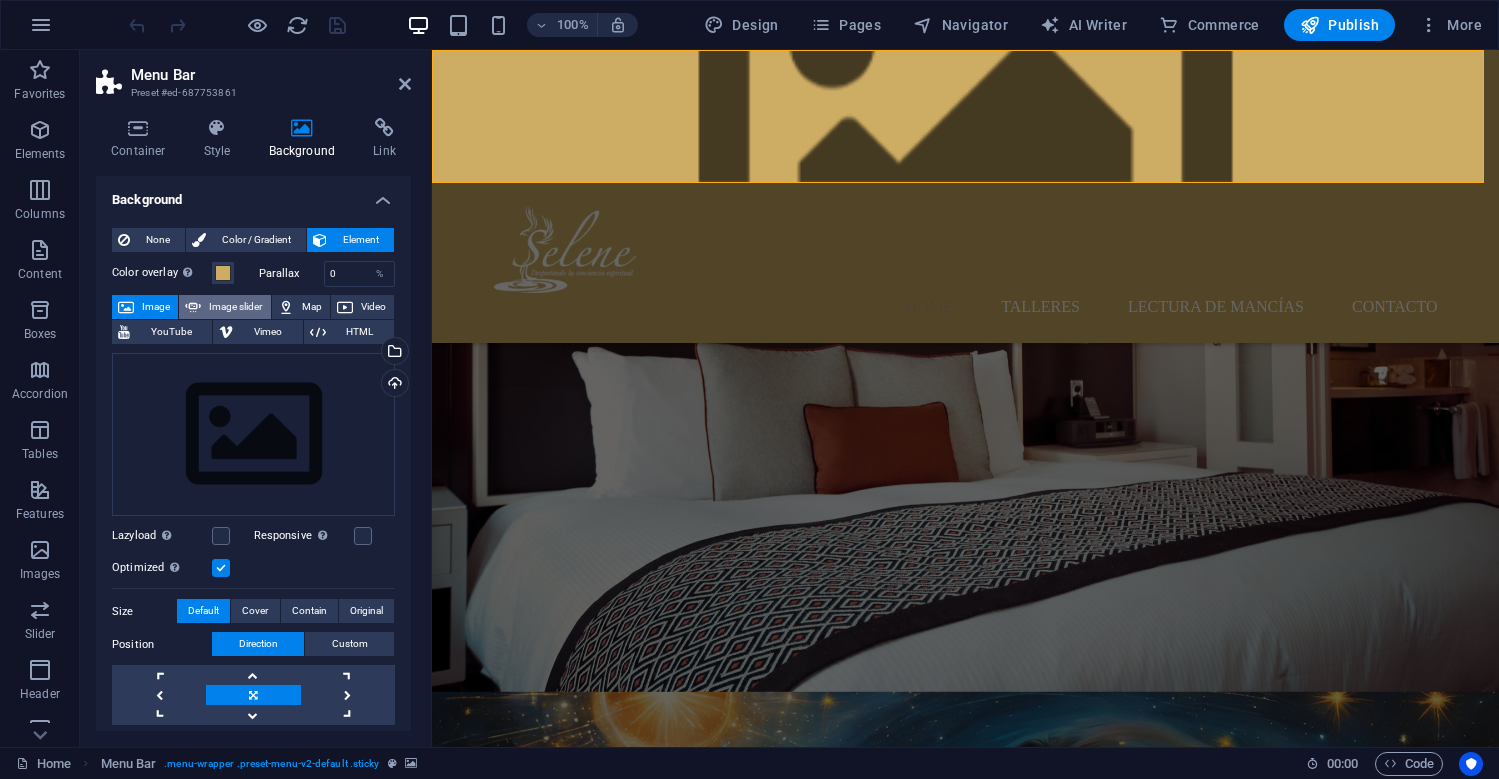 click on "Image slider" at bounding box center (235, 307) 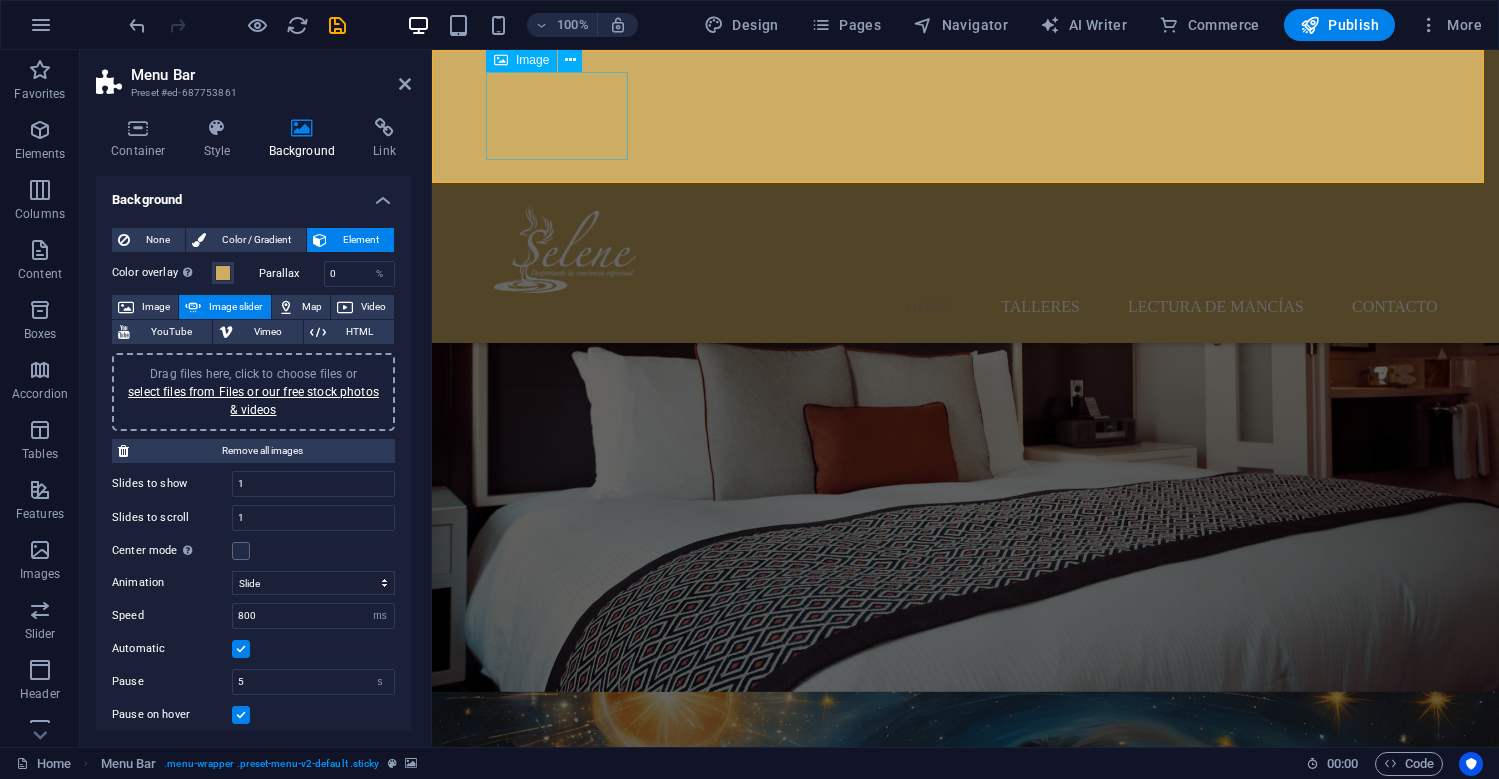 click at bounding box center [966, 249] 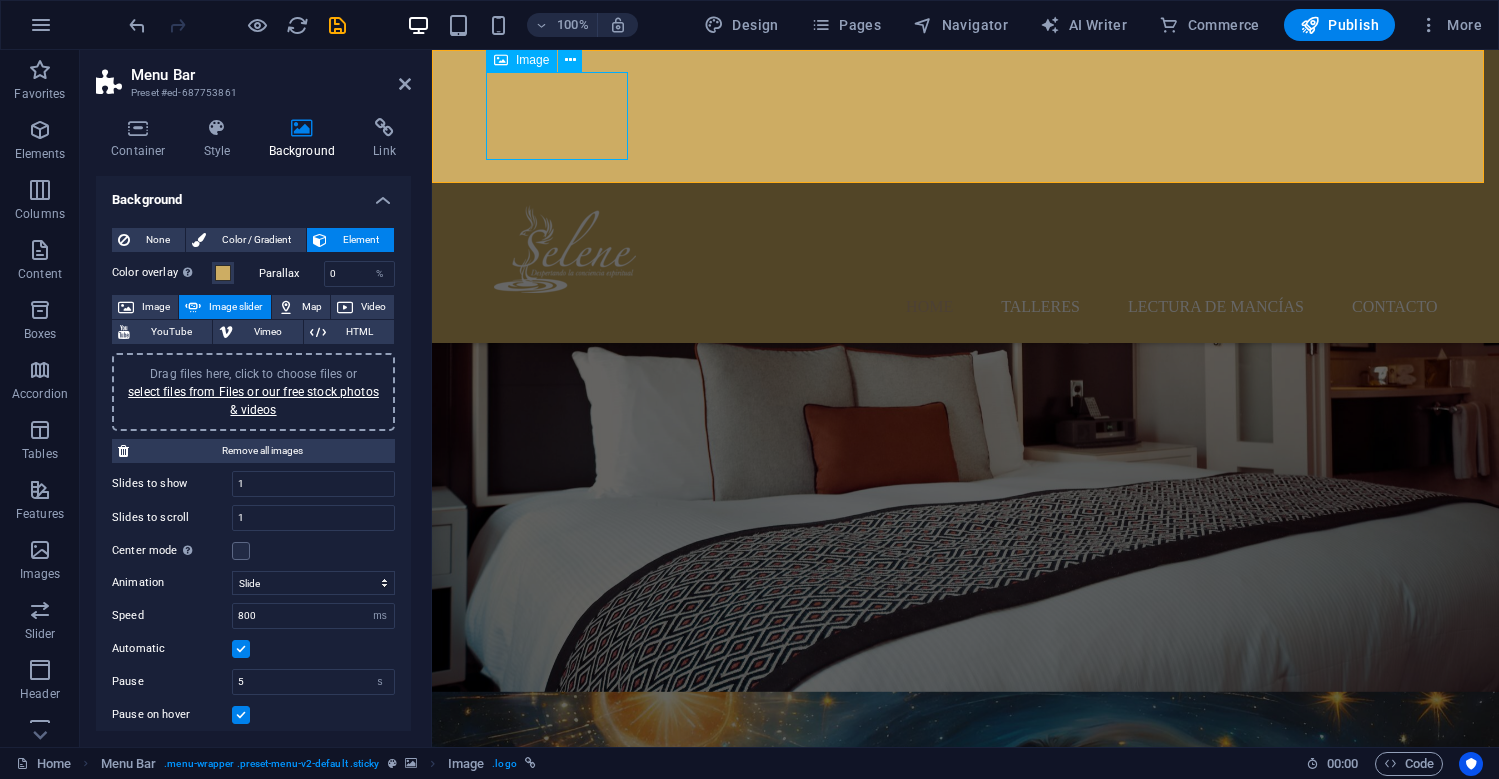 click at bounding box center [966, 249] 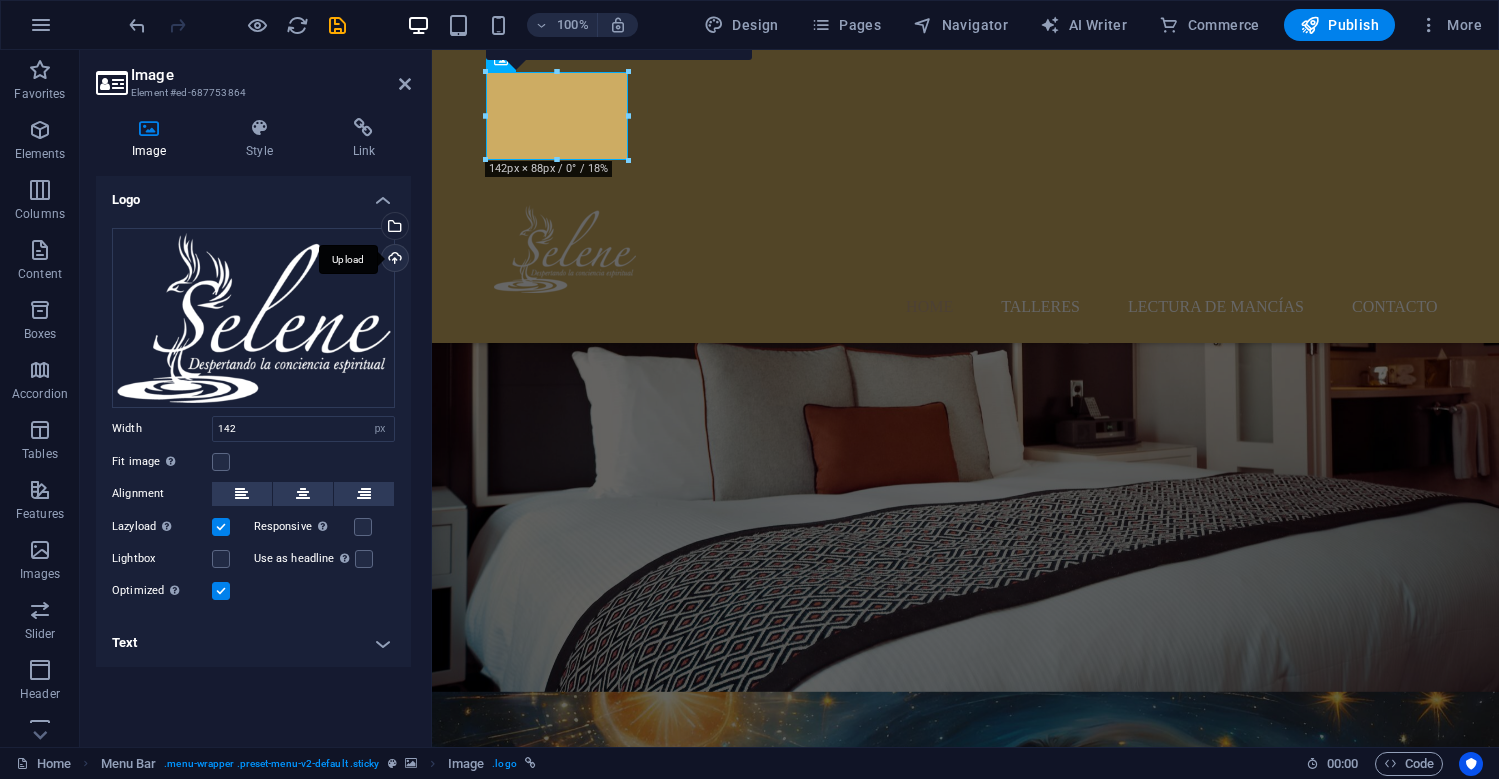 click on "Upload" at bounding box center (393, 260) 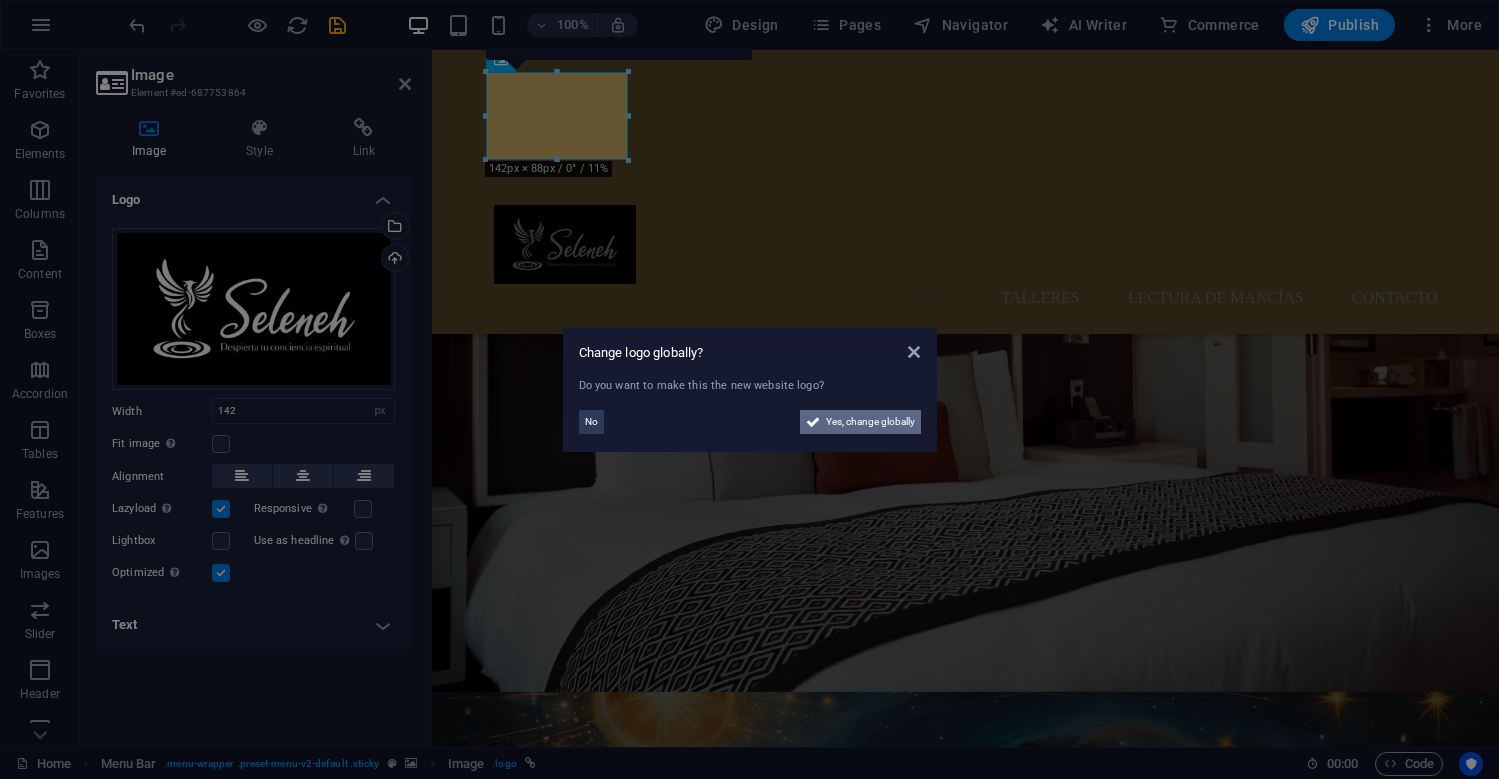 click on "Yes, change globally" at bounding box center [870, 422] 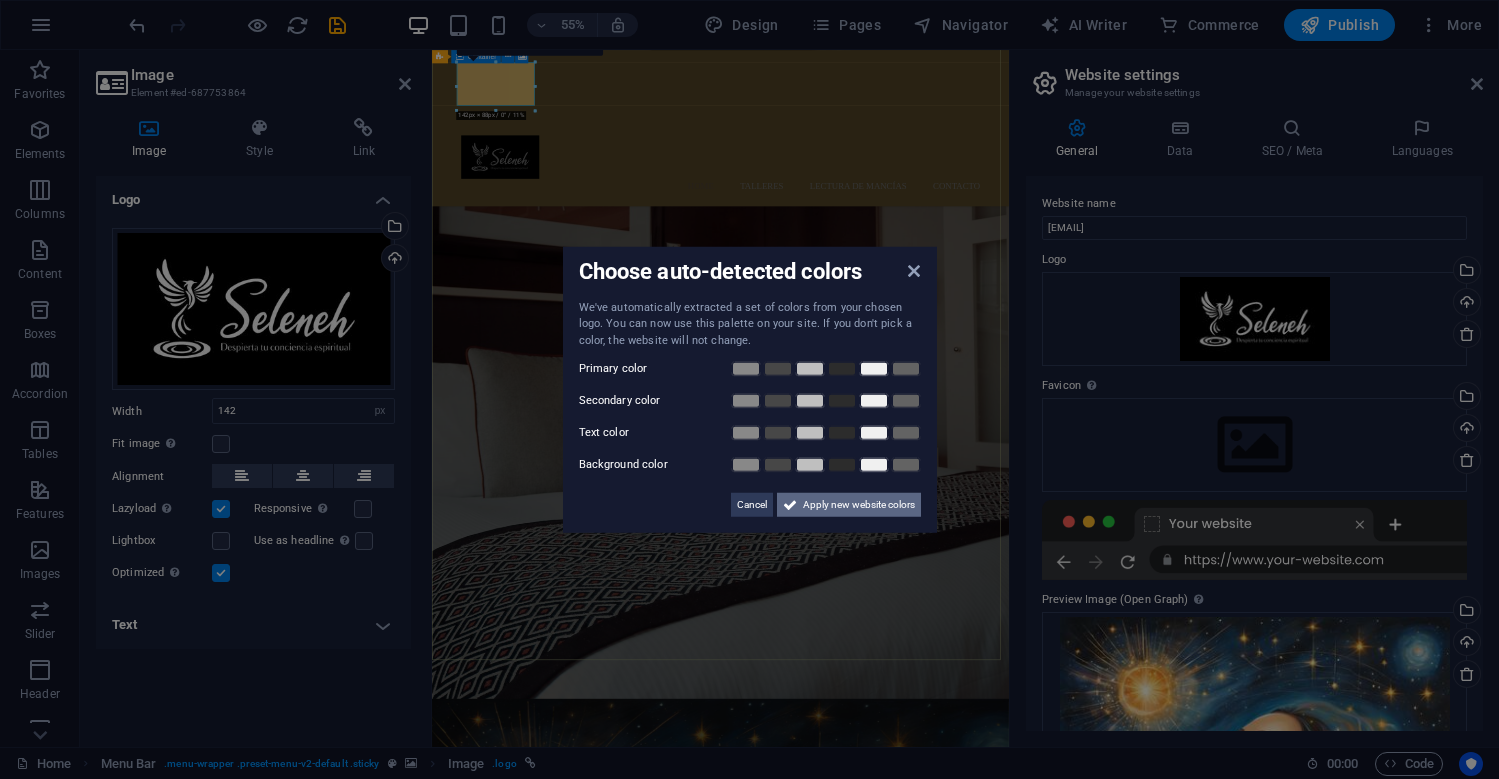 click on "Apply new website colors" at bounding box center (859, 505) 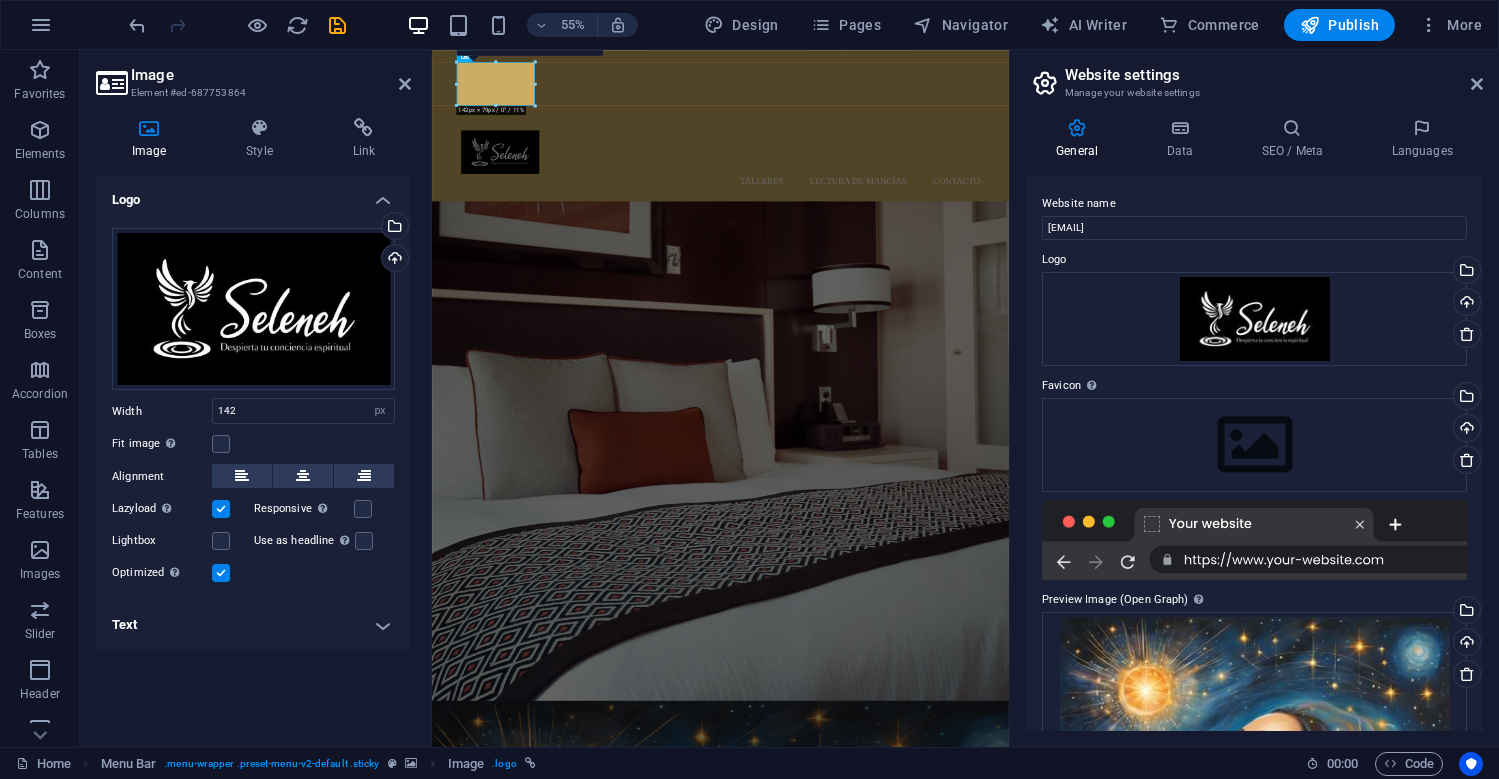 click at bounding box center [956, 1836] 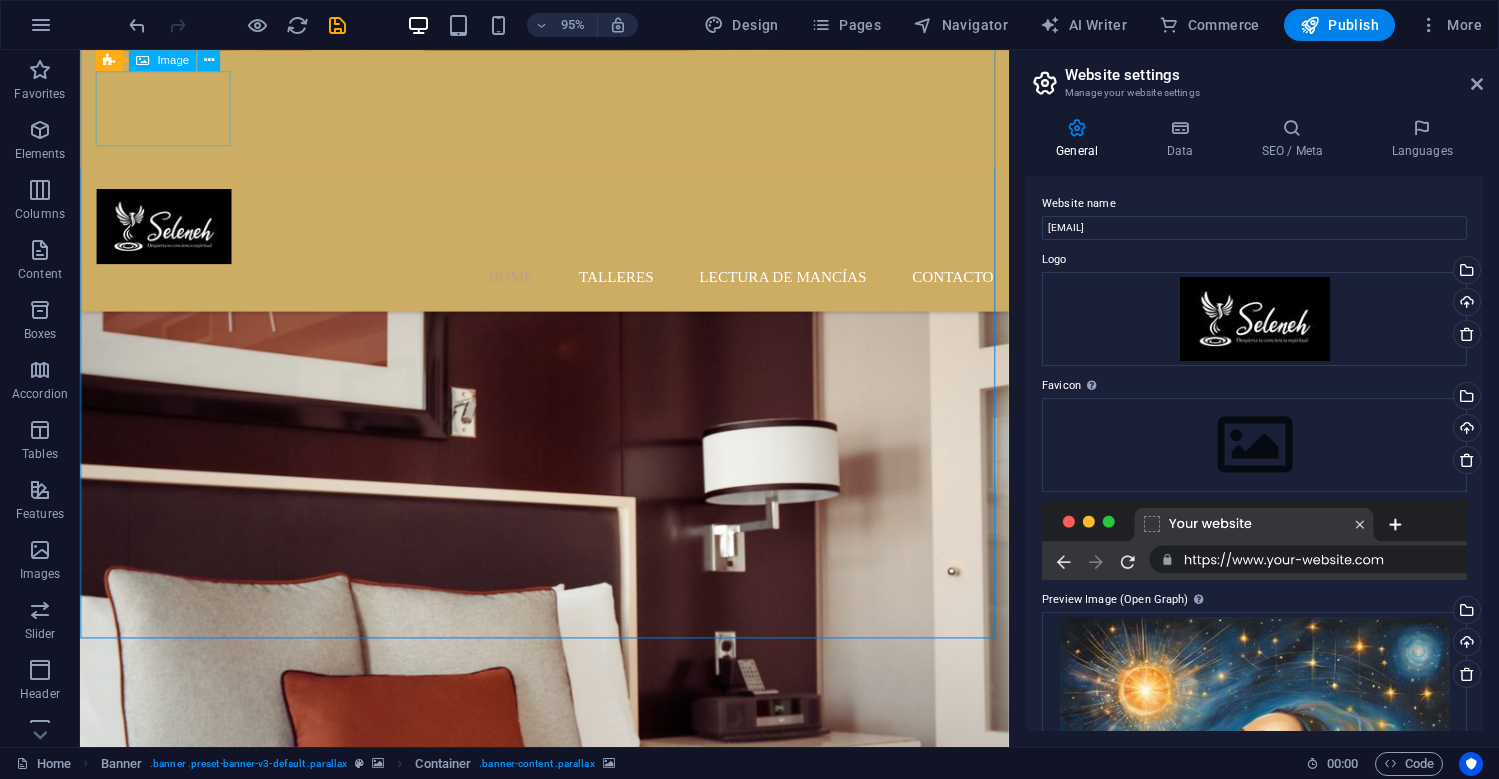 click at bounding box center (569, 235) 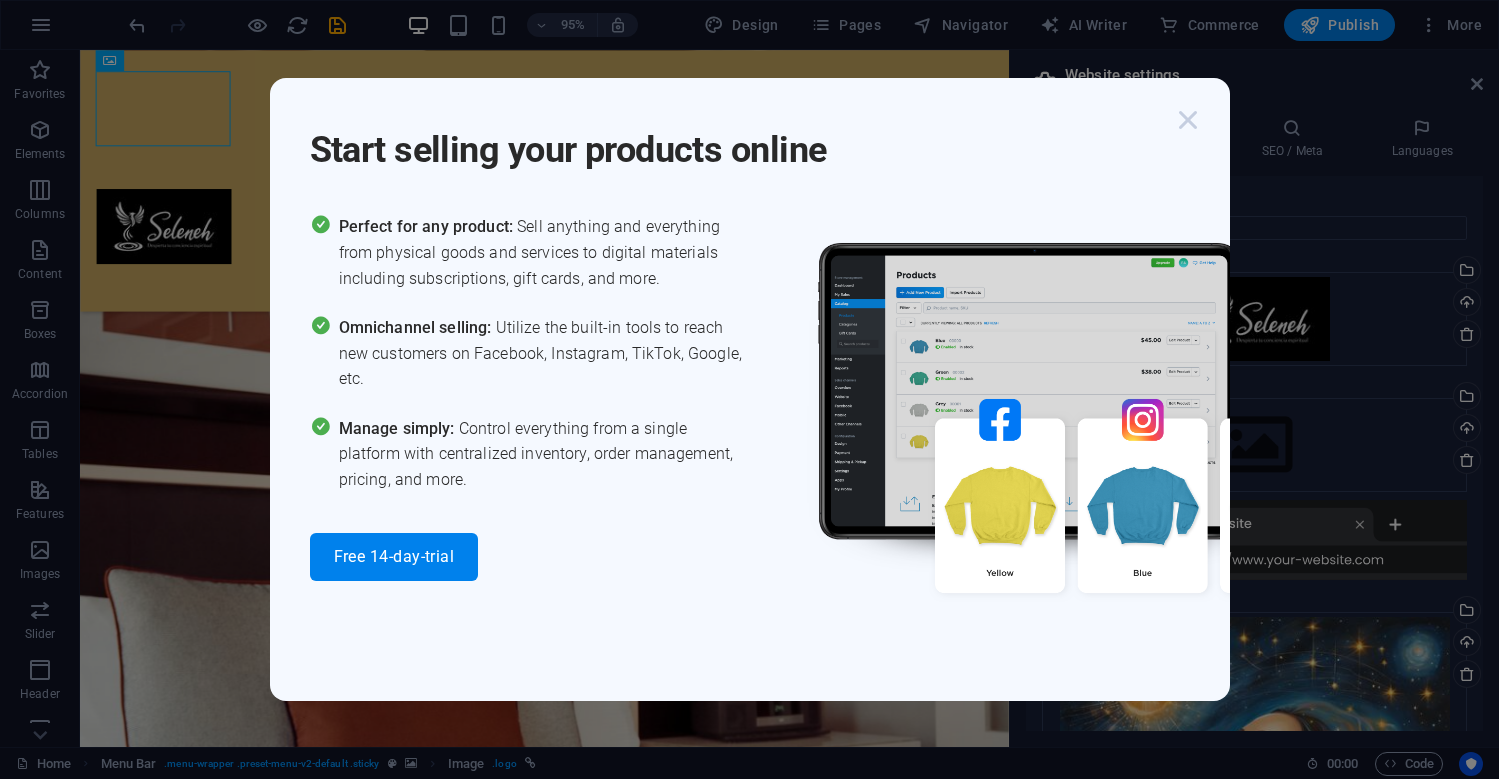 click at bounding box center (1188, 120) 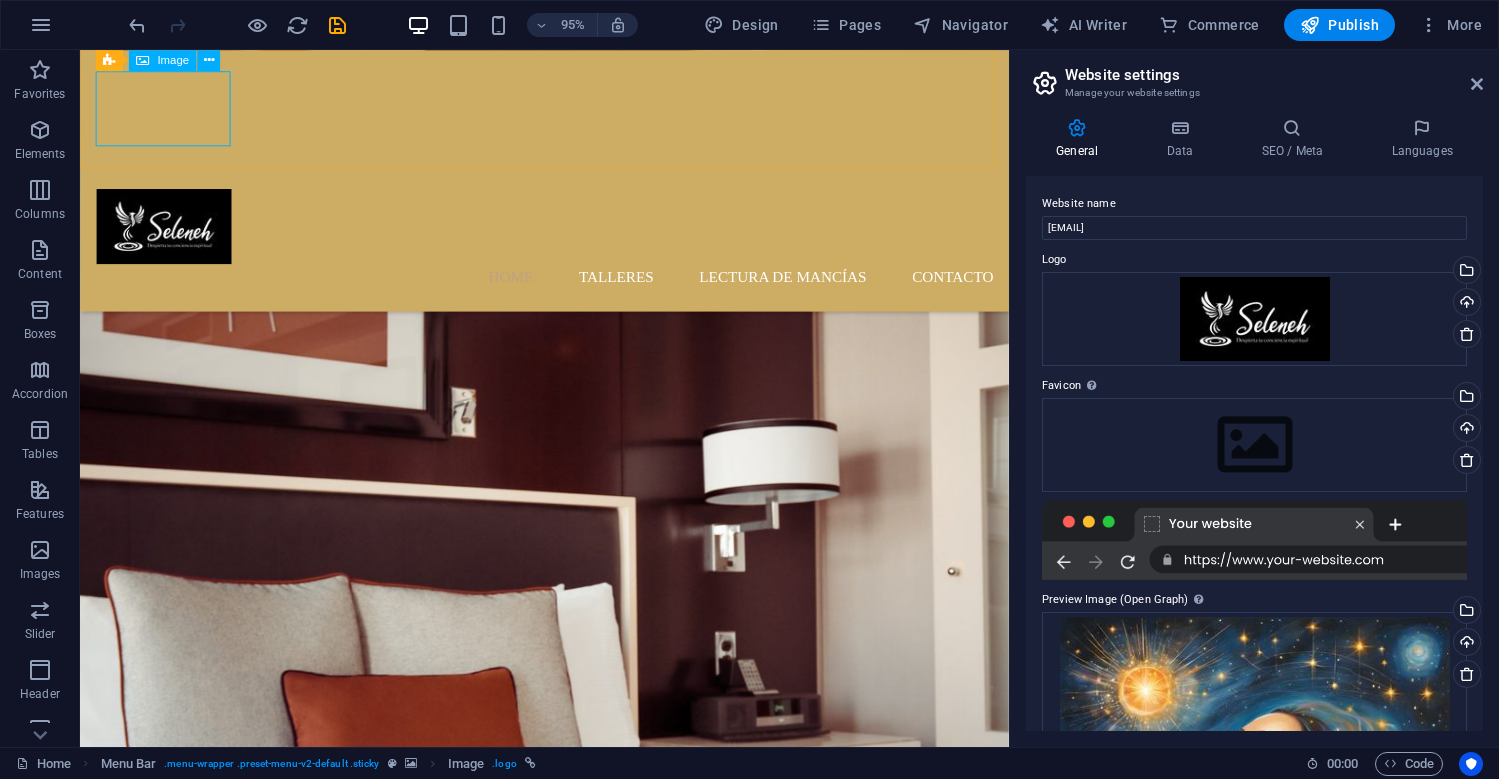 click at bounding box center [569, 235] 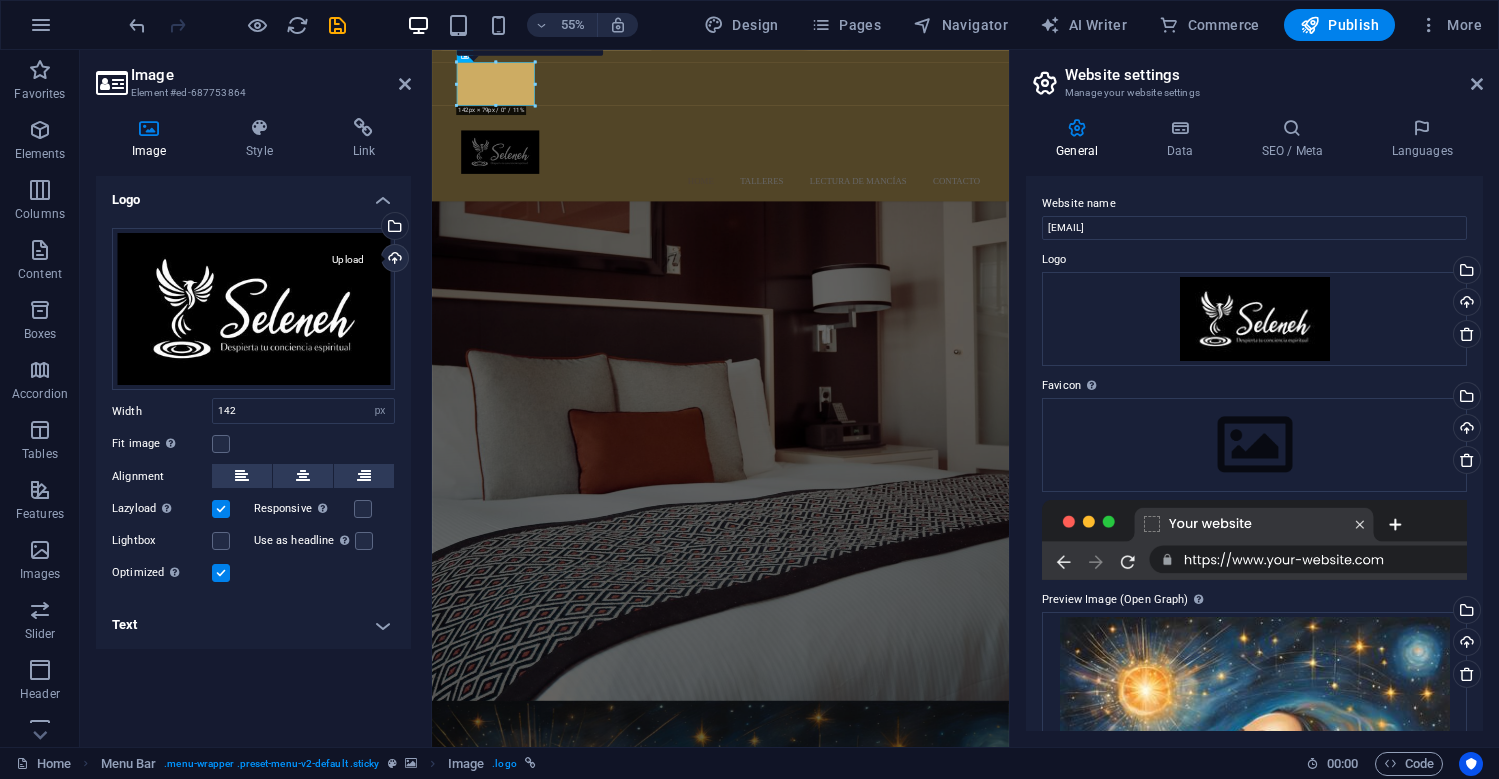 click on "Upload" at bounding box center (393, 260) 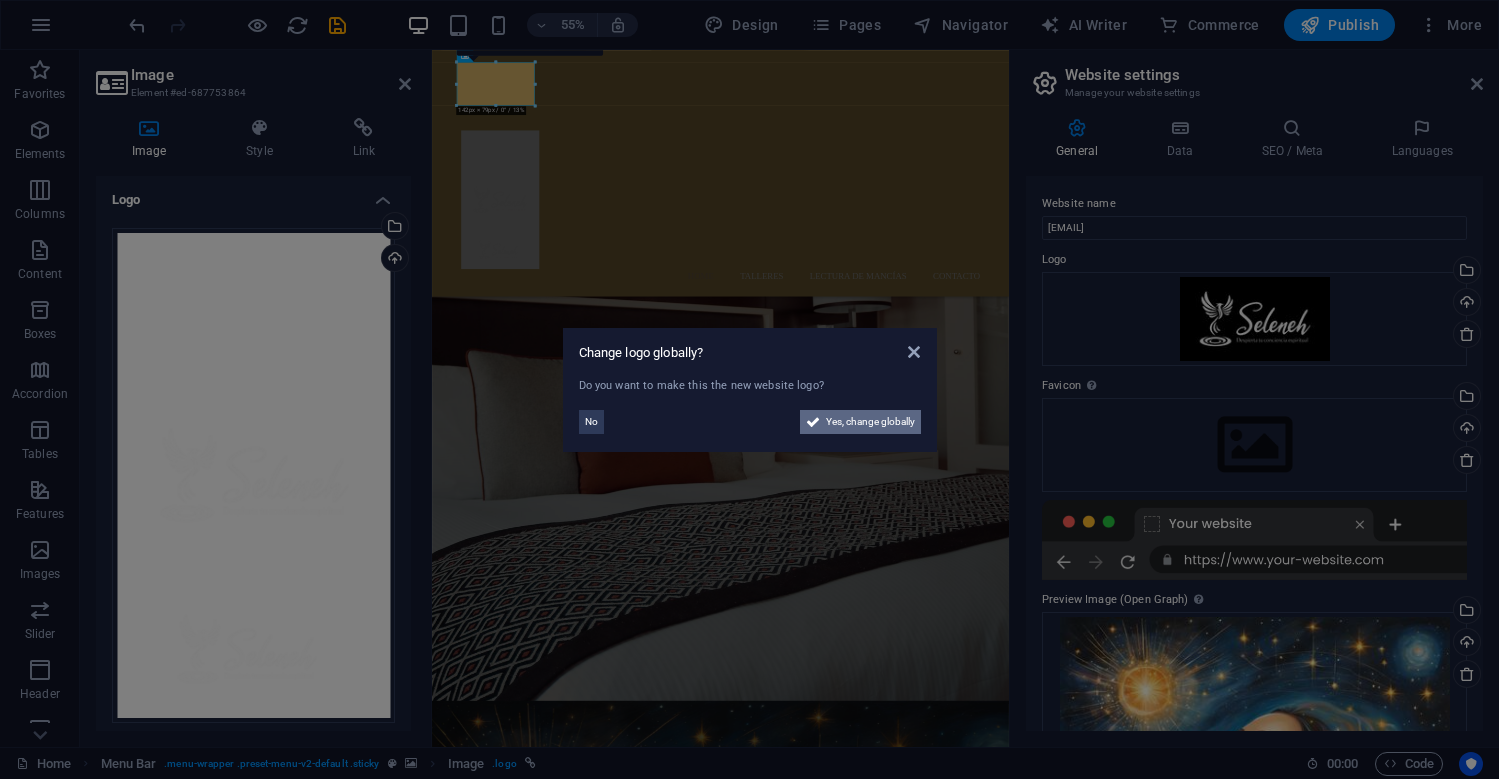 click on "Yes, change globally" at bounding box center [870, 422] 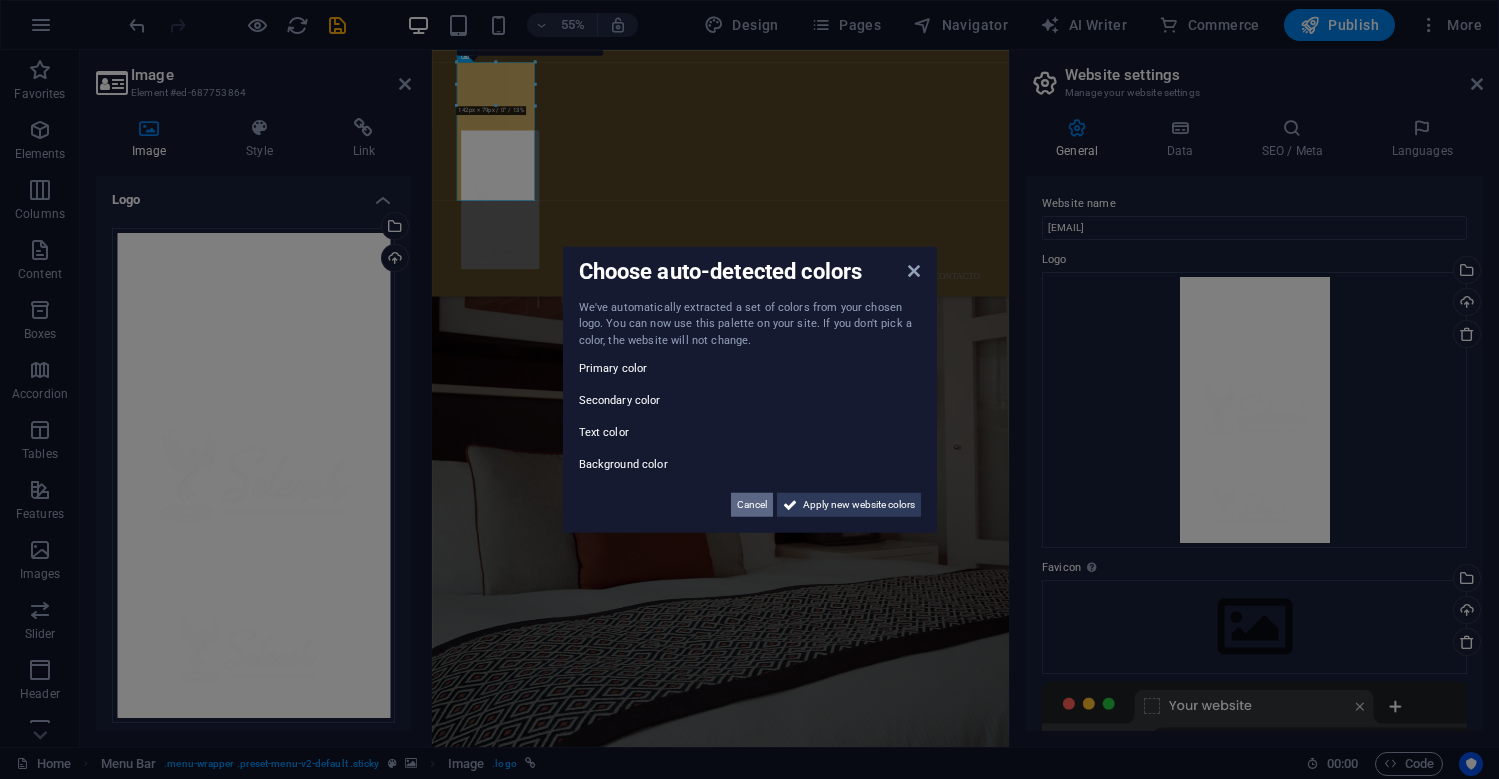 click on "Cancel" at bounding box center [752, 505] 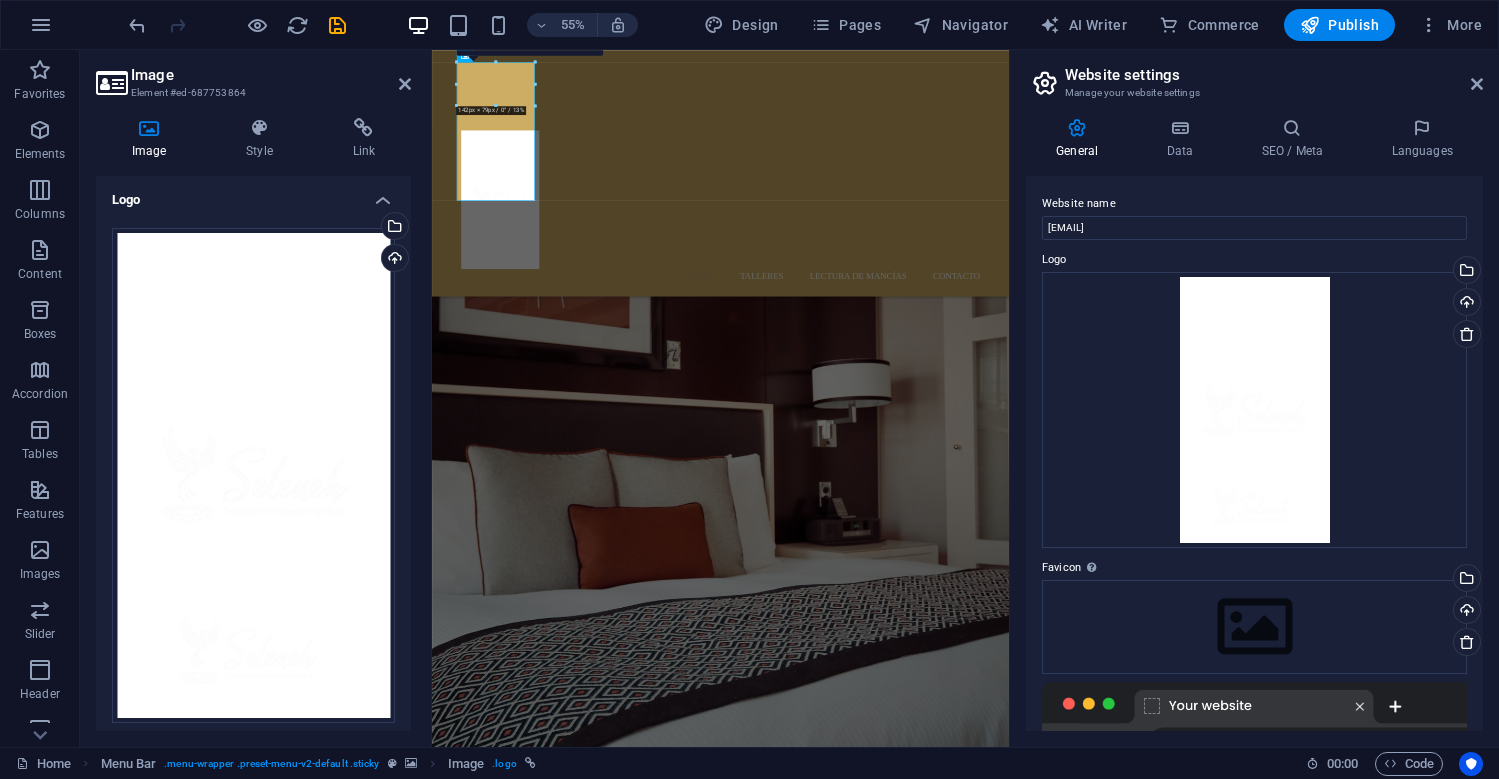 click at bounding box center (956, 2009) 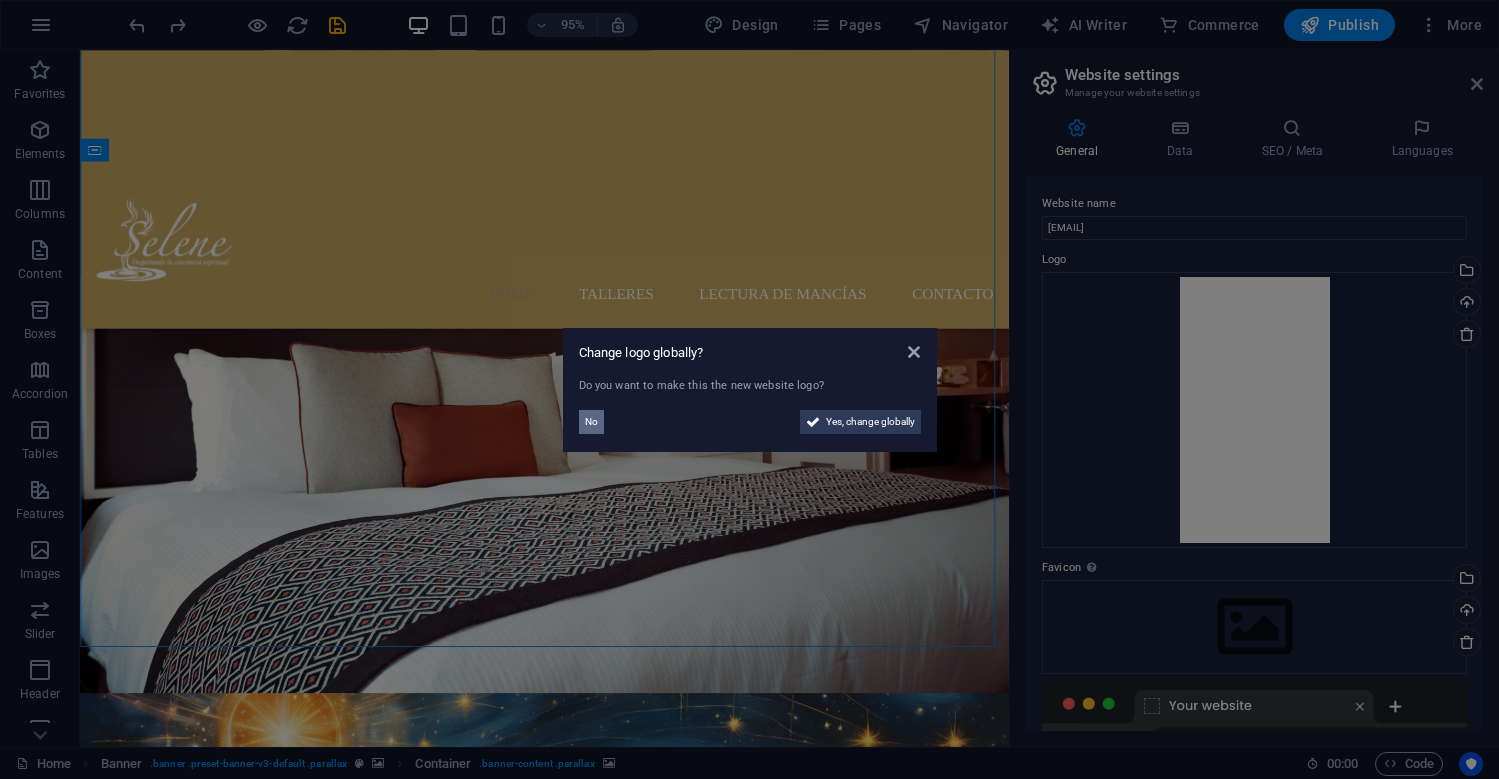 click on "No" at bounding box center (591, 422) 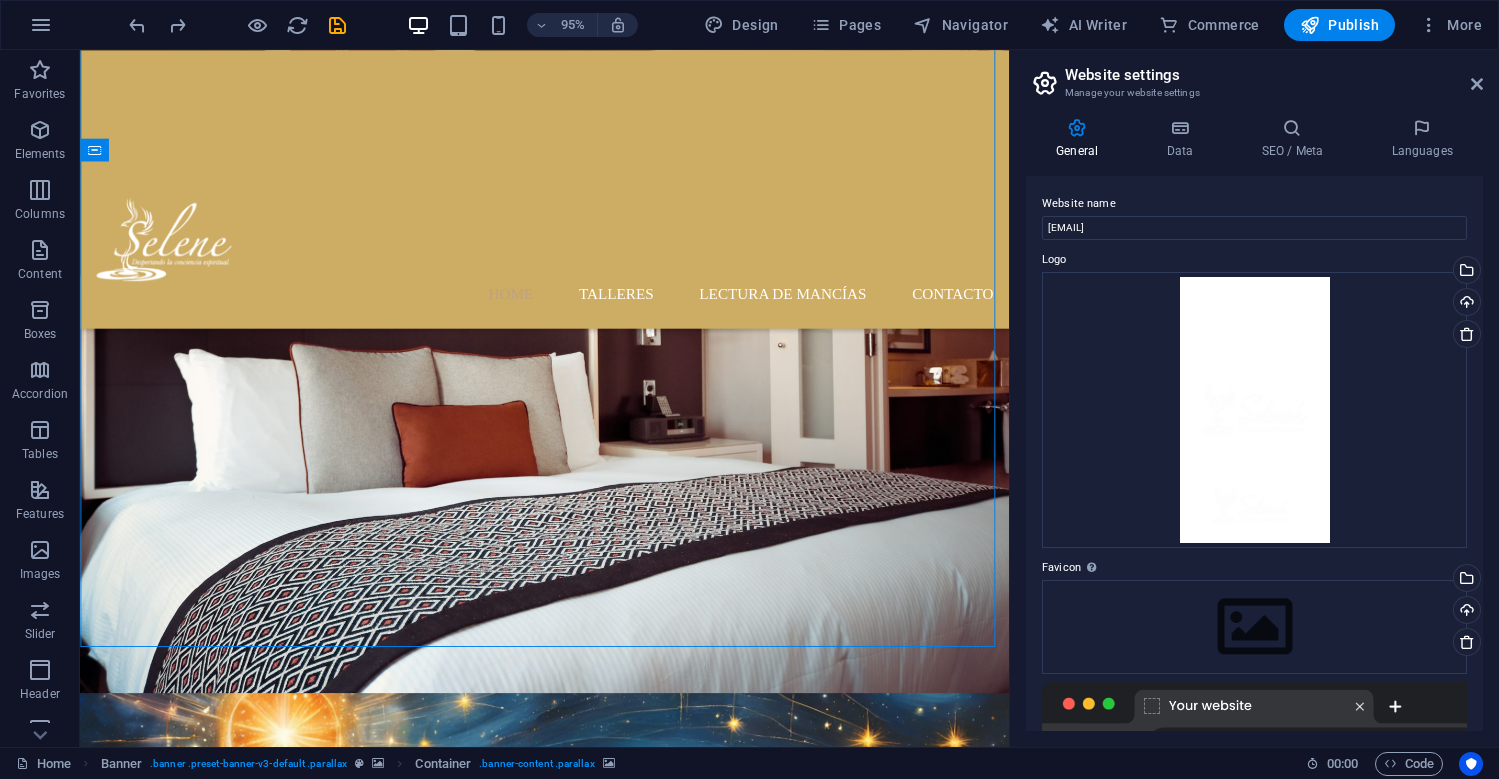 click at bounding box center (569, 1076) 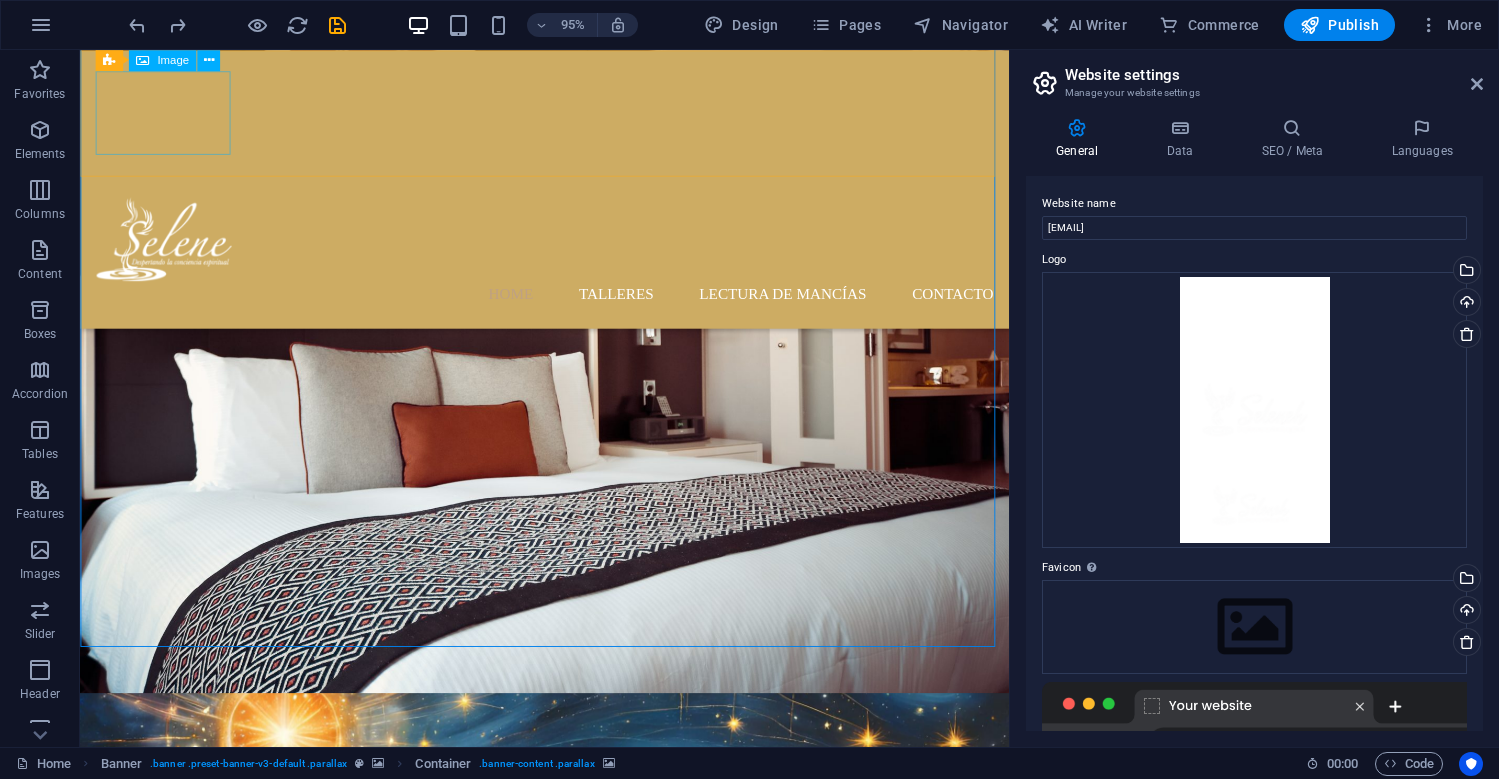 click at bounding box center [569, 249] 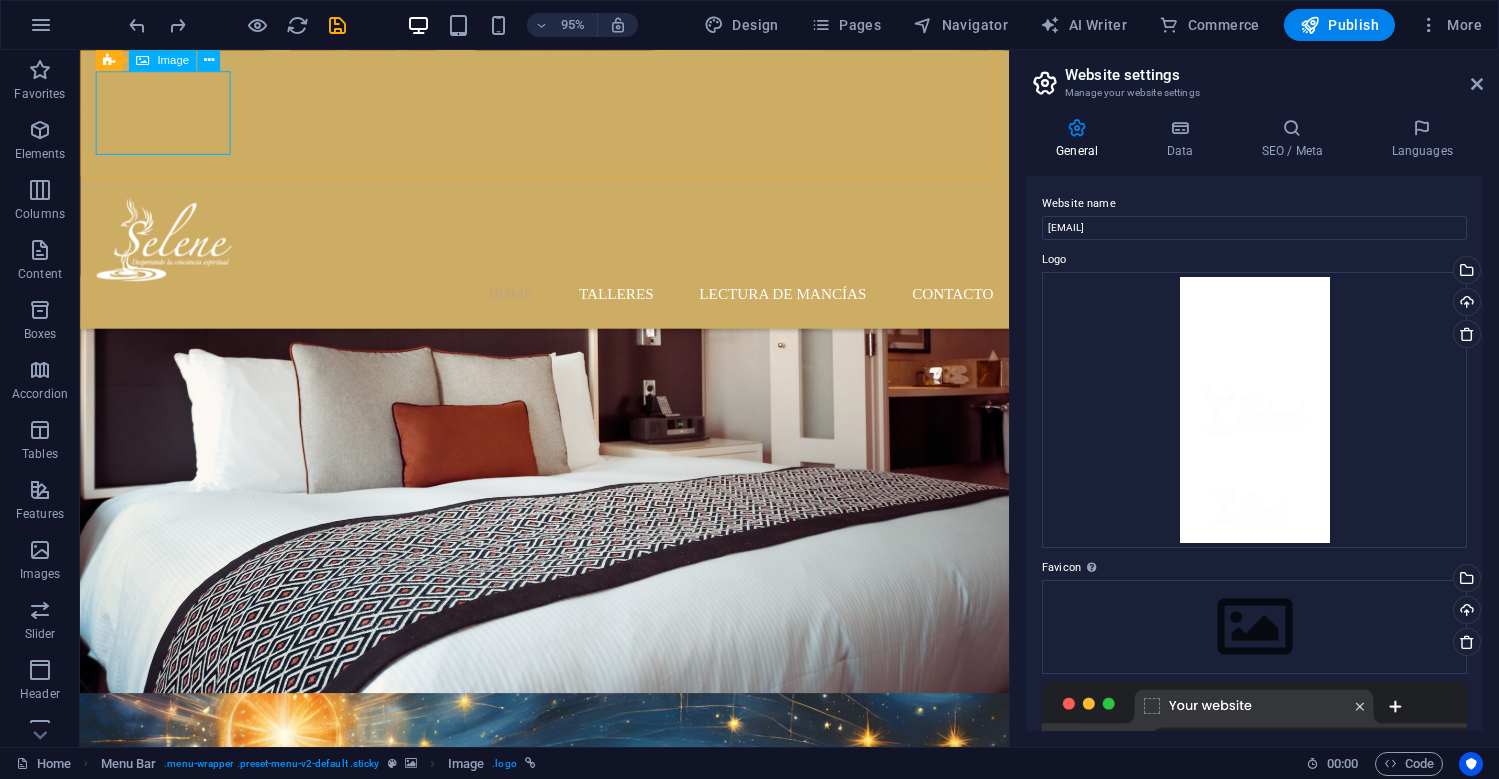 click at bounding box center [569, 249] 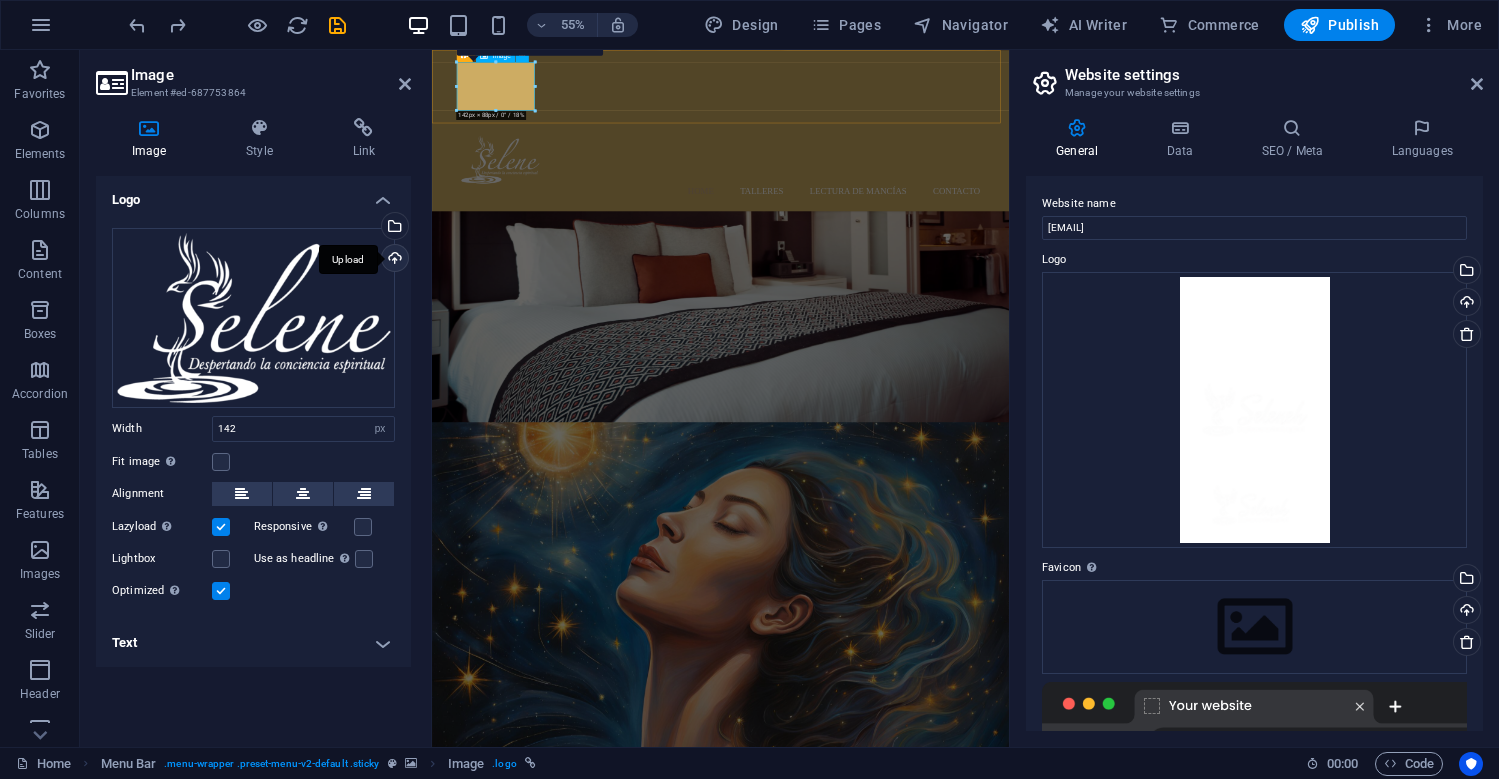 click on "Upload" at bounding box center [393, 260] 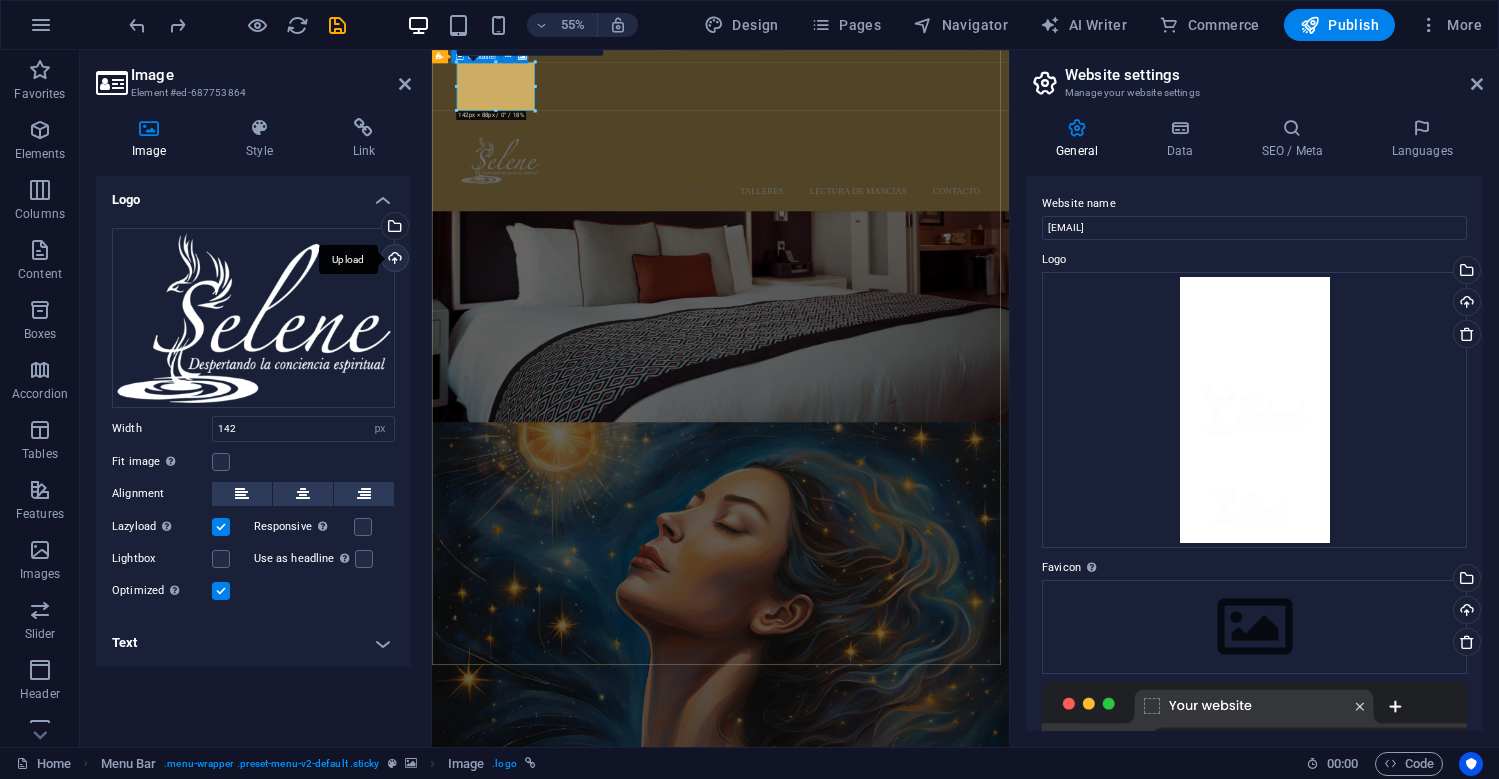 click on "Upload" at bounding box center [393, 260] 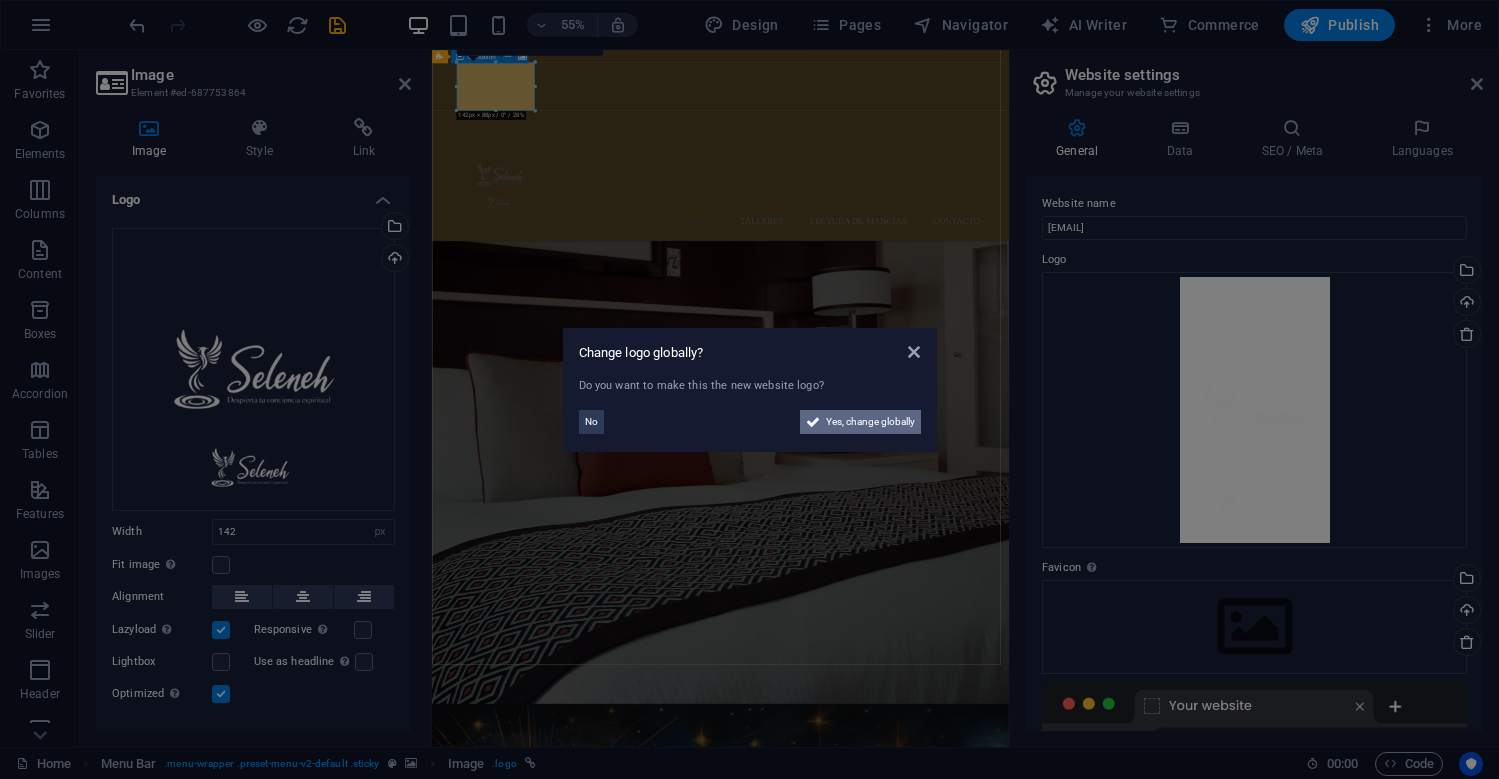 click on "Yes, change globally" at bounding box center (870, 422) 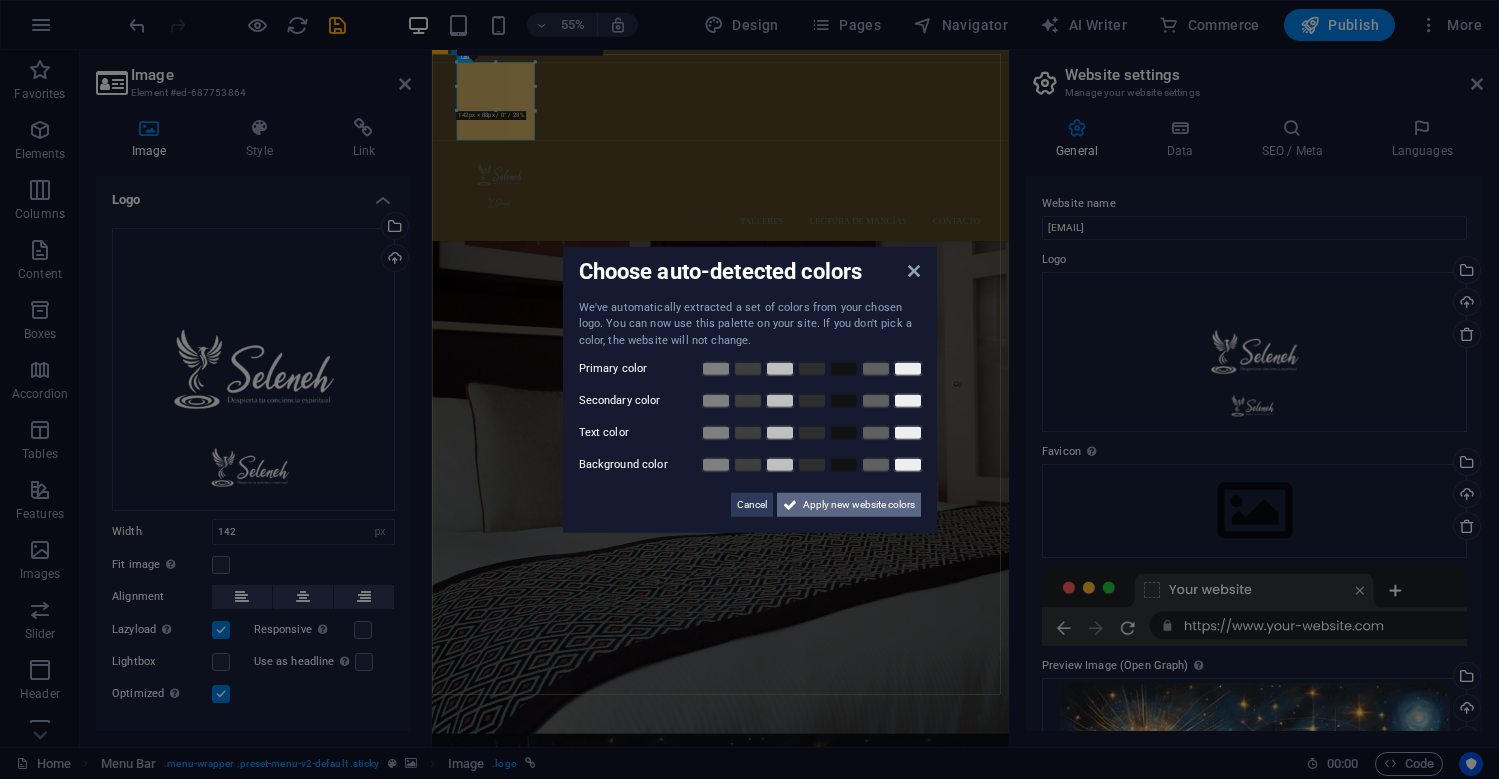 click at bounding box center [790, 505] 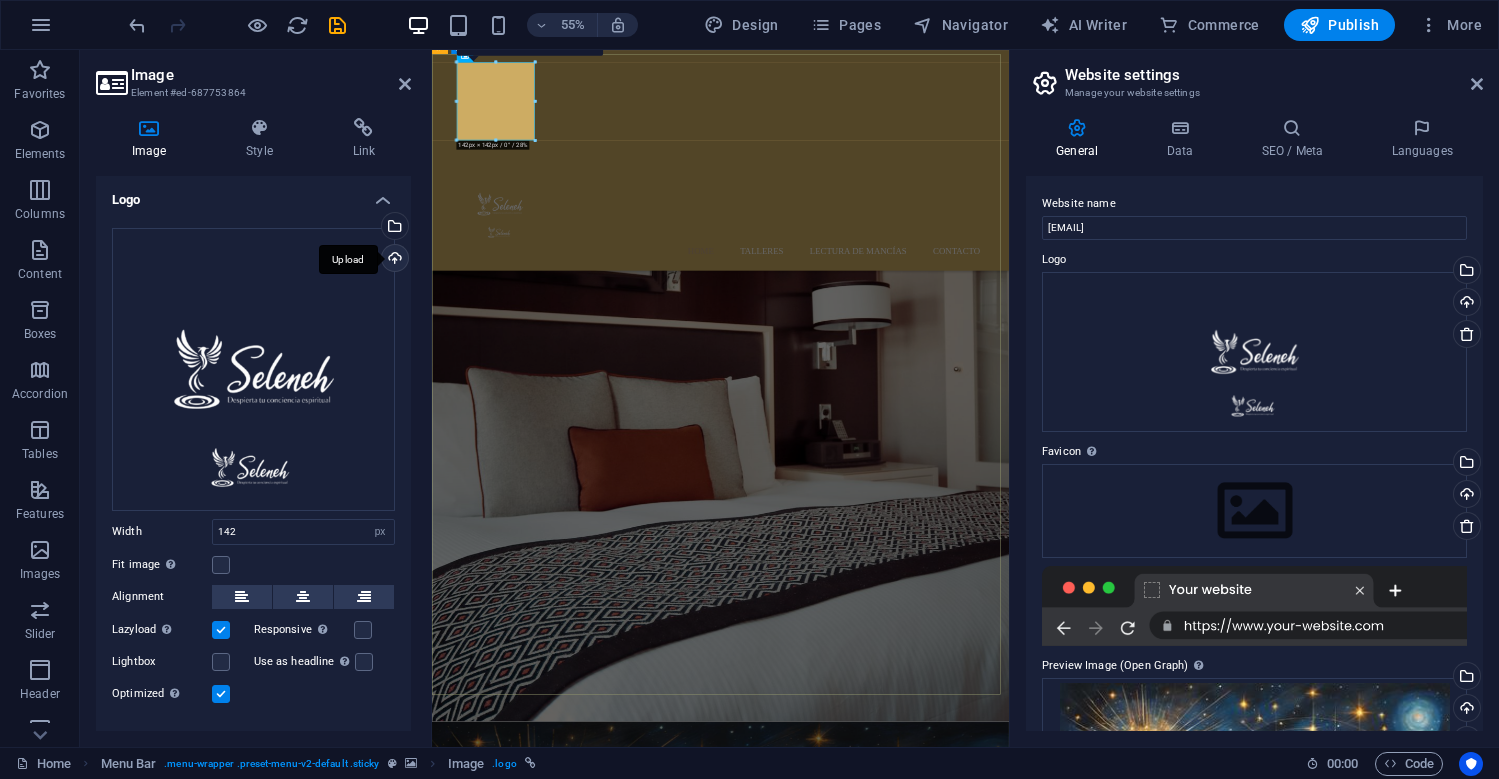 click on "Upload" at bounding box center (393, 260) 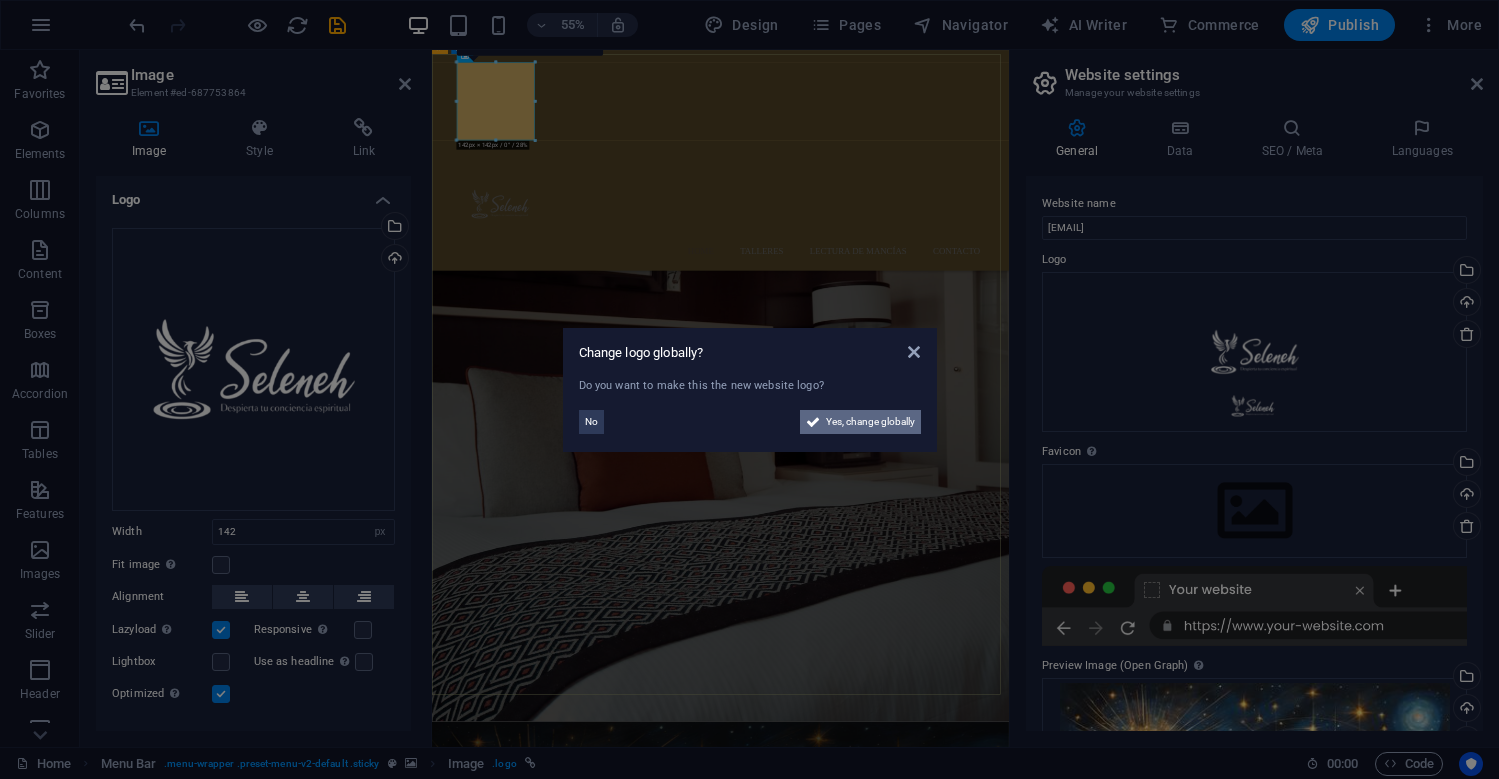 click on "Yes, change globally" at bounding box center (870, 422) 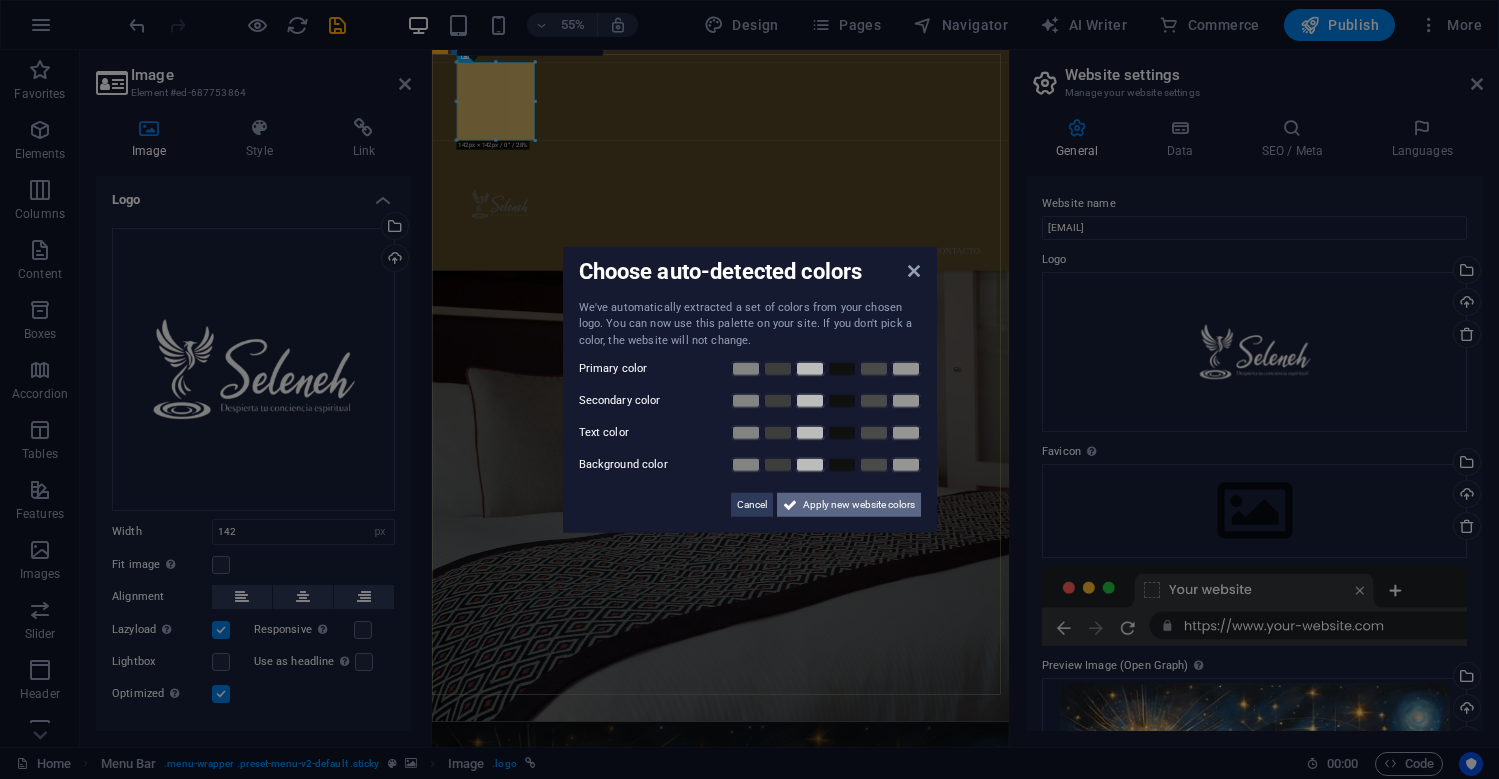 click on "Apply new website colors" at bounding box center [859, 505] 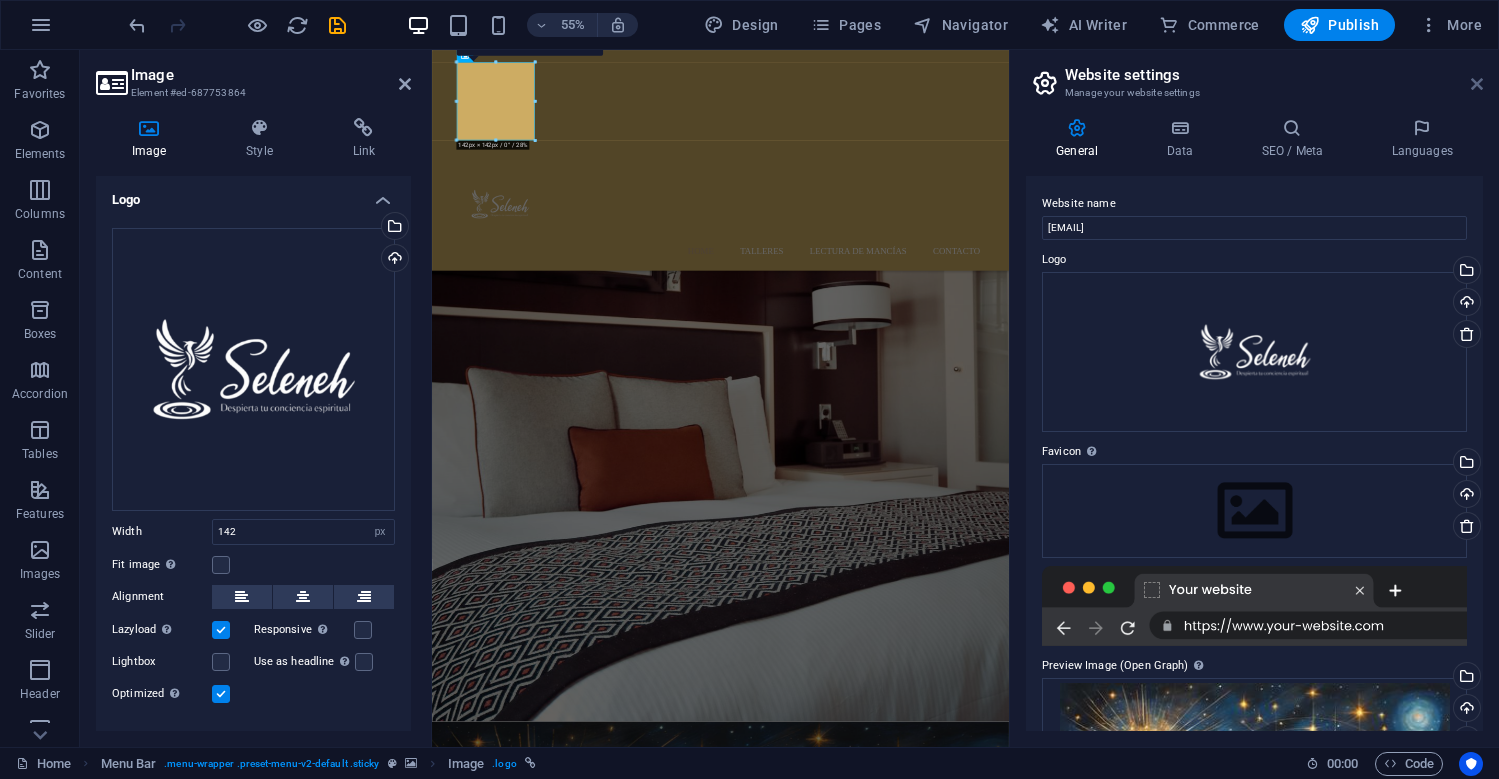 click at bounding box center (1477, 84) 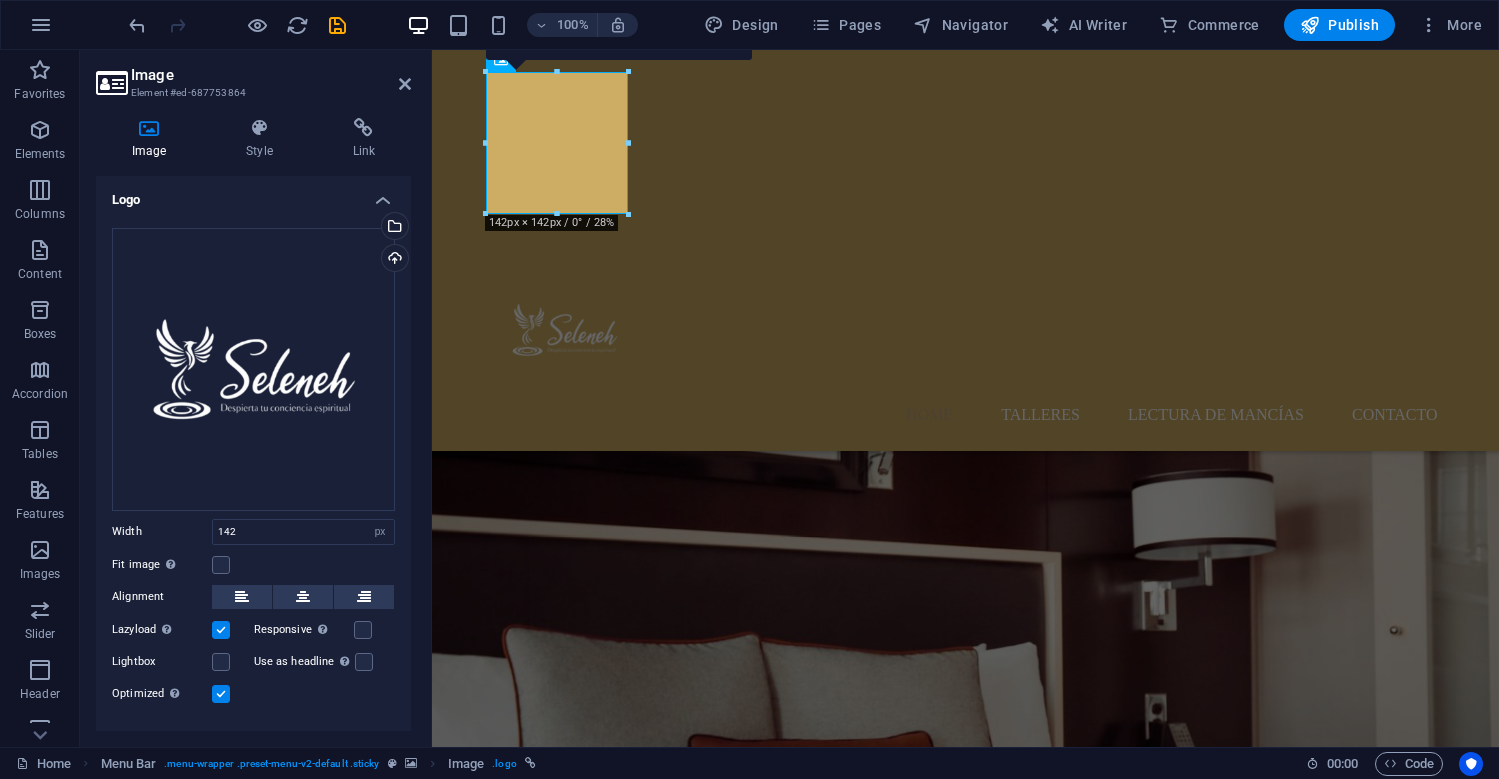 click at bounding box center (965, 143) 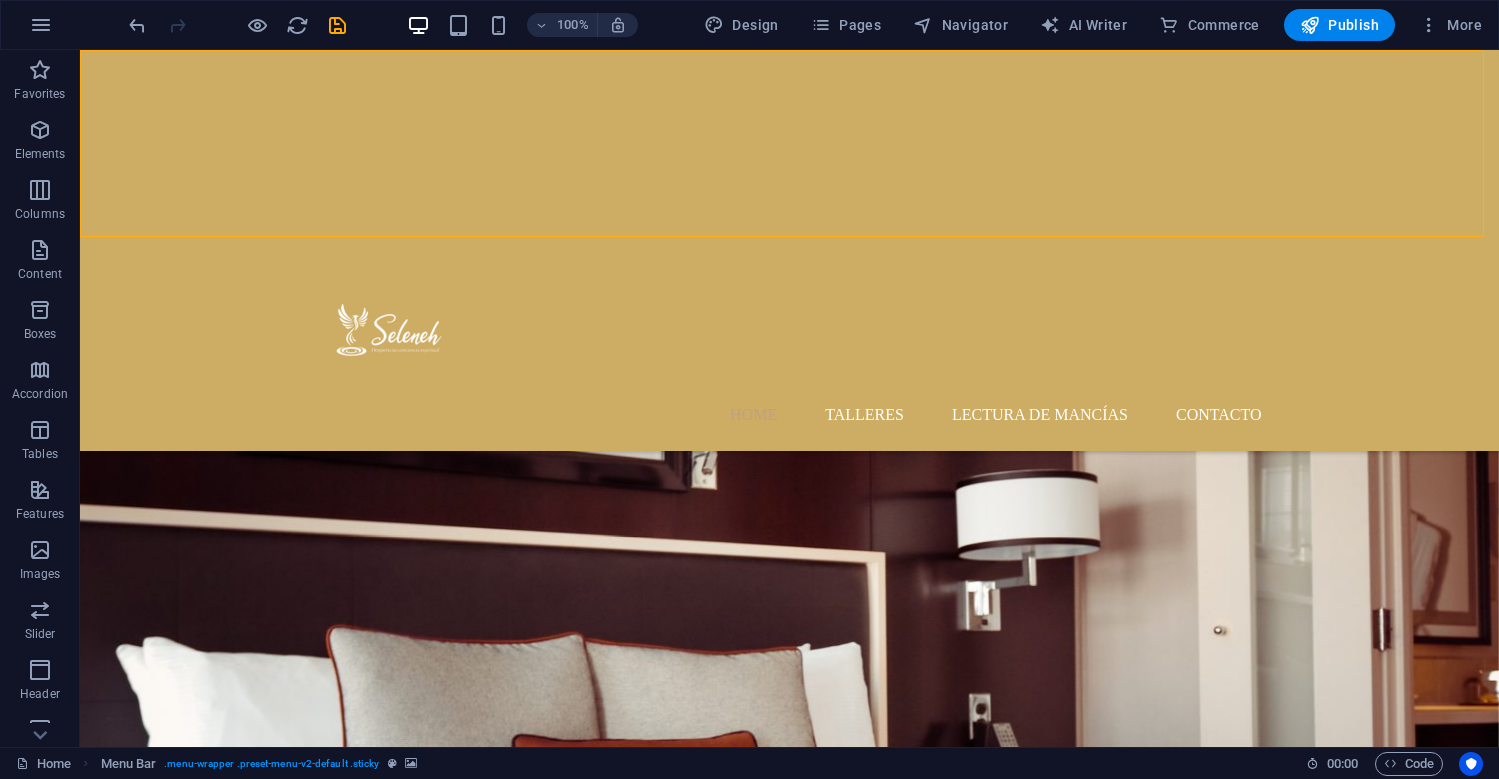click at bounding box center (789, 143) 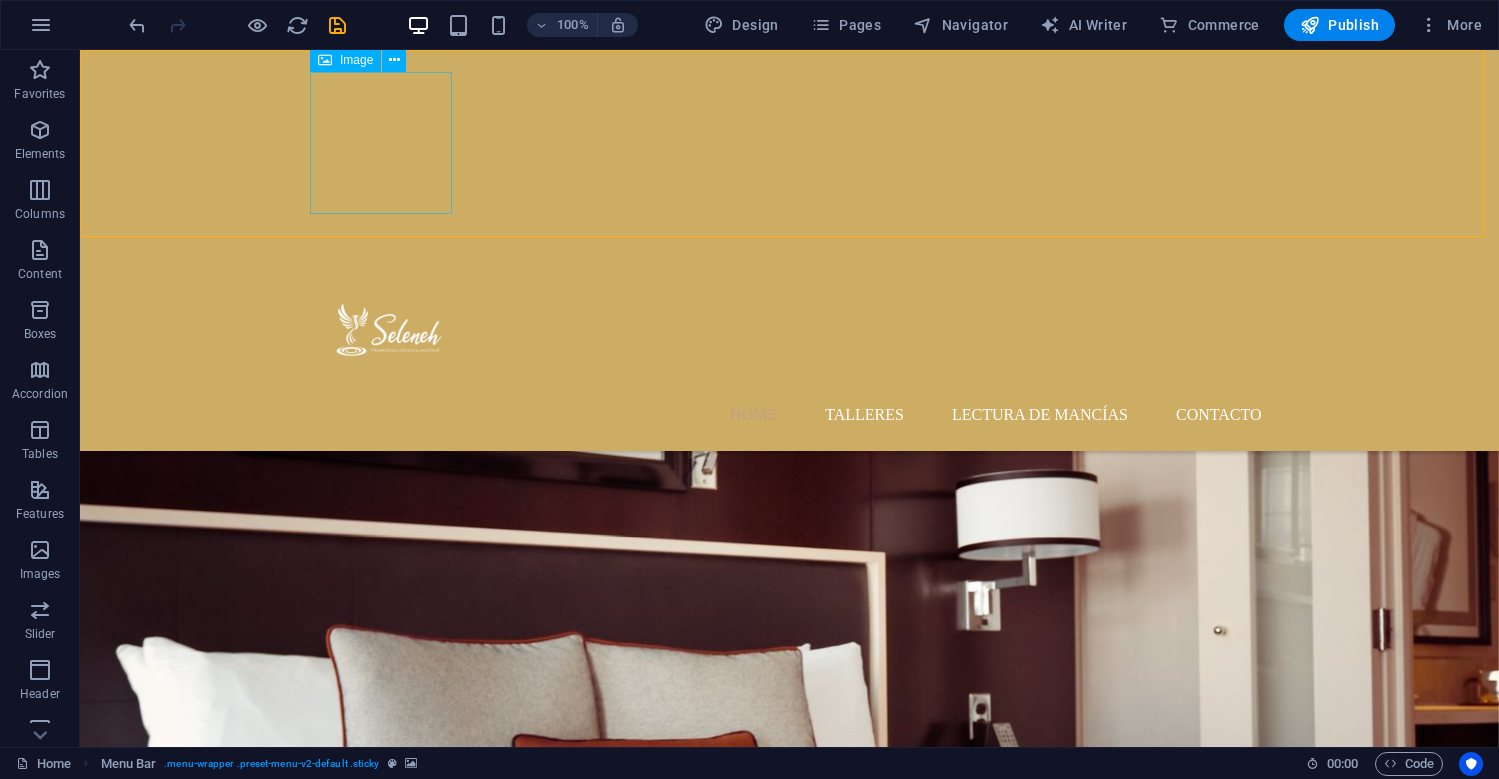 click at bounding box center (790, 330) 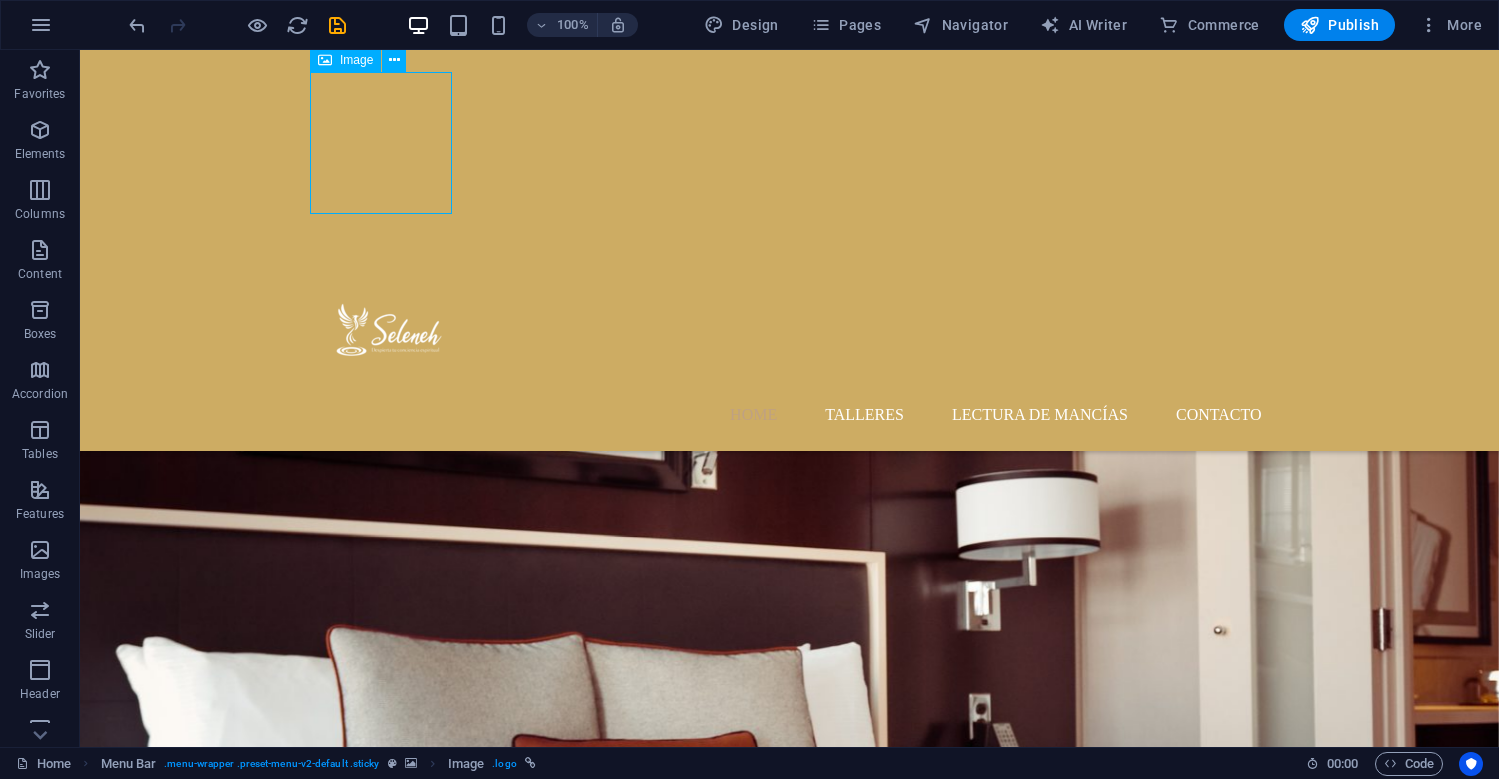 click at bounding box center (790, 330) 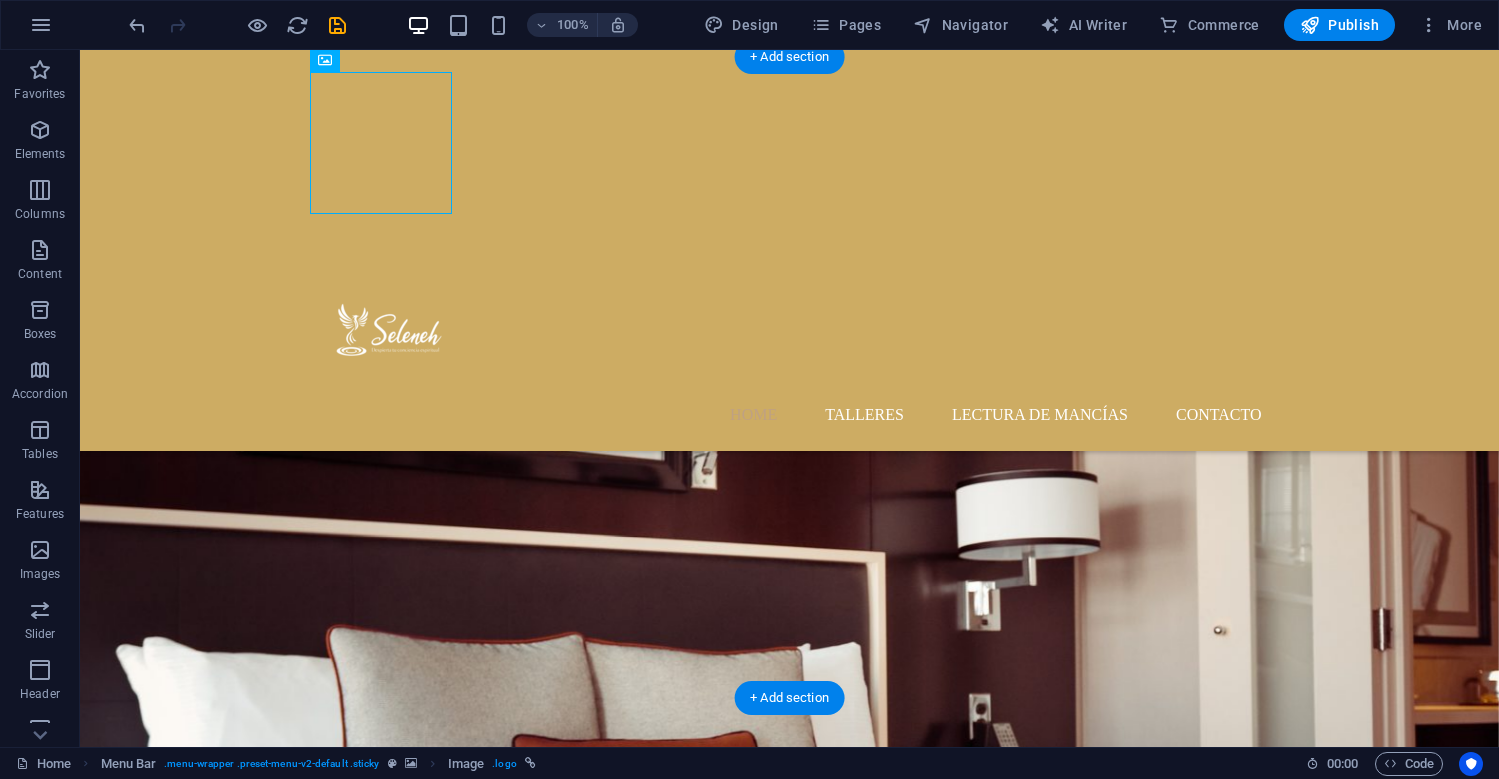 click at bounding box center [789, 1874] 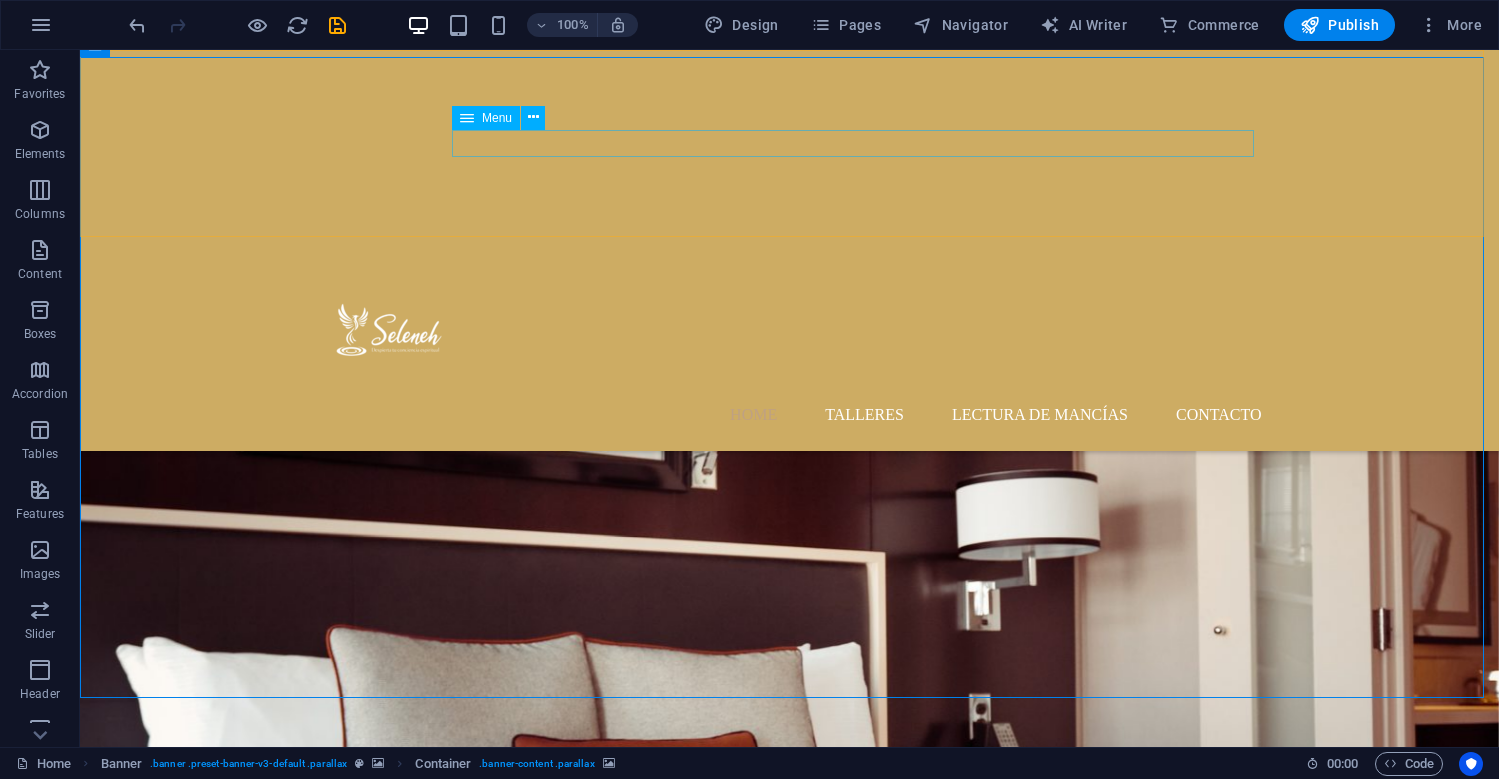 click on "Home Talleres Lectura de Mancías Contacto" at bounding box center (790, 414) 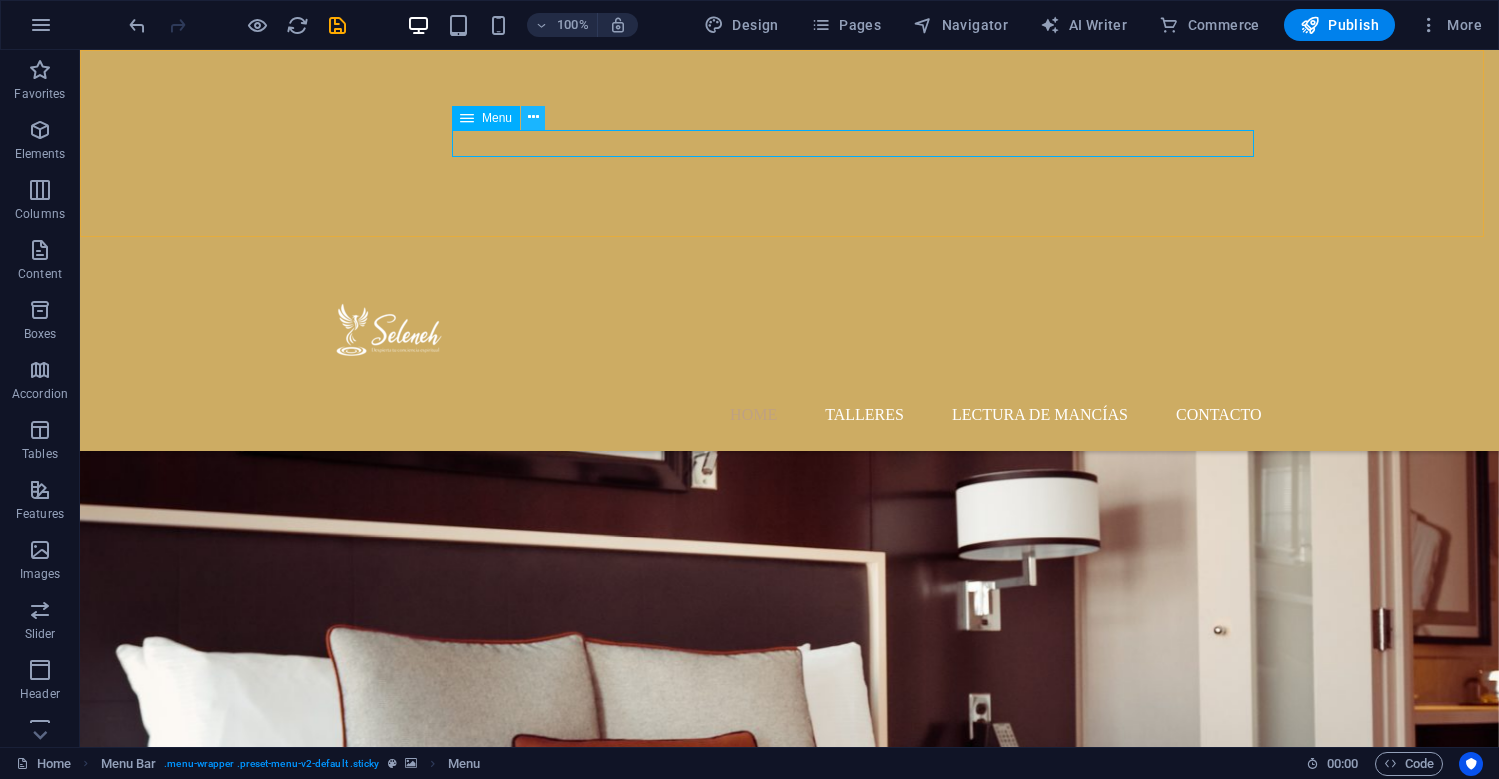 click at bounding box center [533, 117] 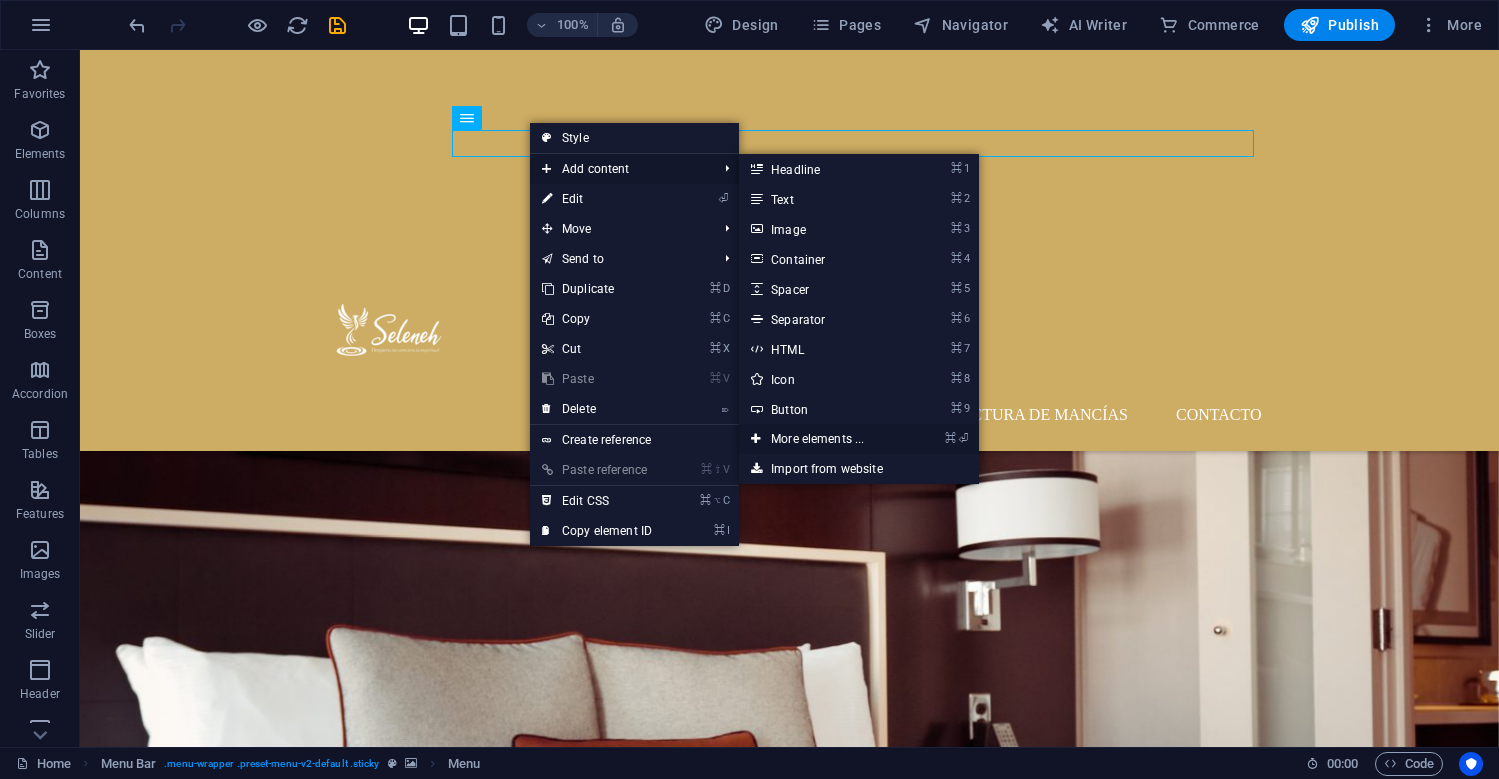 click on "⌘ ⏎  More elements ..." at bounding box center (821, 439) 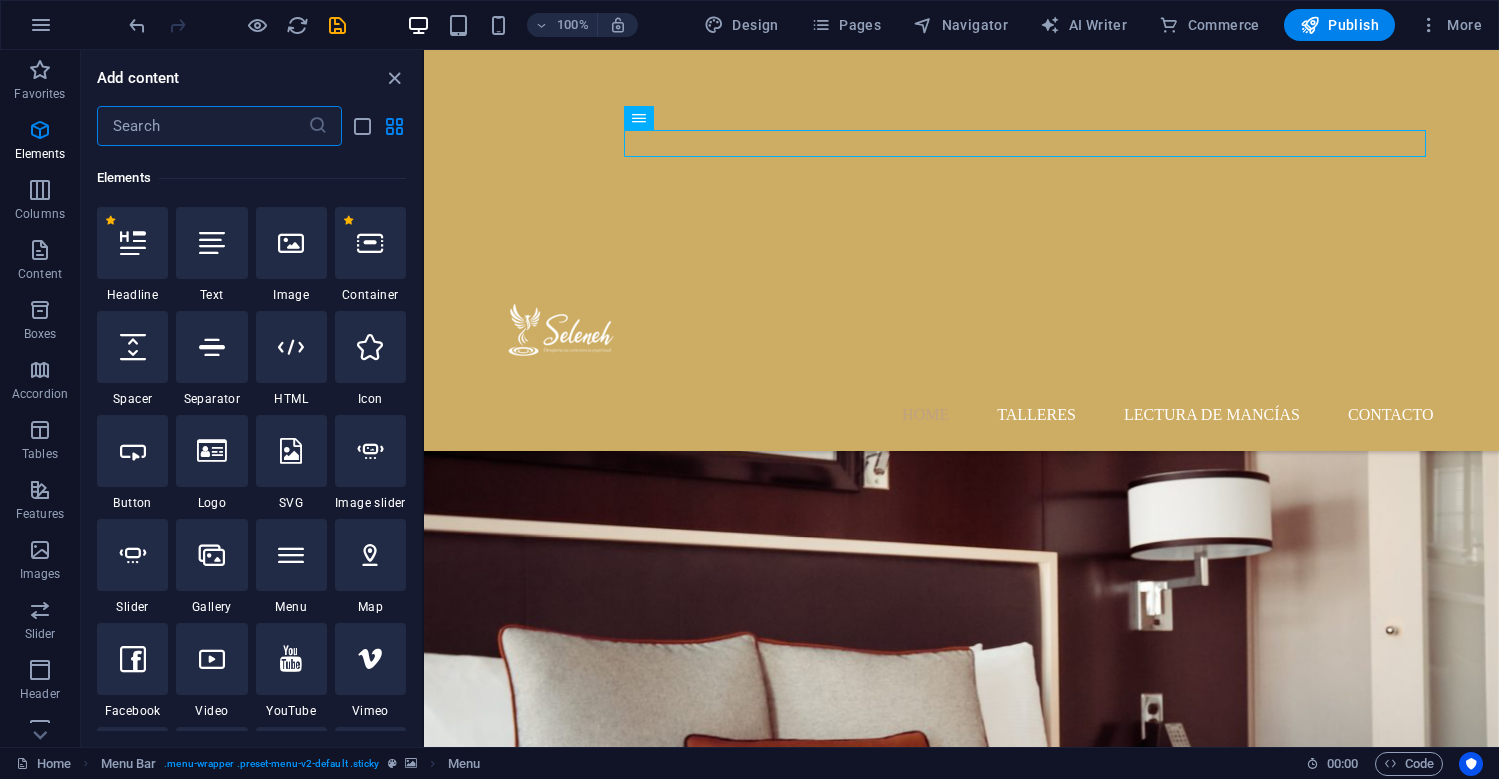 scroll, scrollTop: 213, scrollLeft: 0, axis: vertical 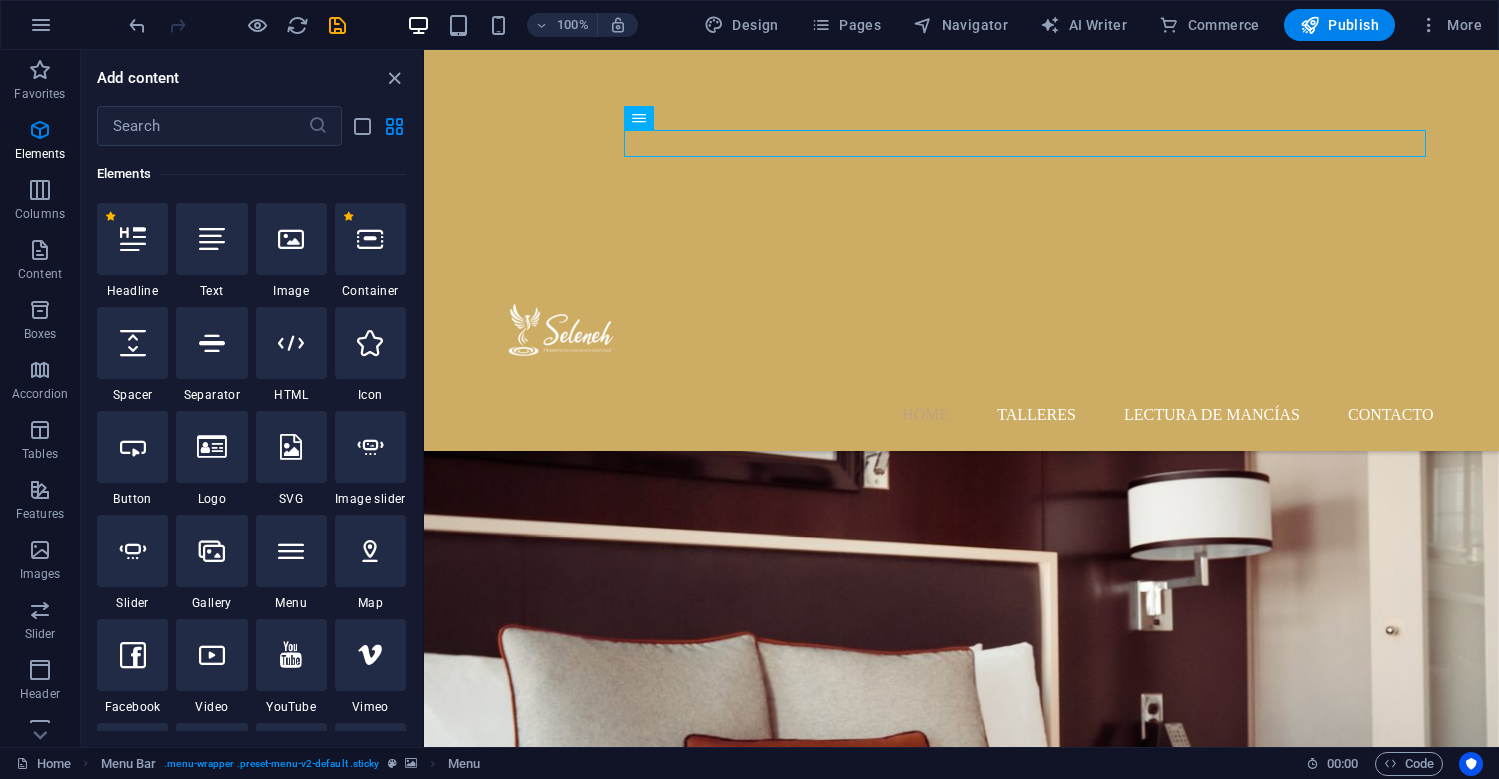 drag, startPoint x: 417, startPoint y: 161, endPoint x: 418, endPoint y: 177, distance: 16.03122 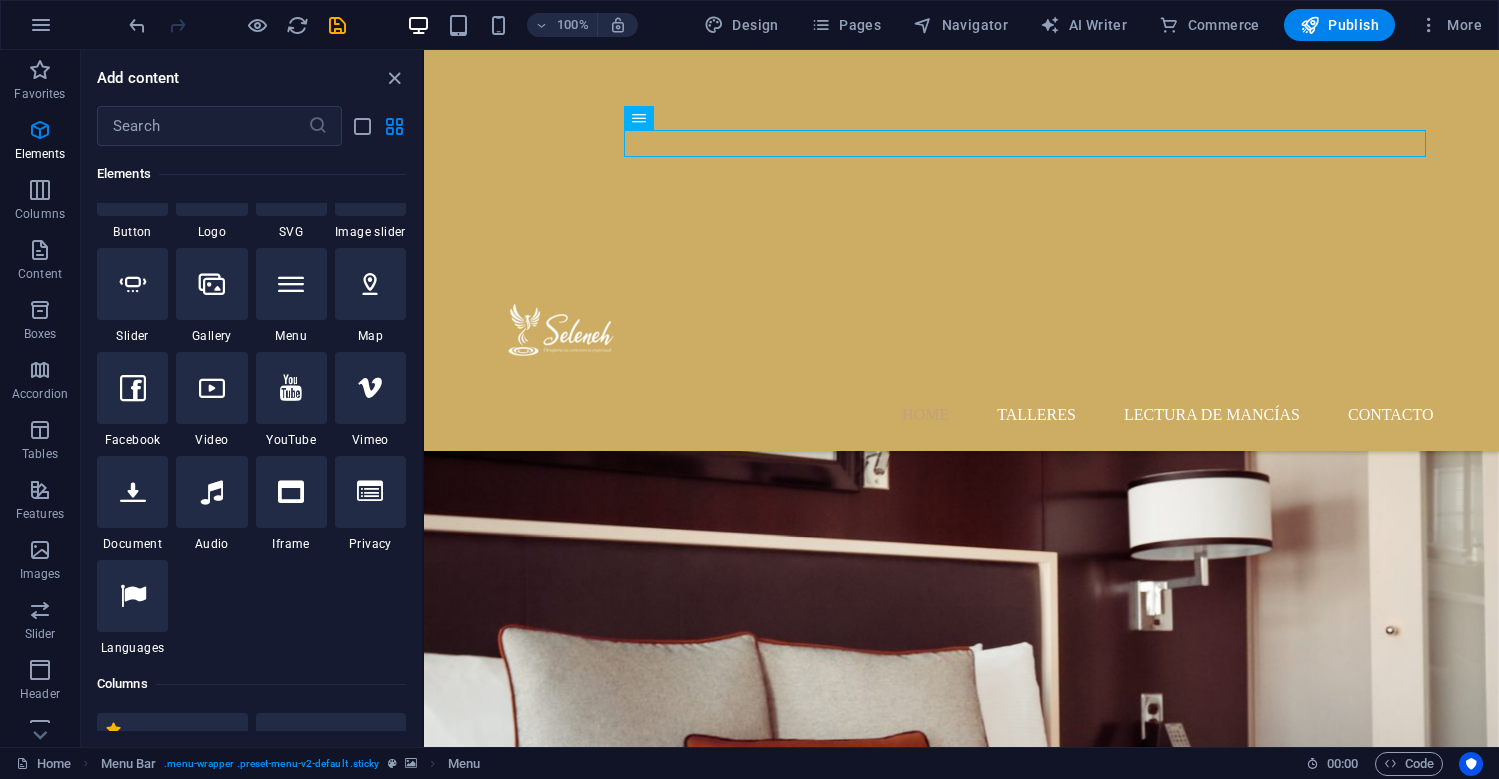 scroll, scrollTop: 0, scrollLeft: 0, axis: both 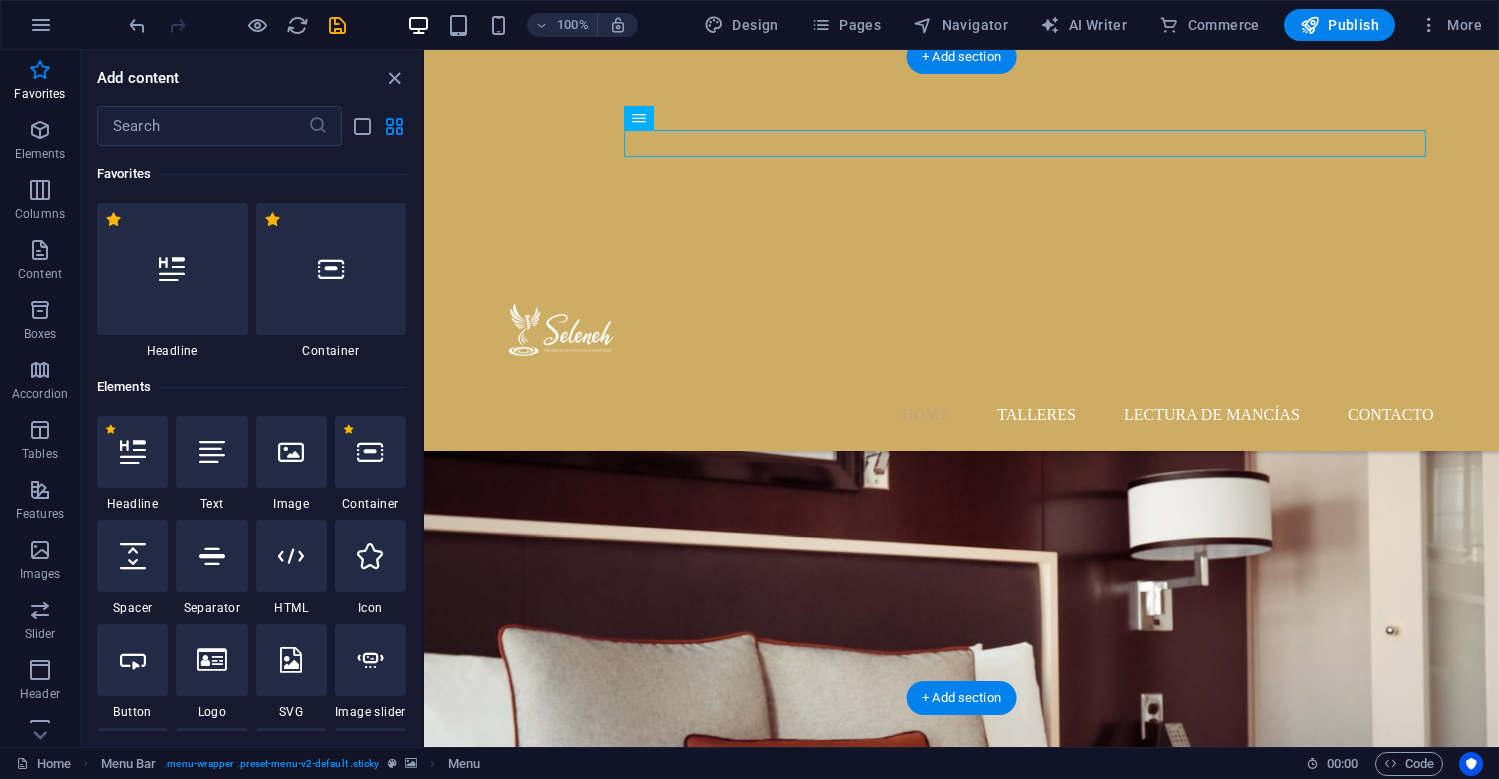 click at bounding box center (961, 1874) 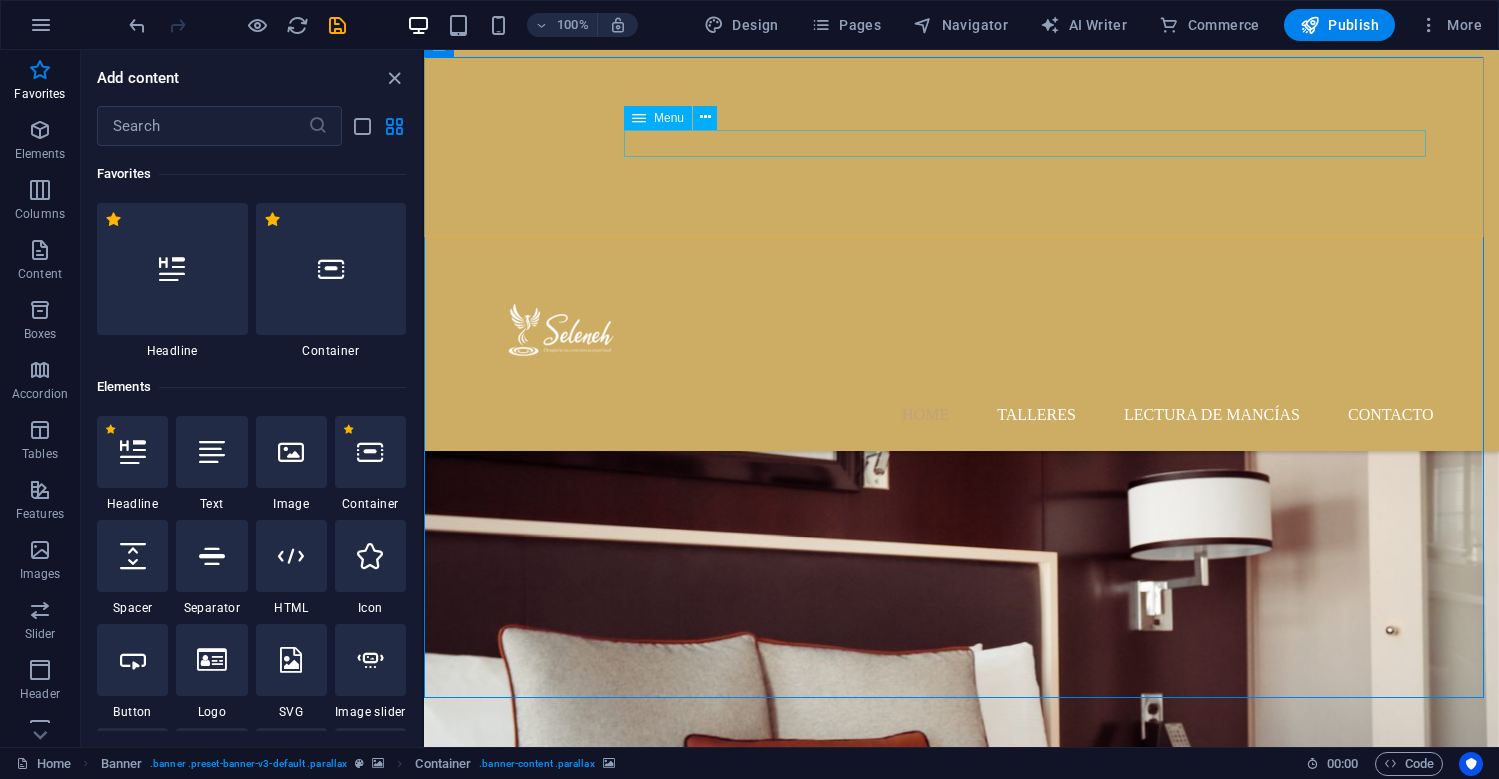click on "Home Talleres Lectura de Mancías Contacto" at bounding box center [962, 414] 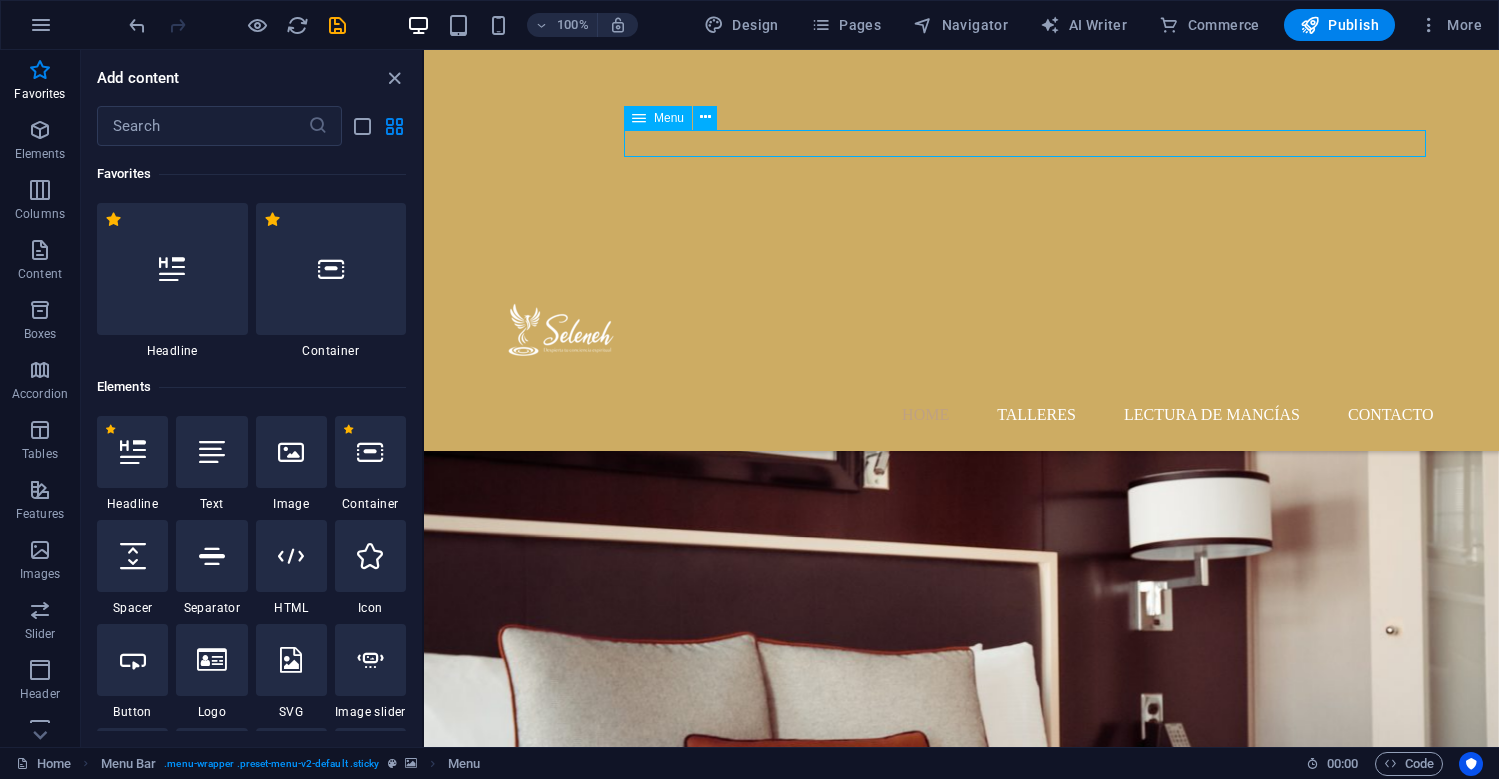 click on "Home Talleres Lectura de Mancías Contacto" at bounding box center (962, 414) 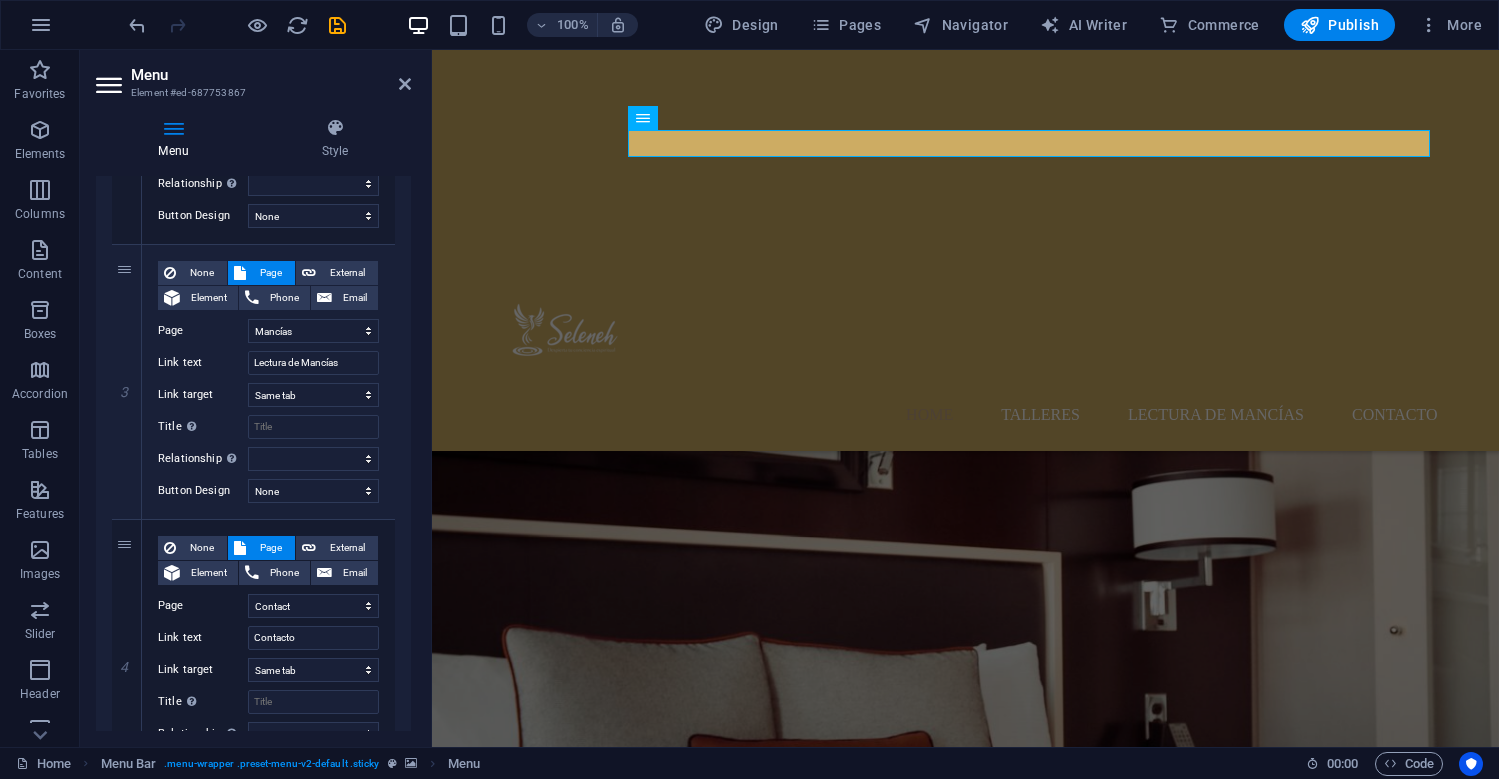 scroll, scrollTop: 790, scrollLeft: 0, axis: vertical 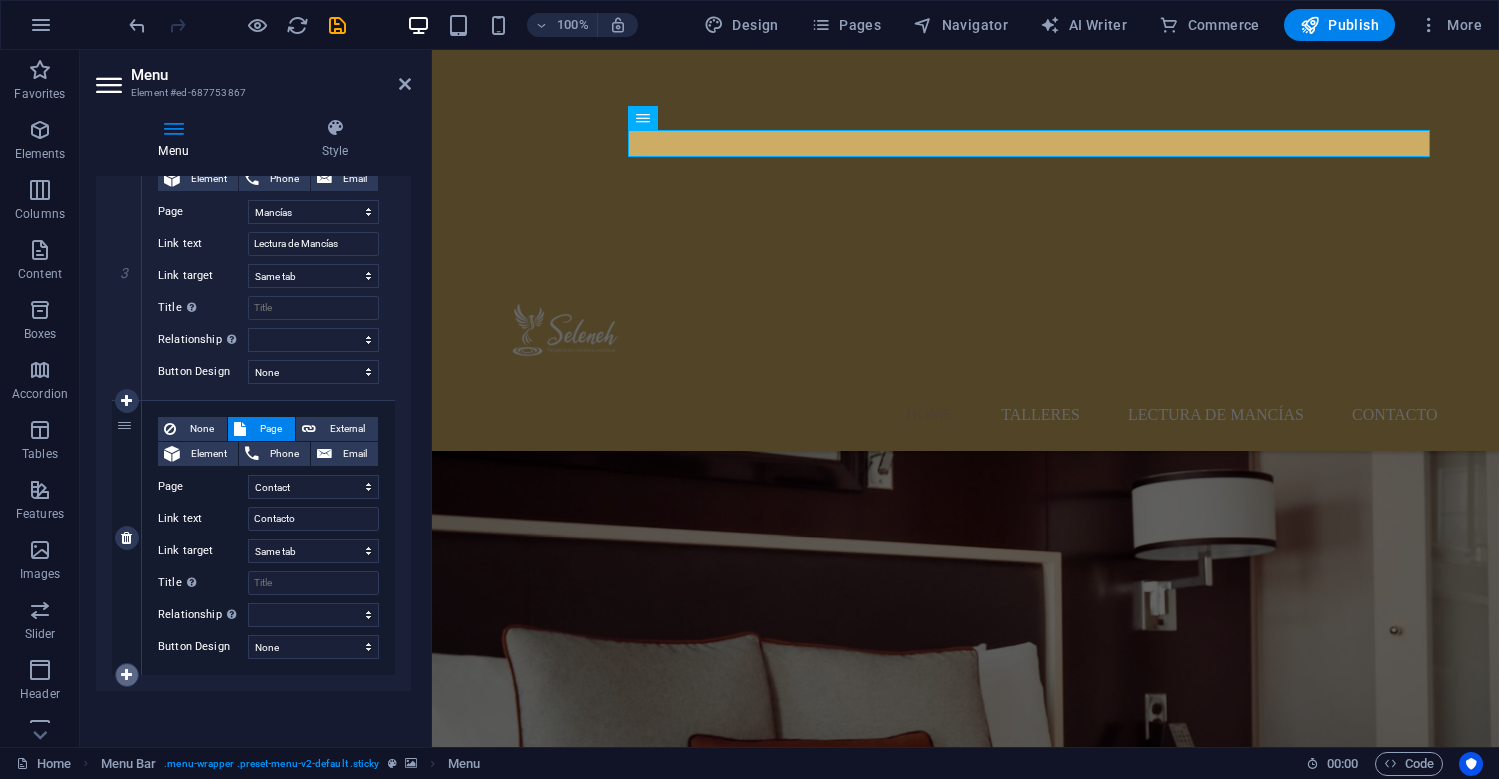 click at bounding box center (126, 675) 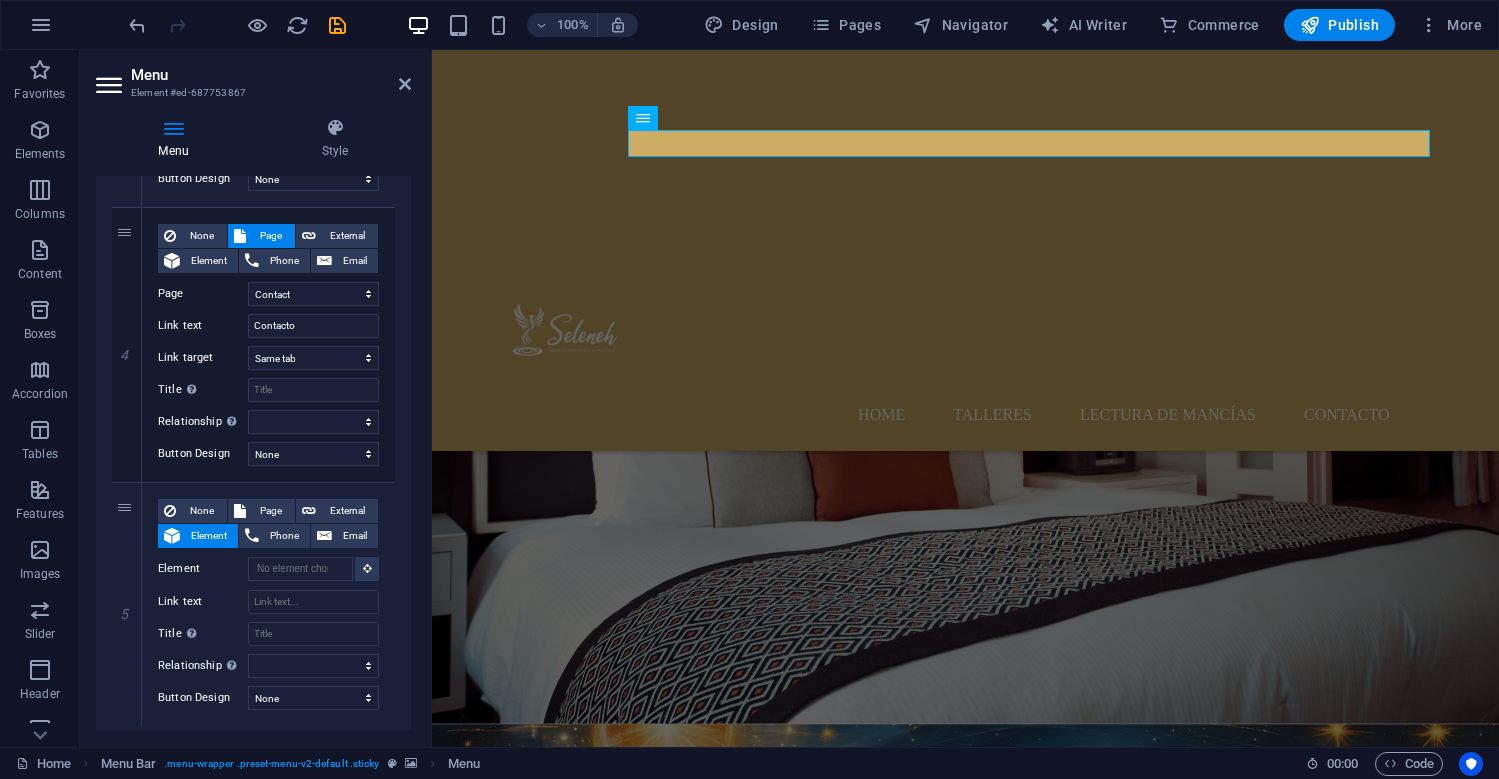 scroll, scrollTop: 988, scrollLeft: 0, axis: vertical 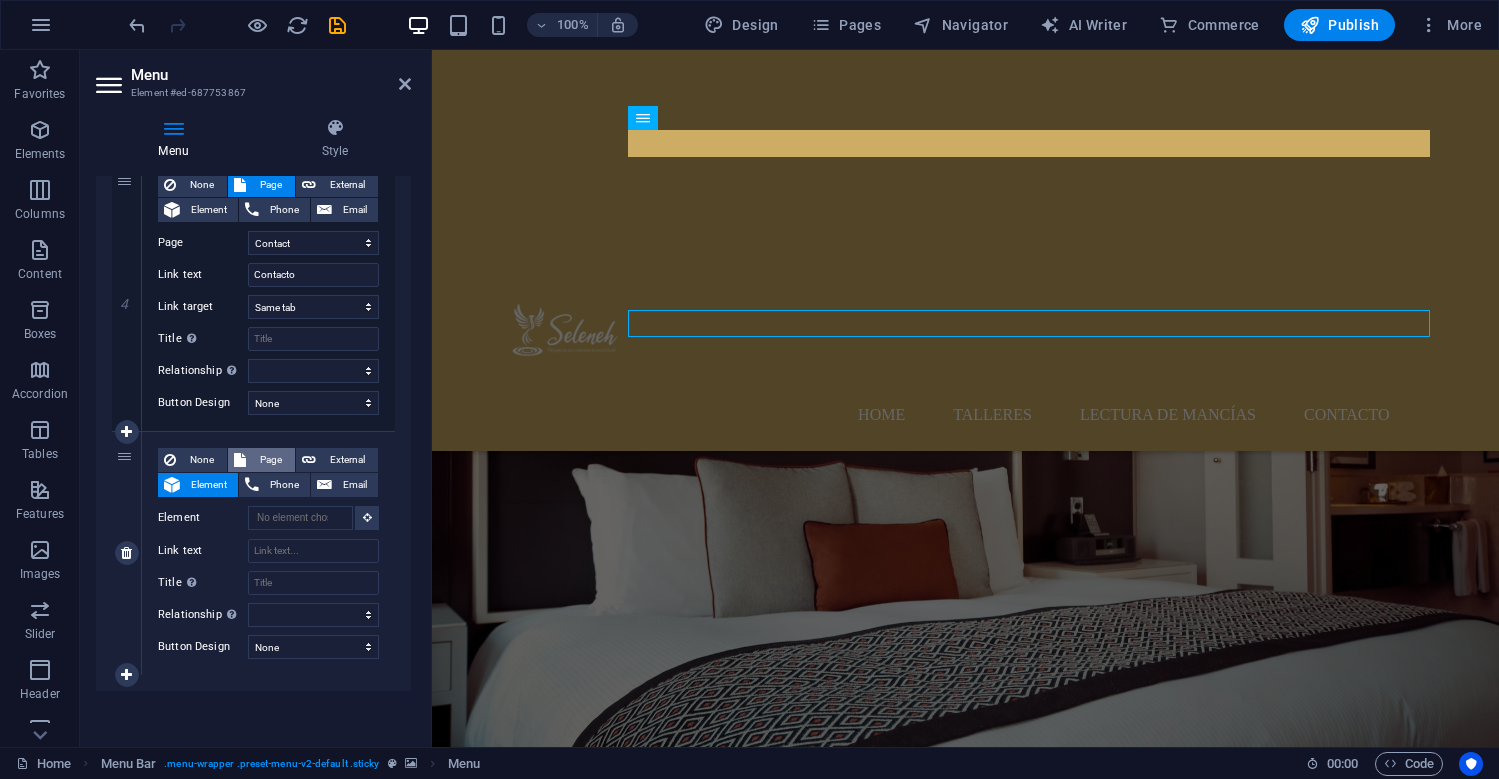 click on "Page" at bounding box center [270, 460] 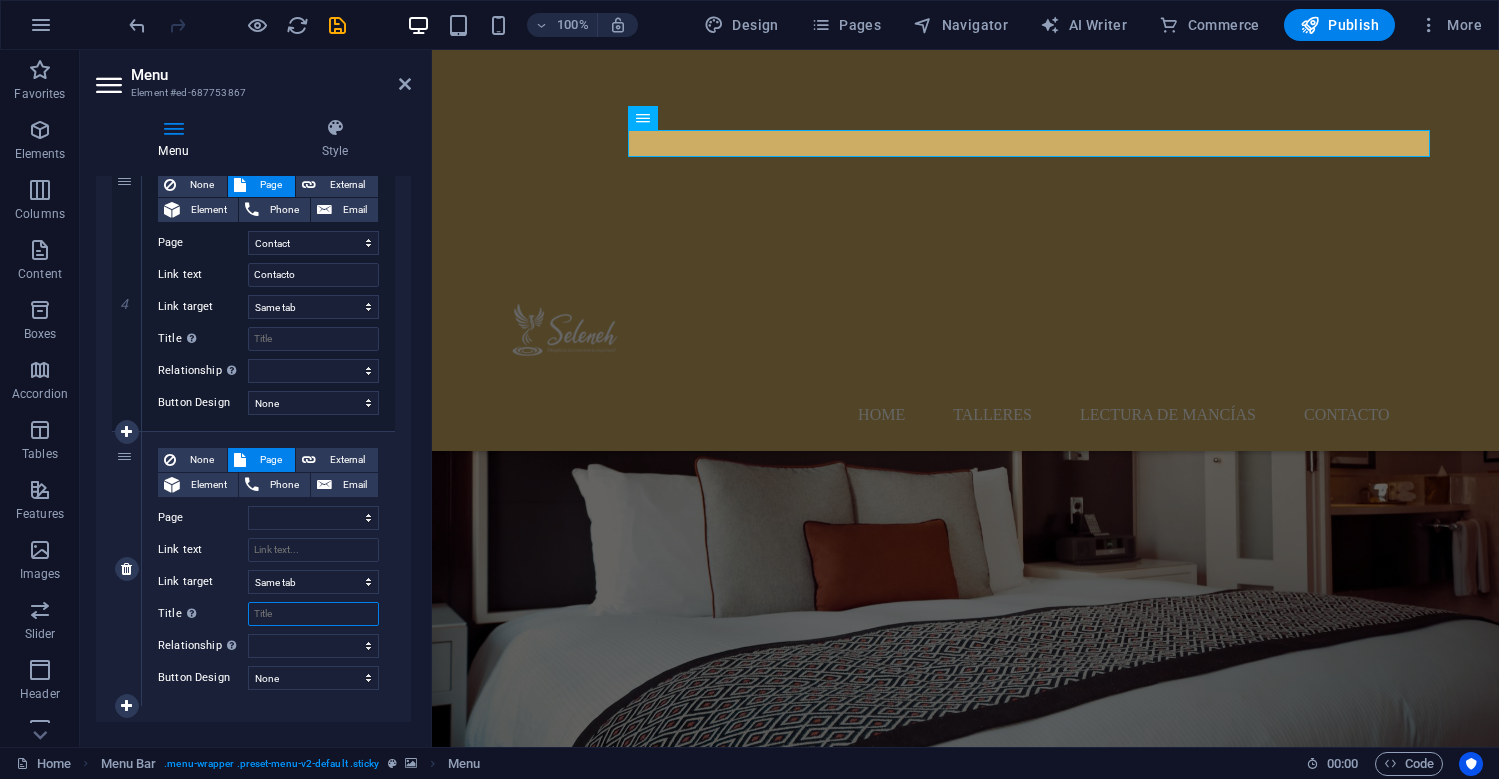 click on "Title Additional link description, should not be the same as the link text. The title is most often shown as a tooltip text when the mouse moves over the element. Leave empty if uncertain." at bounding box center [313, 614] 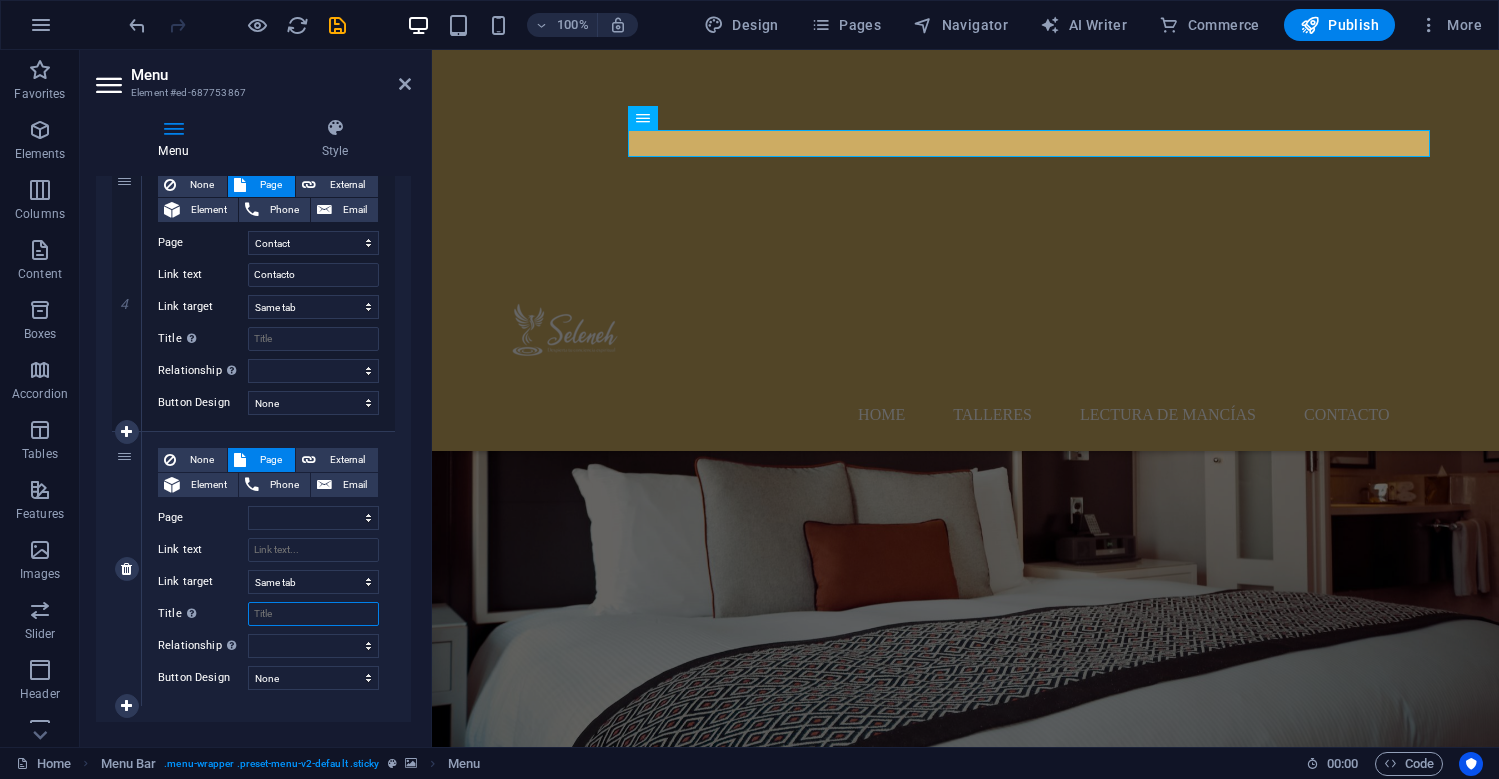 type on "A" 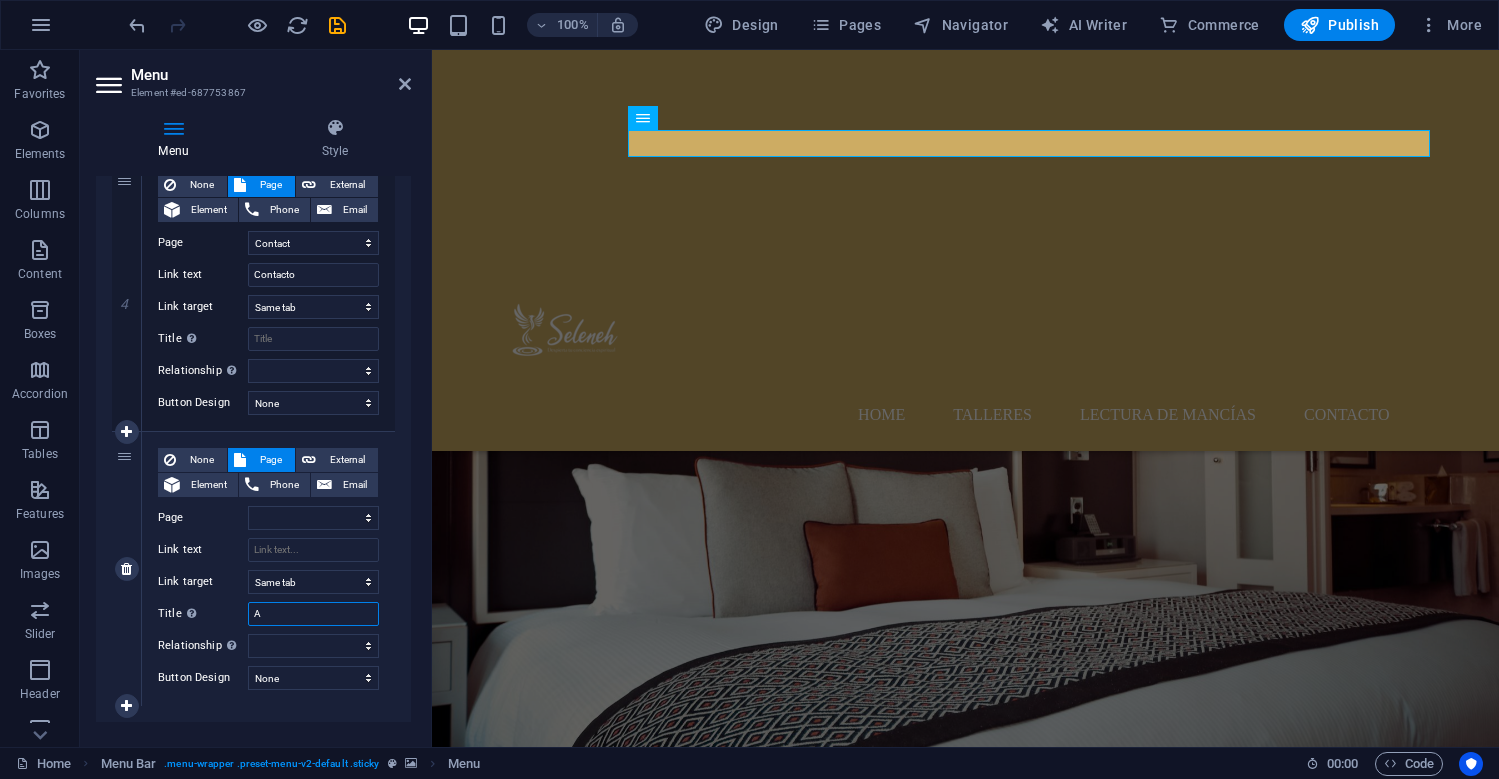 select 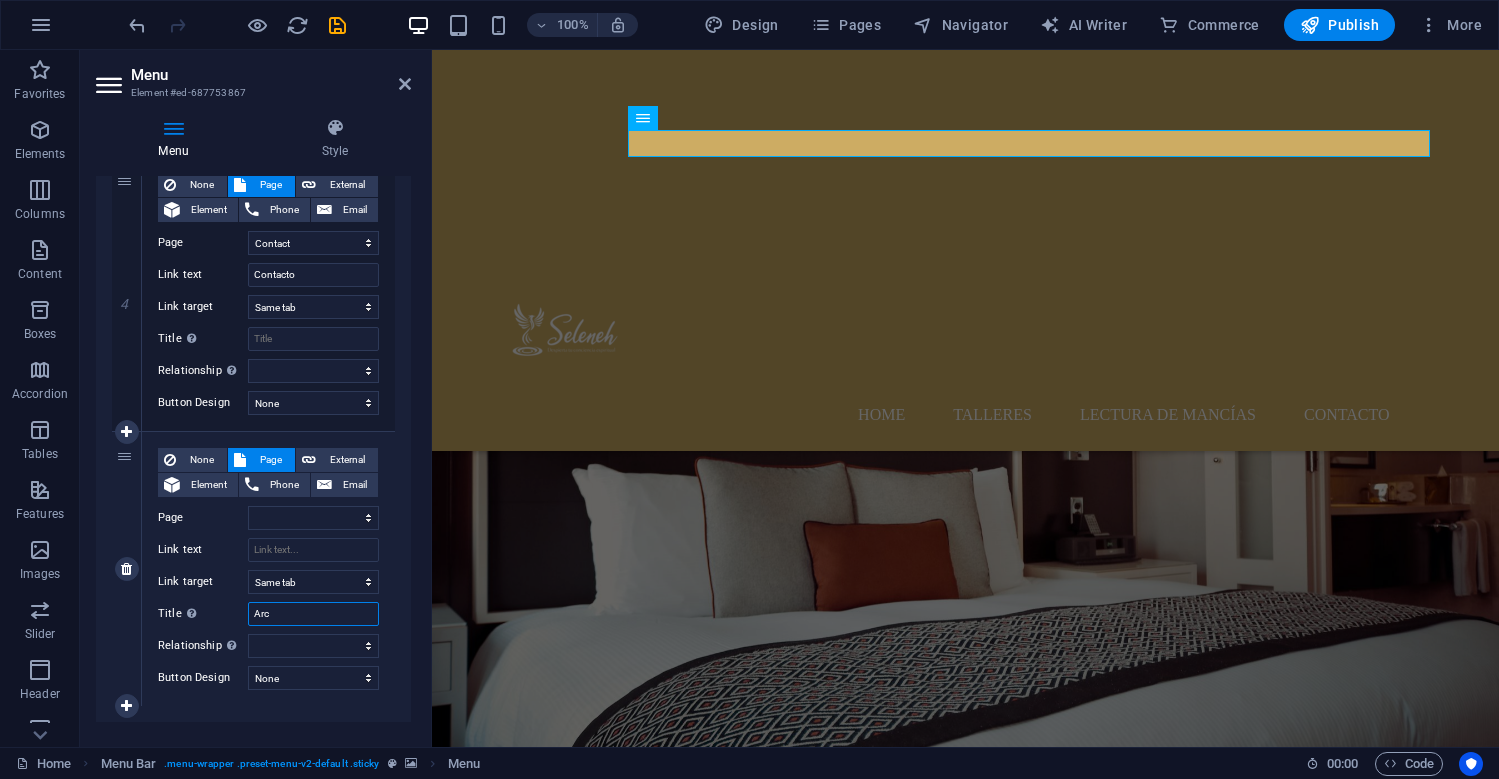 type on "Arca" 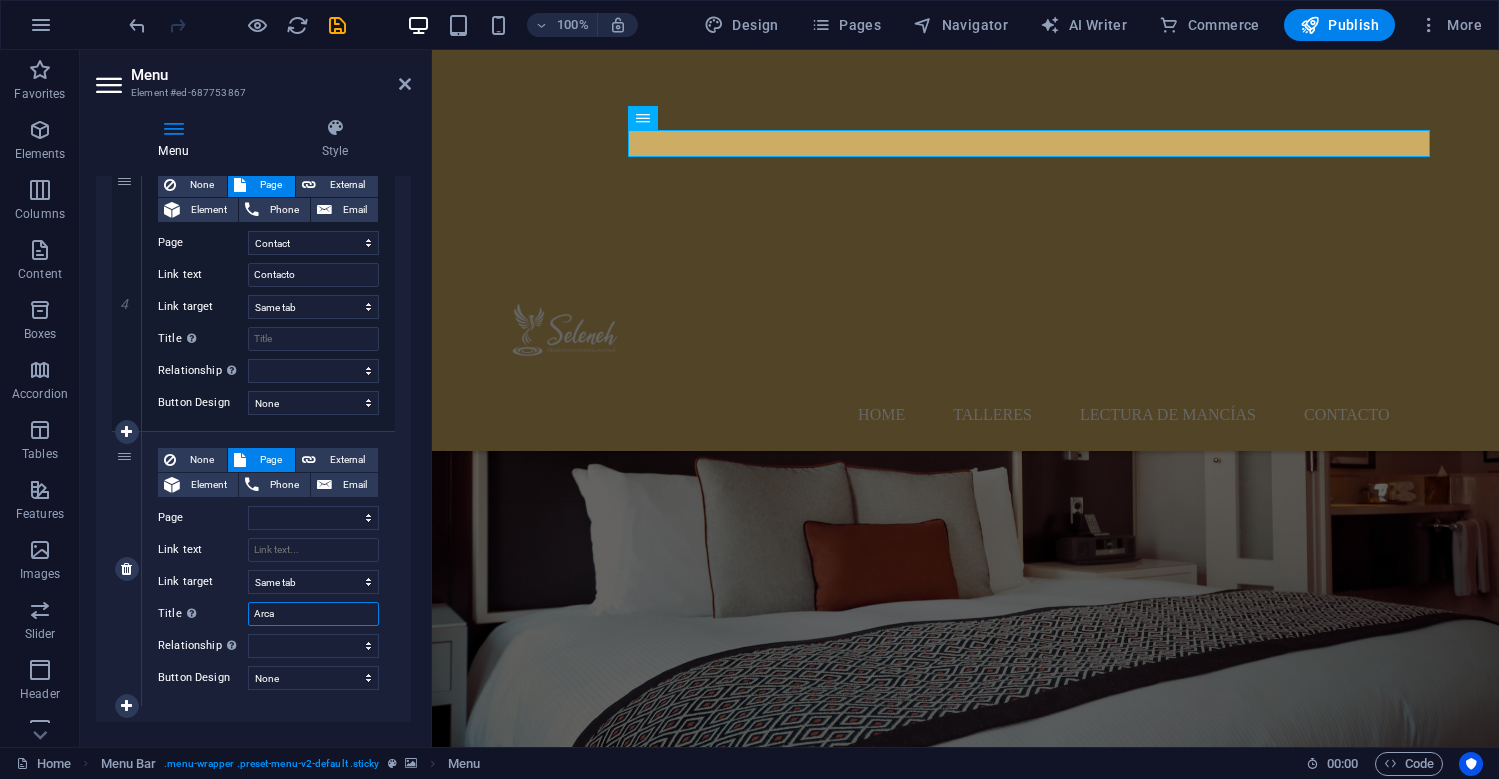 select 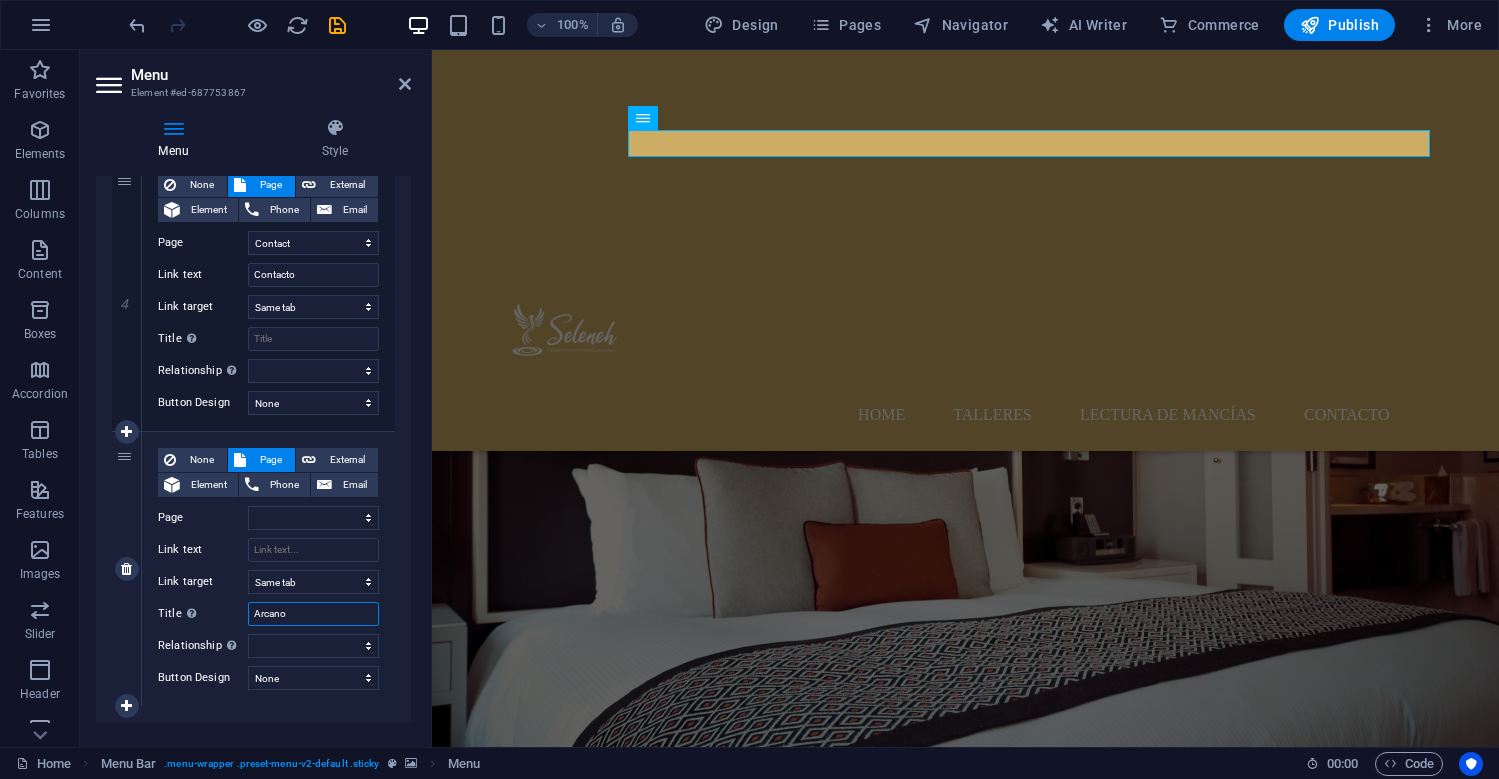type on "Arcanos" 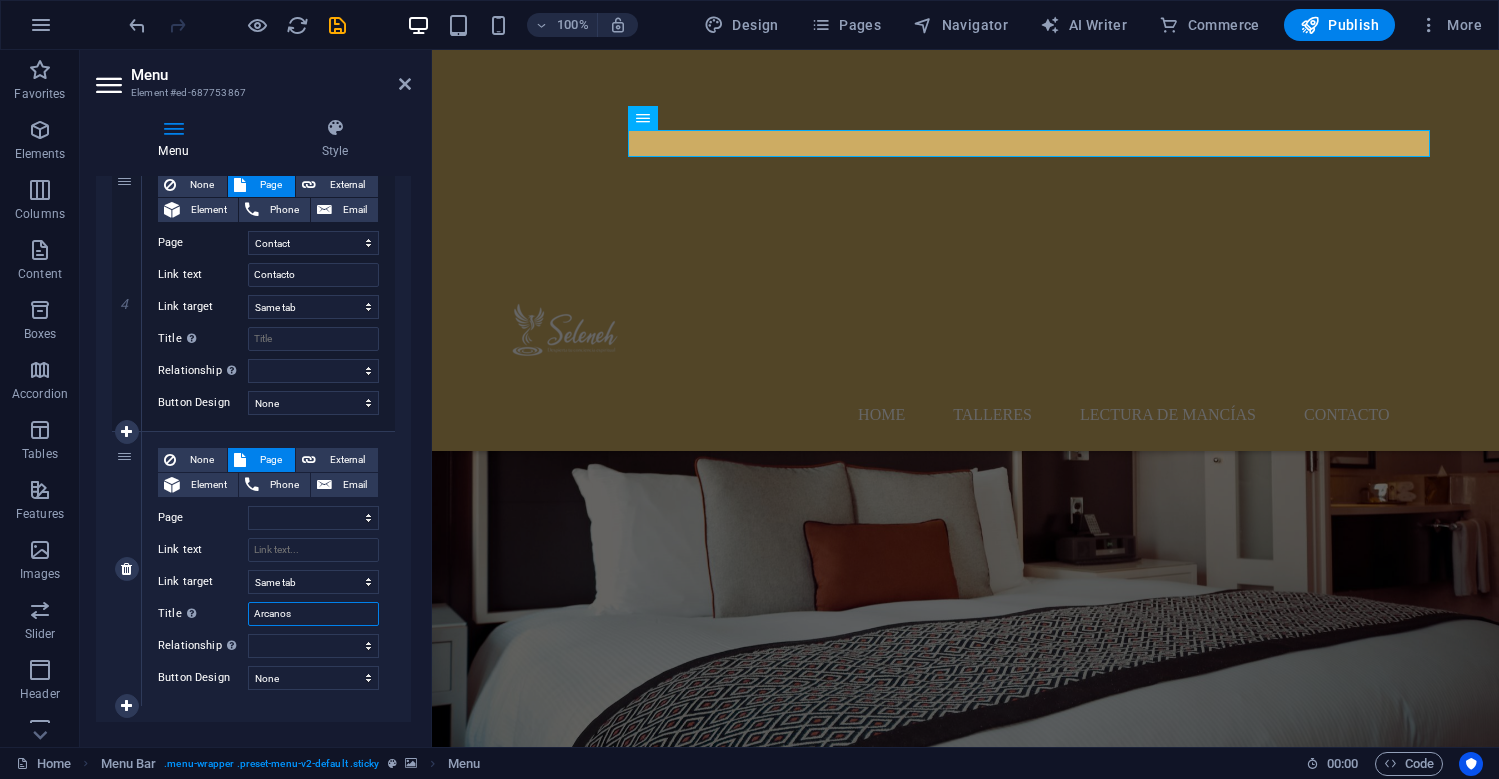 select 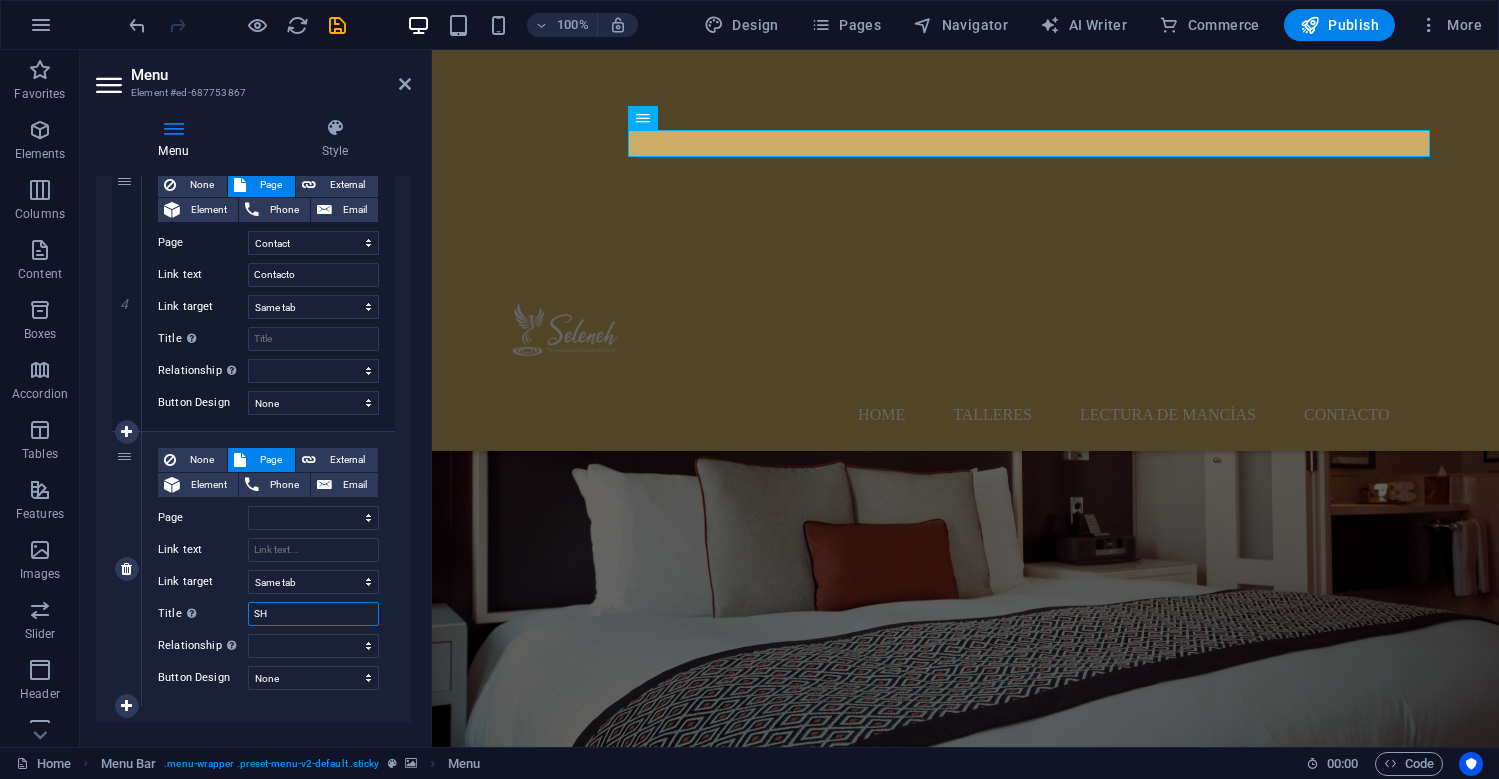 type on "SHN" 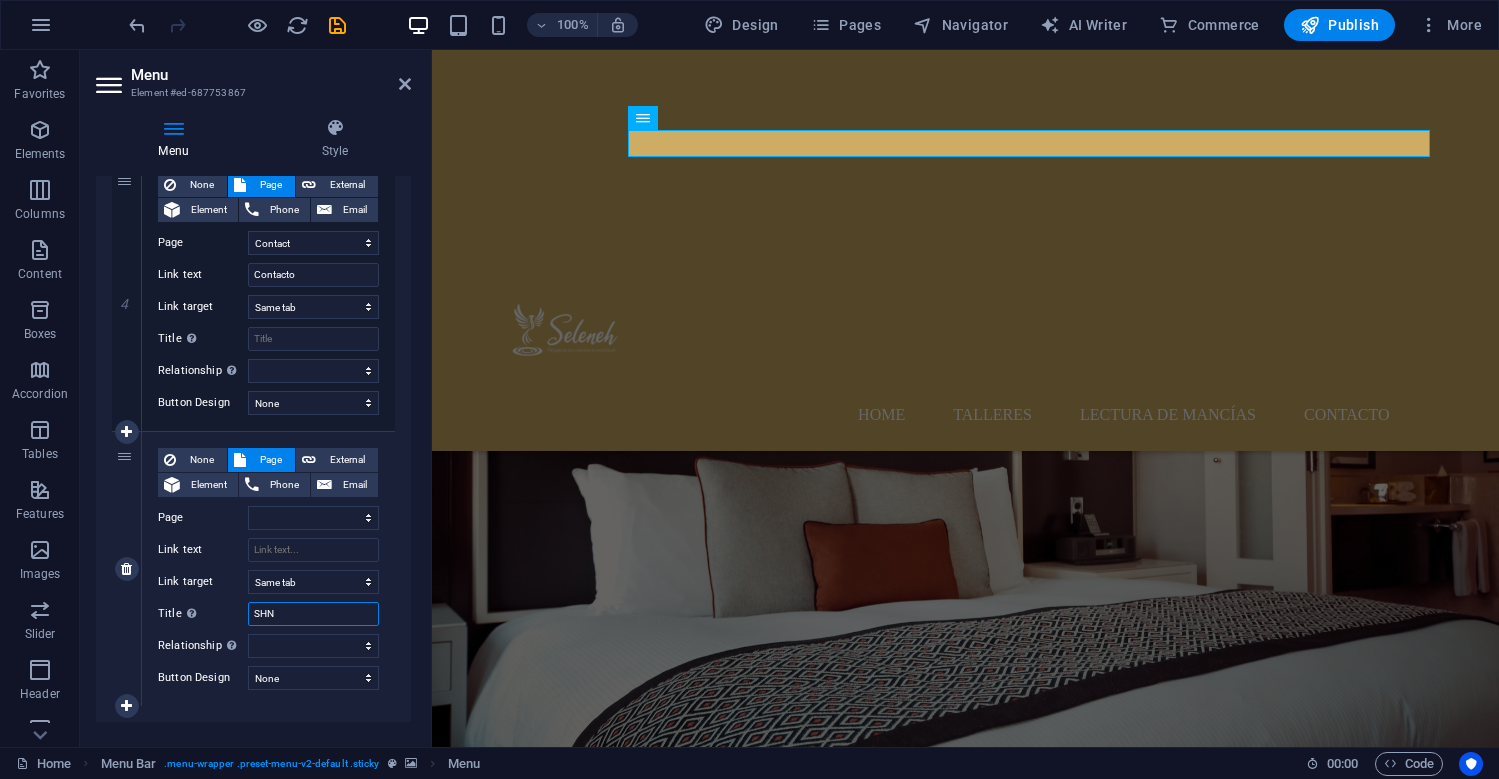select 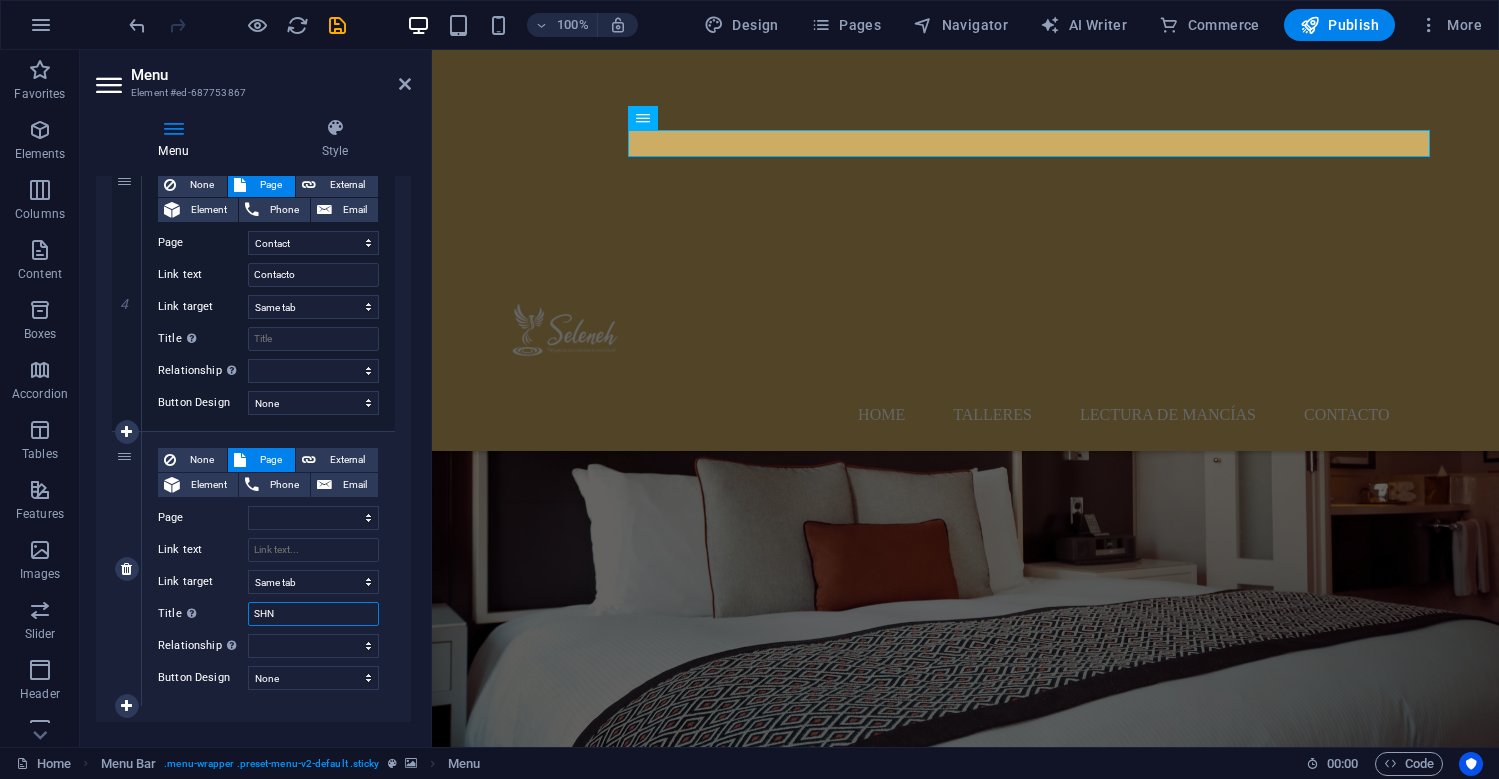 type on "SHN L" 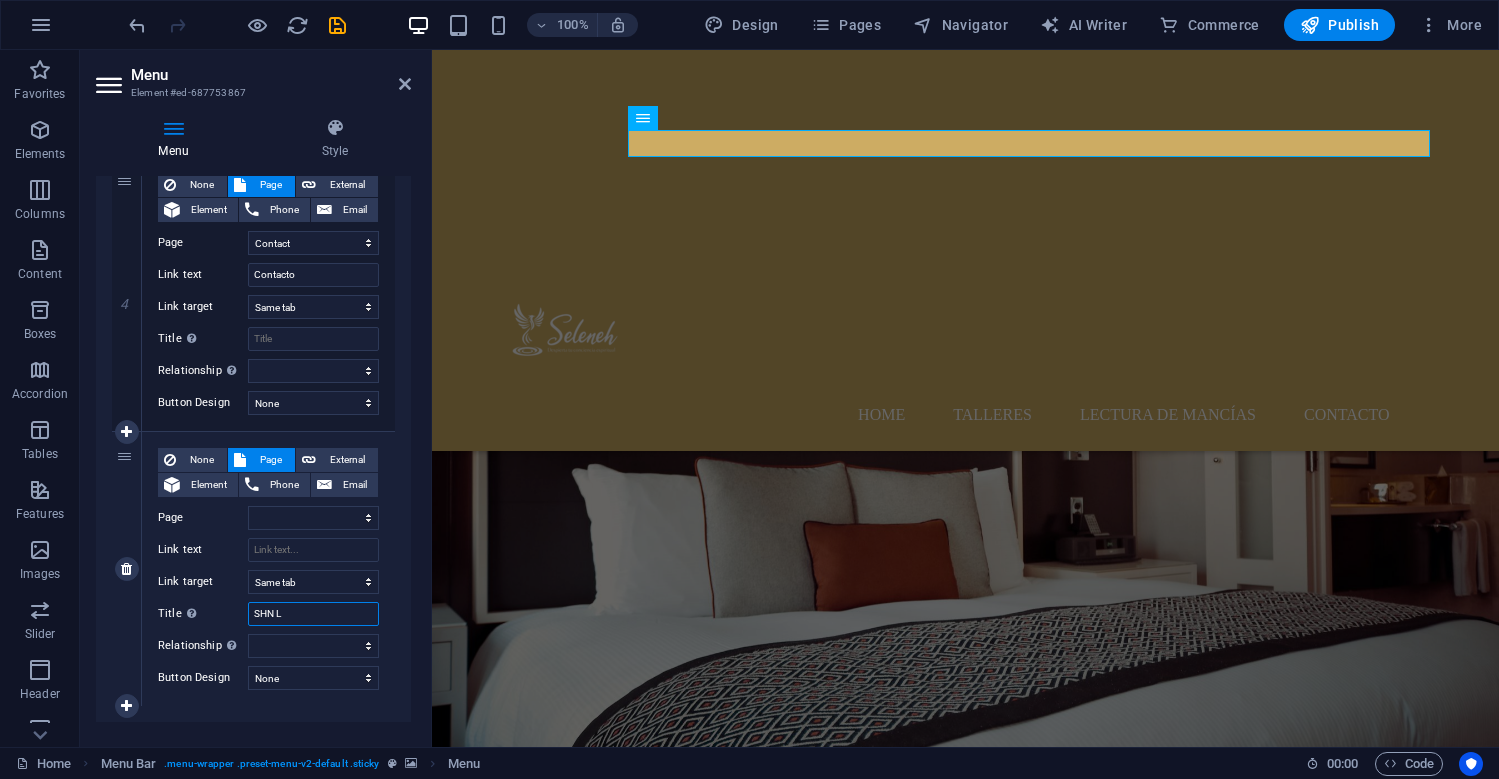 select 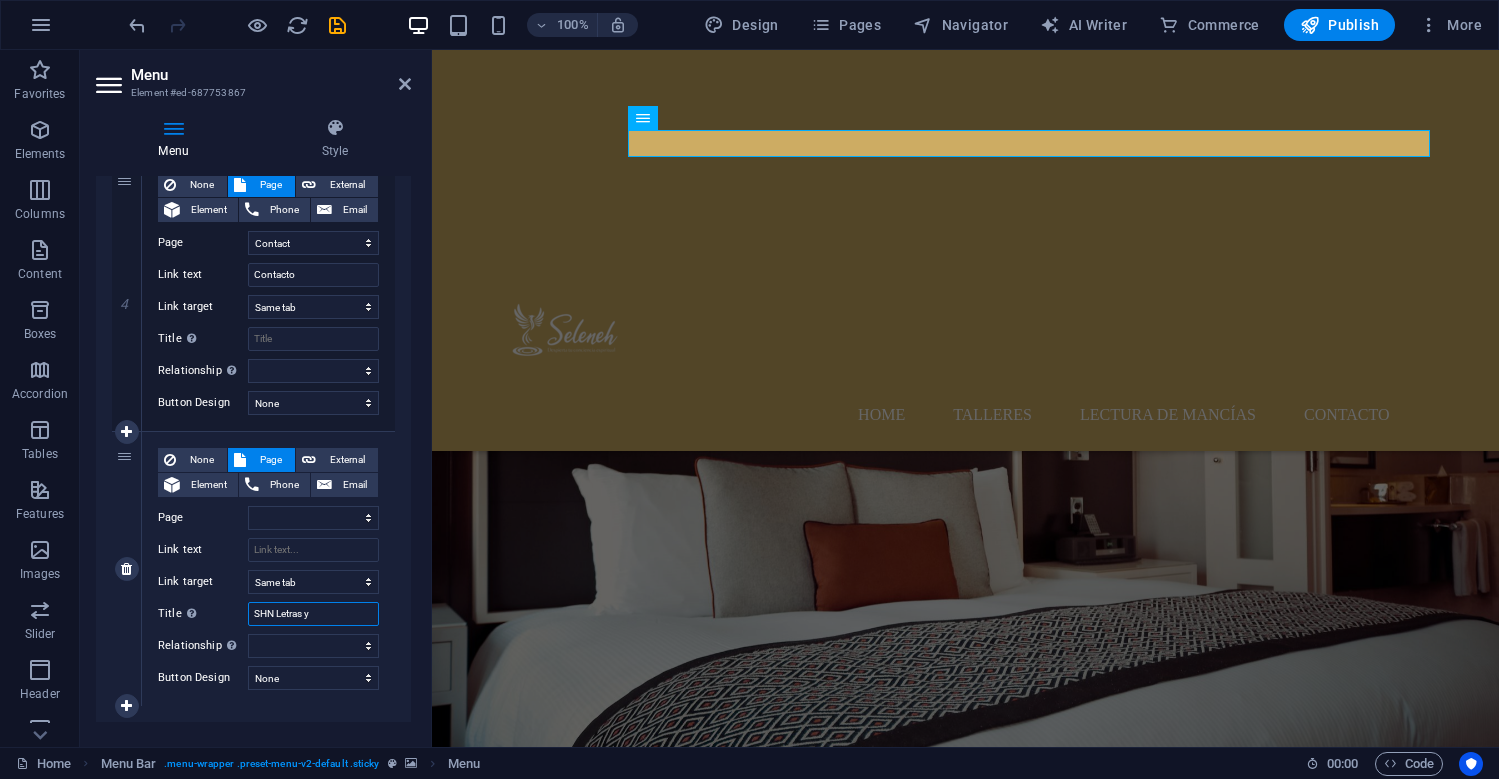 type on "SHN Letras y A" 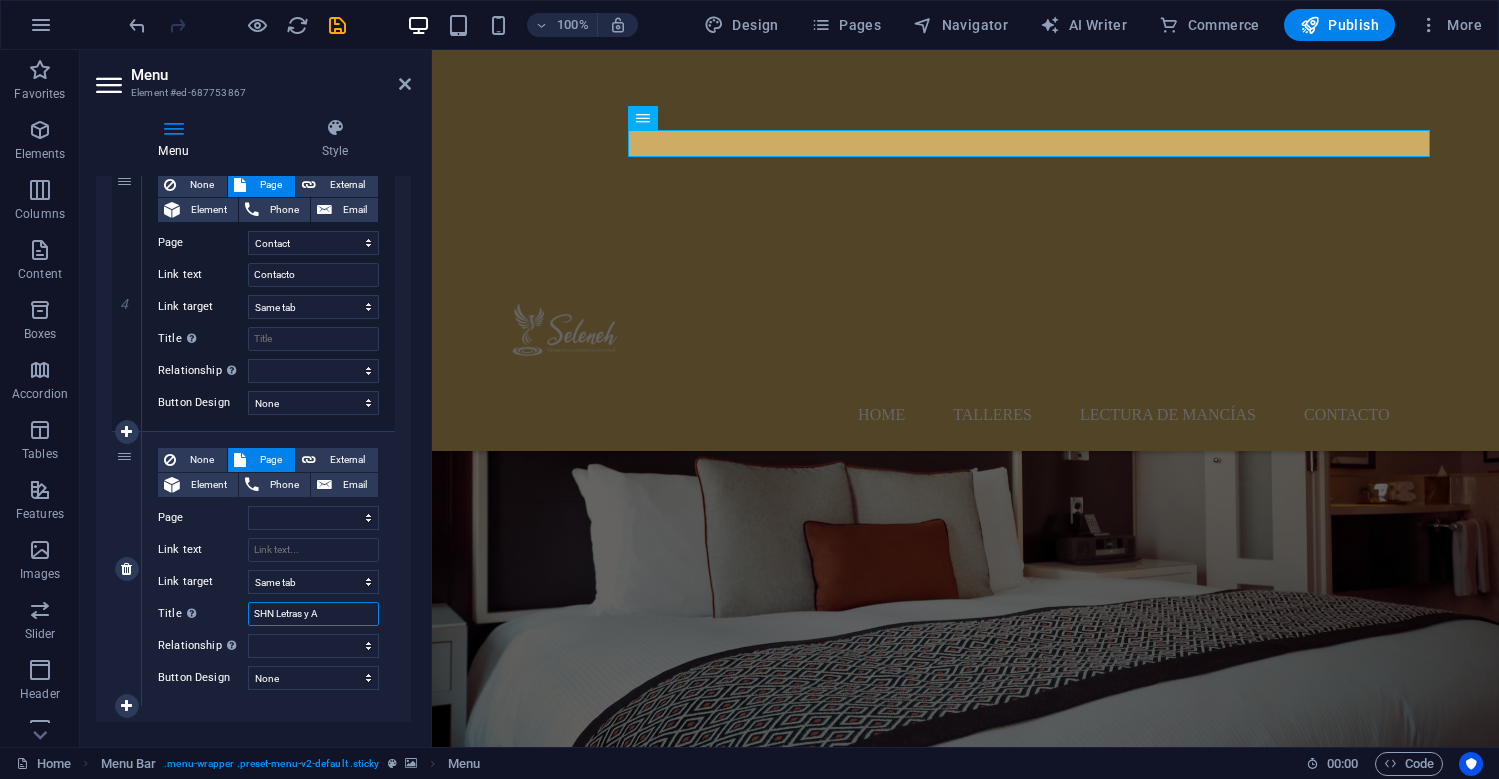 select 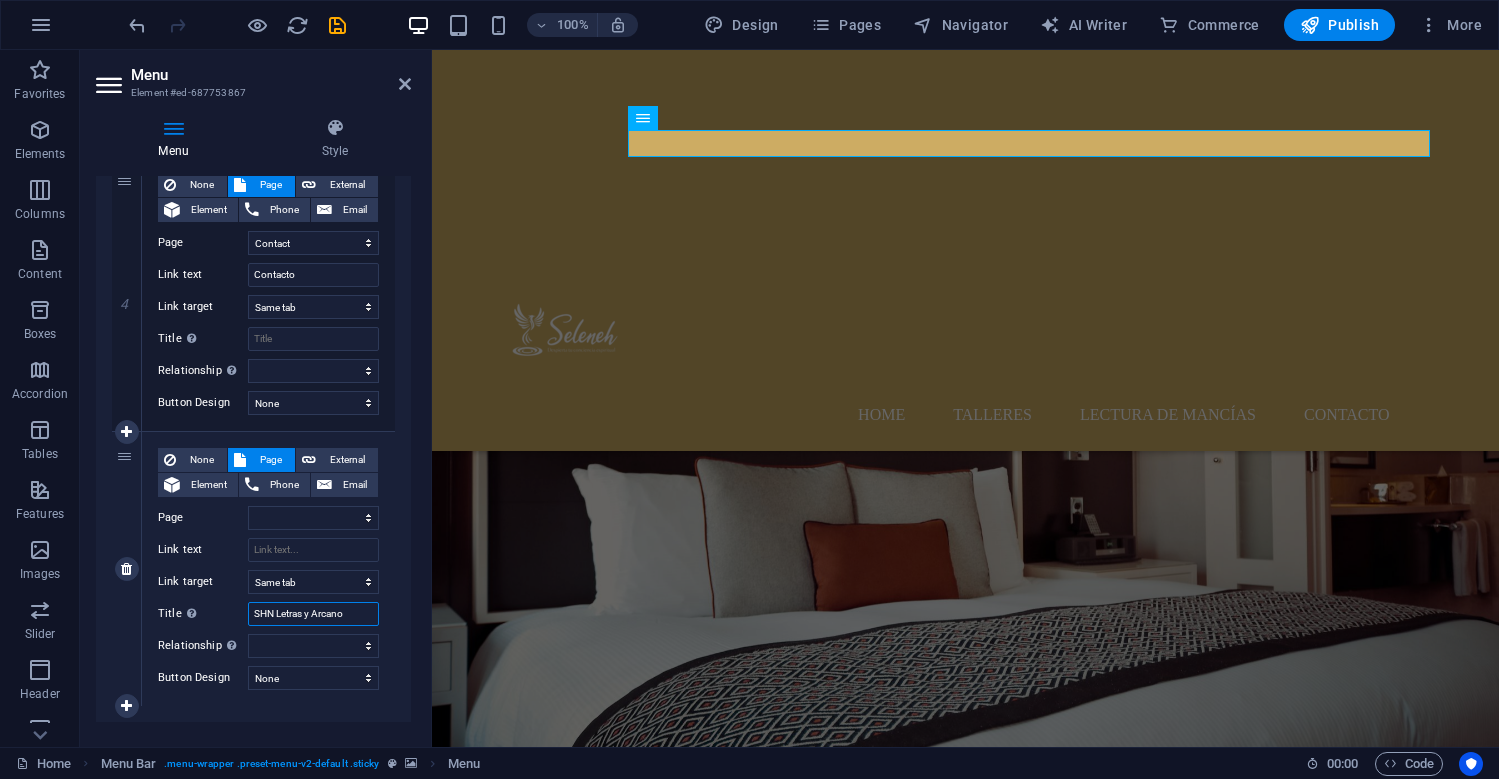 type on "SHN Letras y Arcanos" 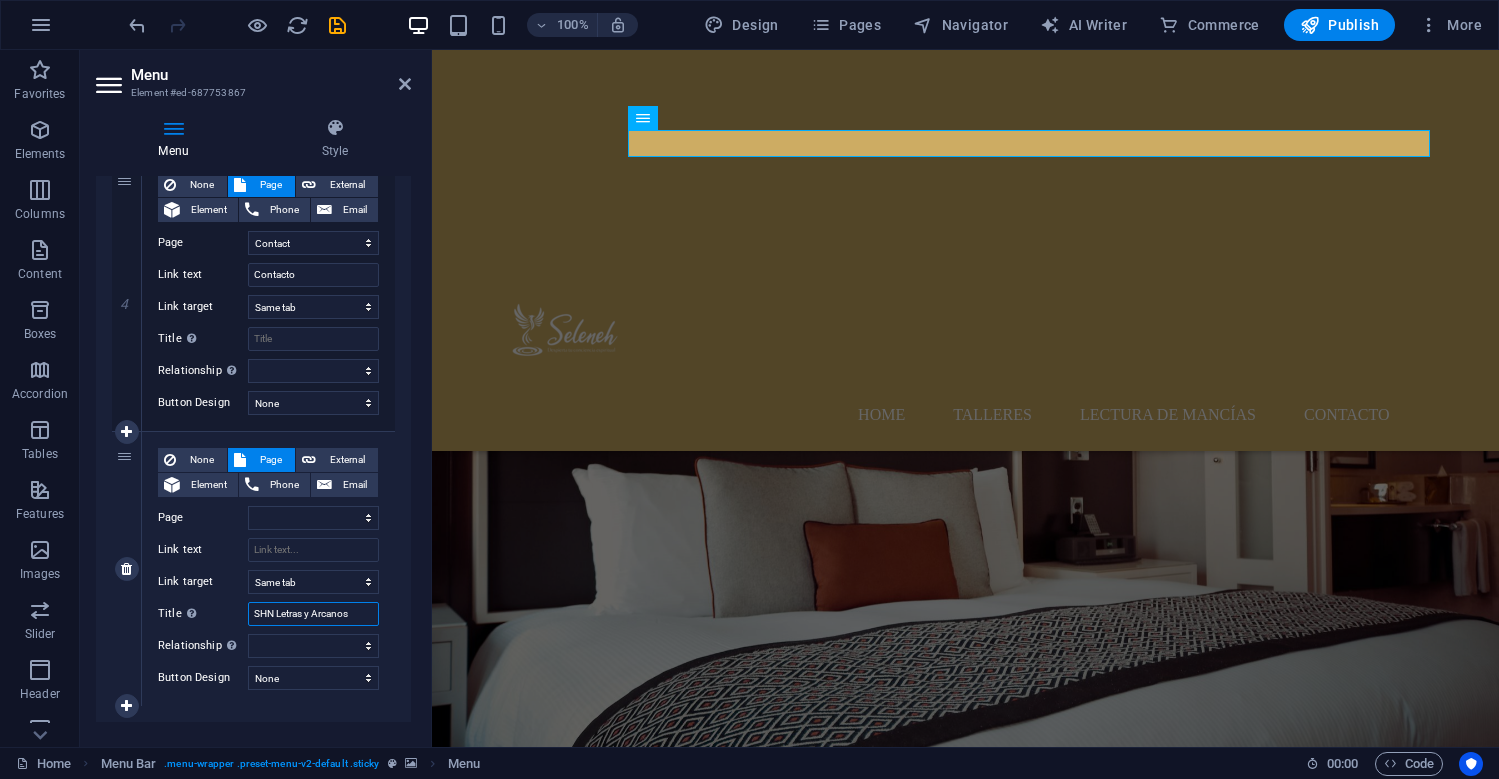 select 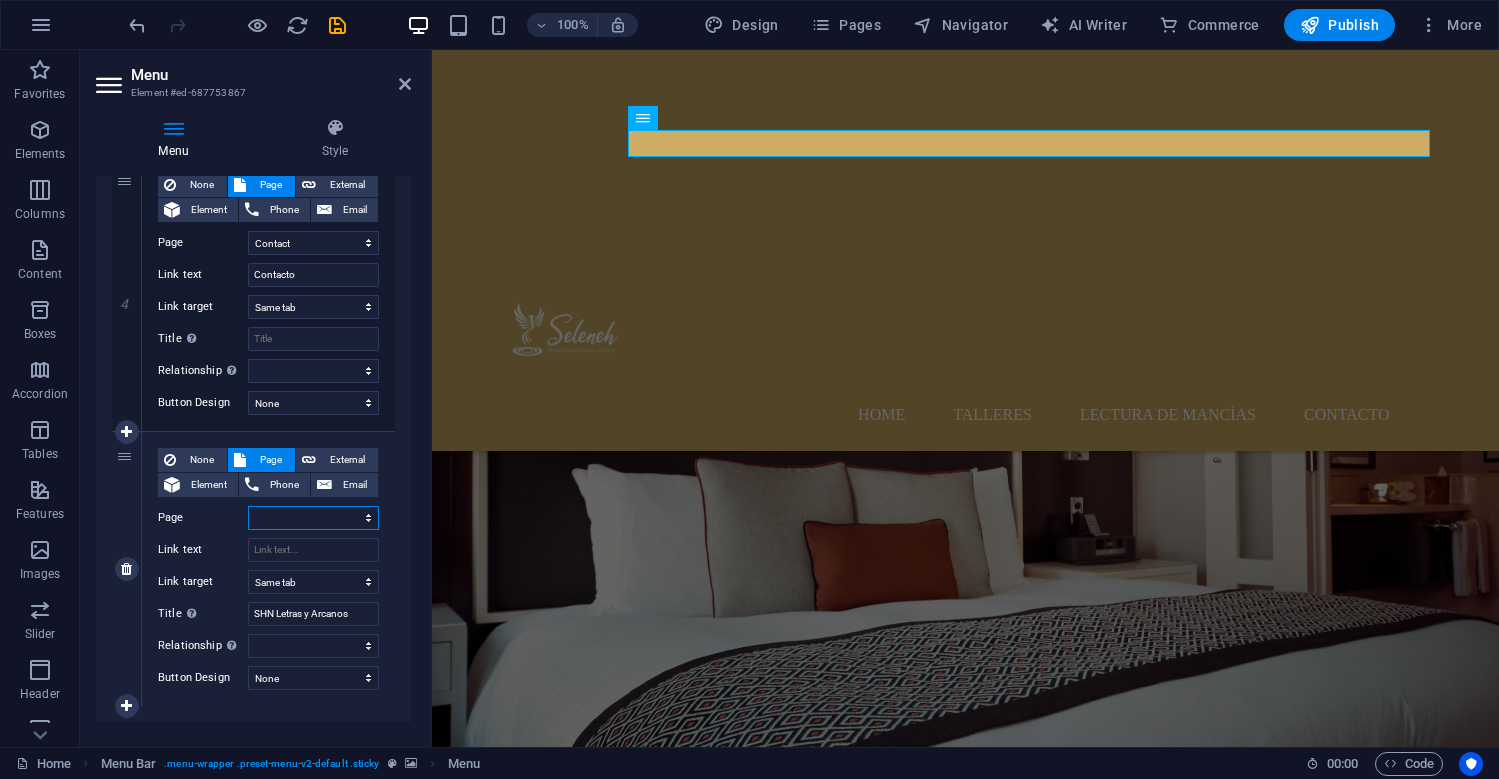 select on "4" 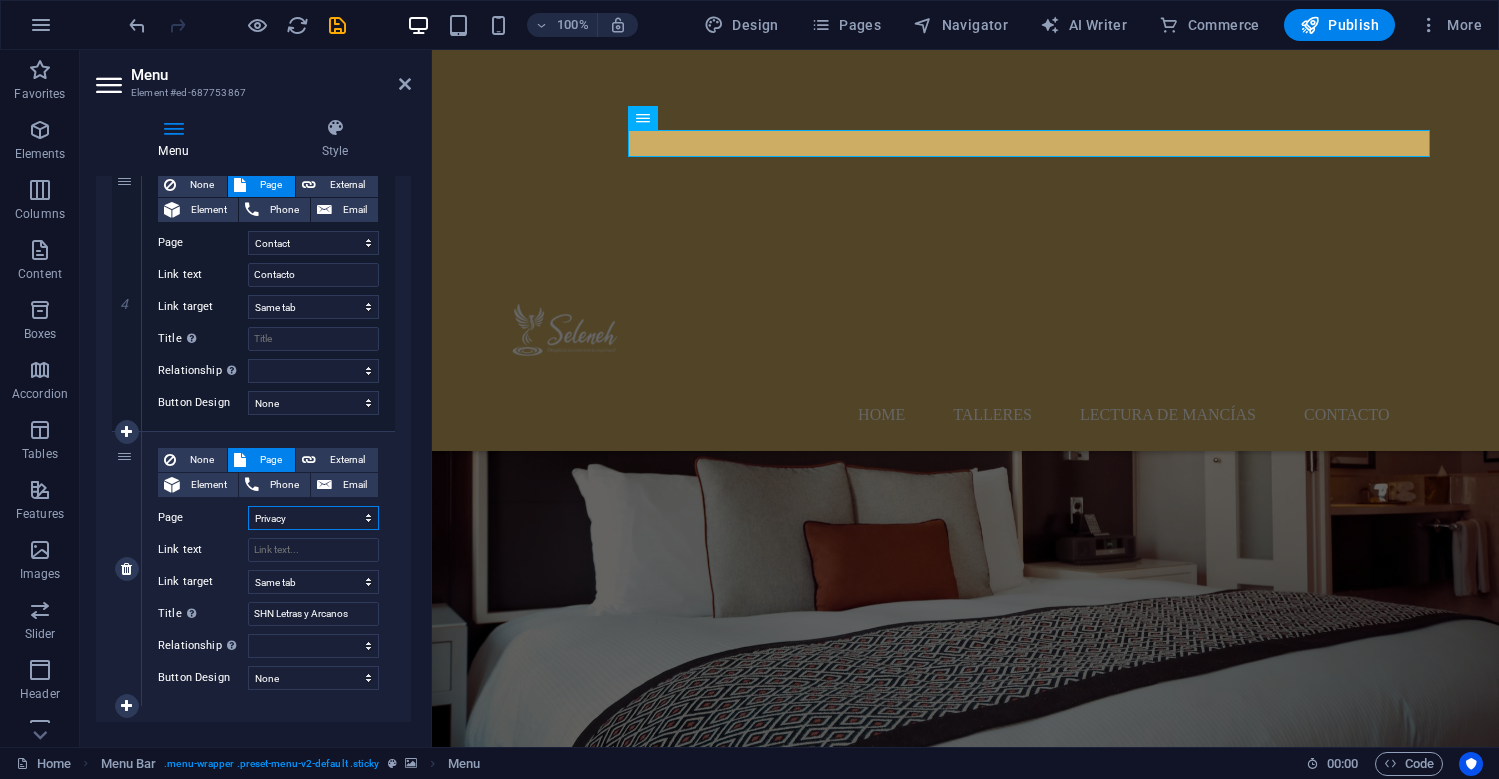 select 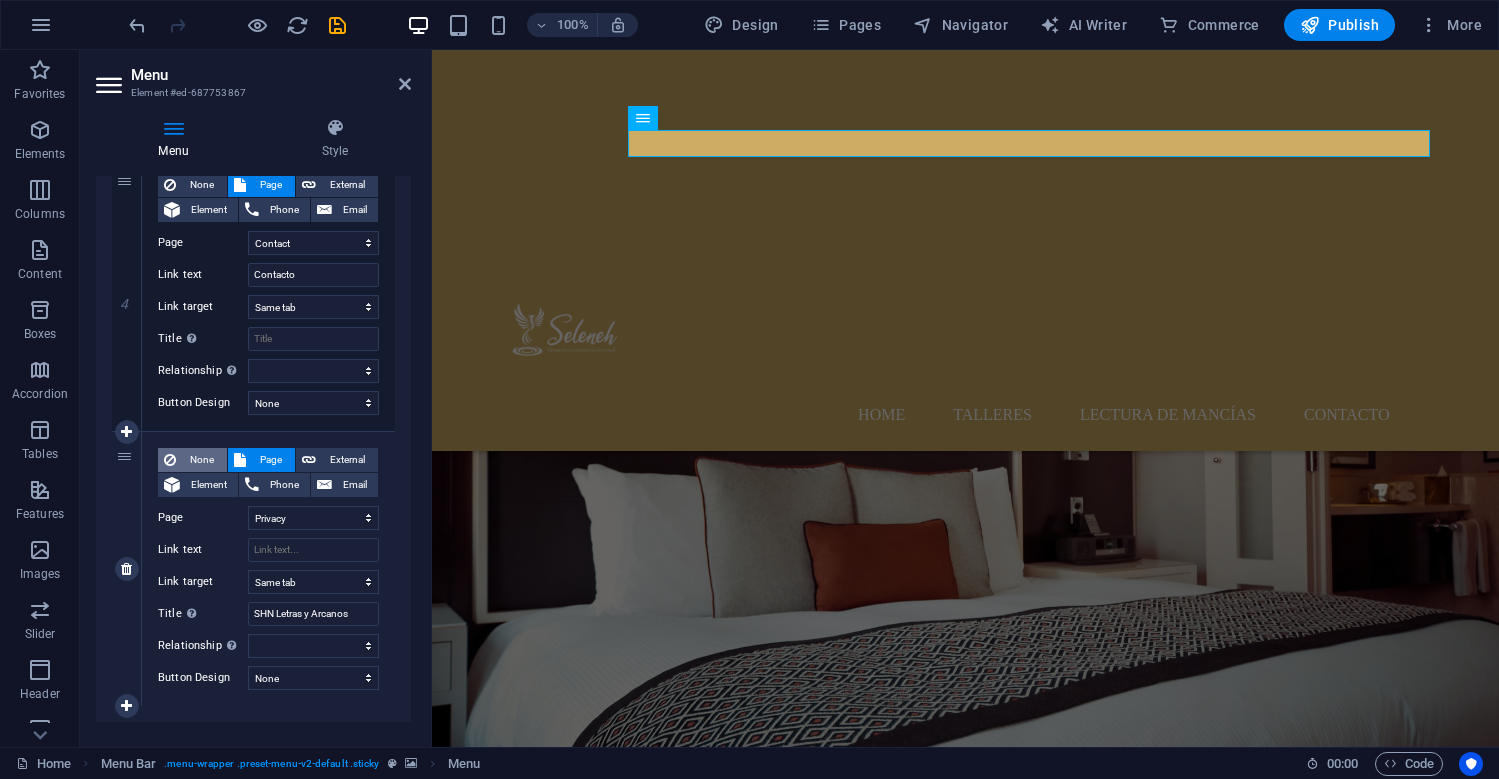 click on "None" at bounding box center (201, 460) 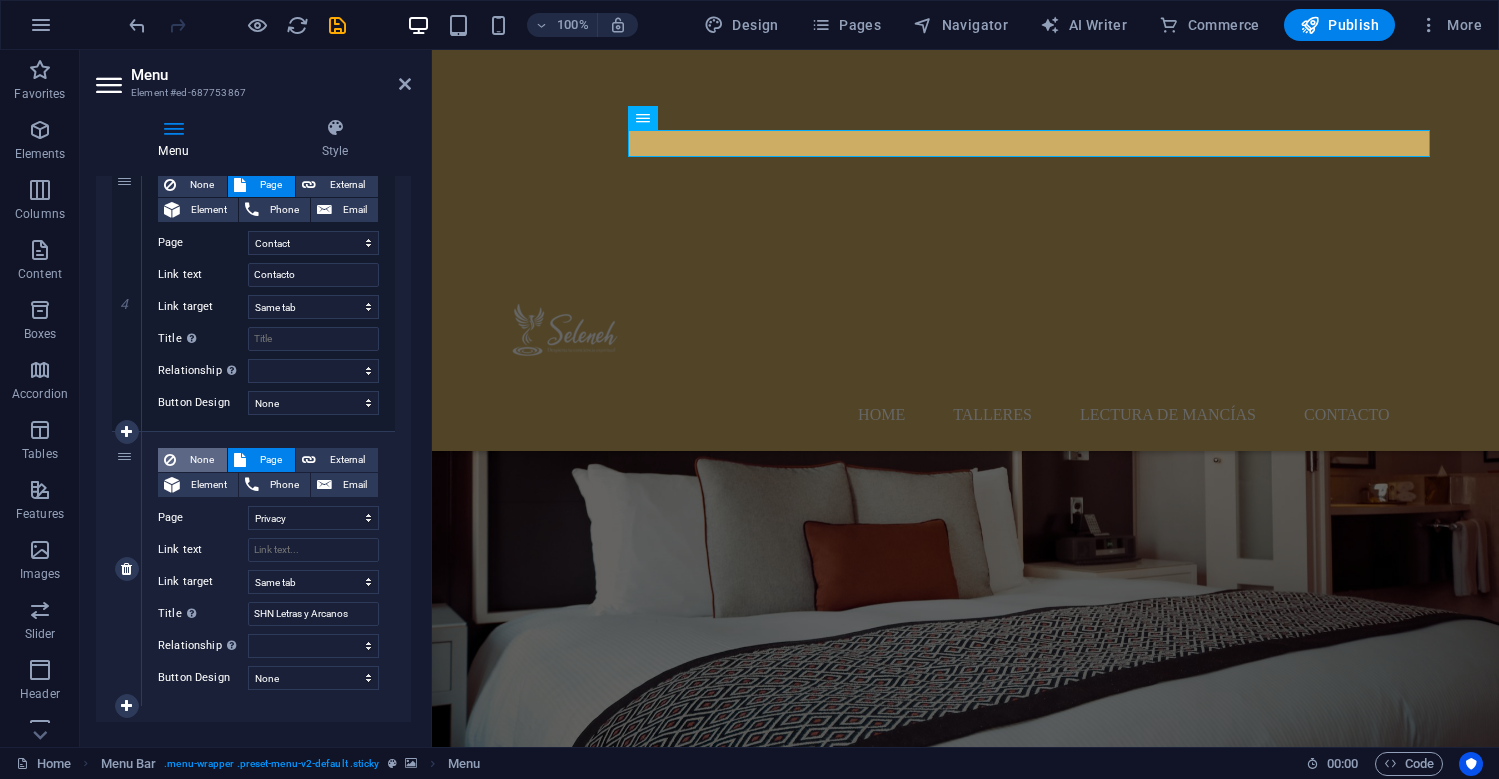 scroll, scrollTop: 895, scrollLeft: 0, axis: vertical 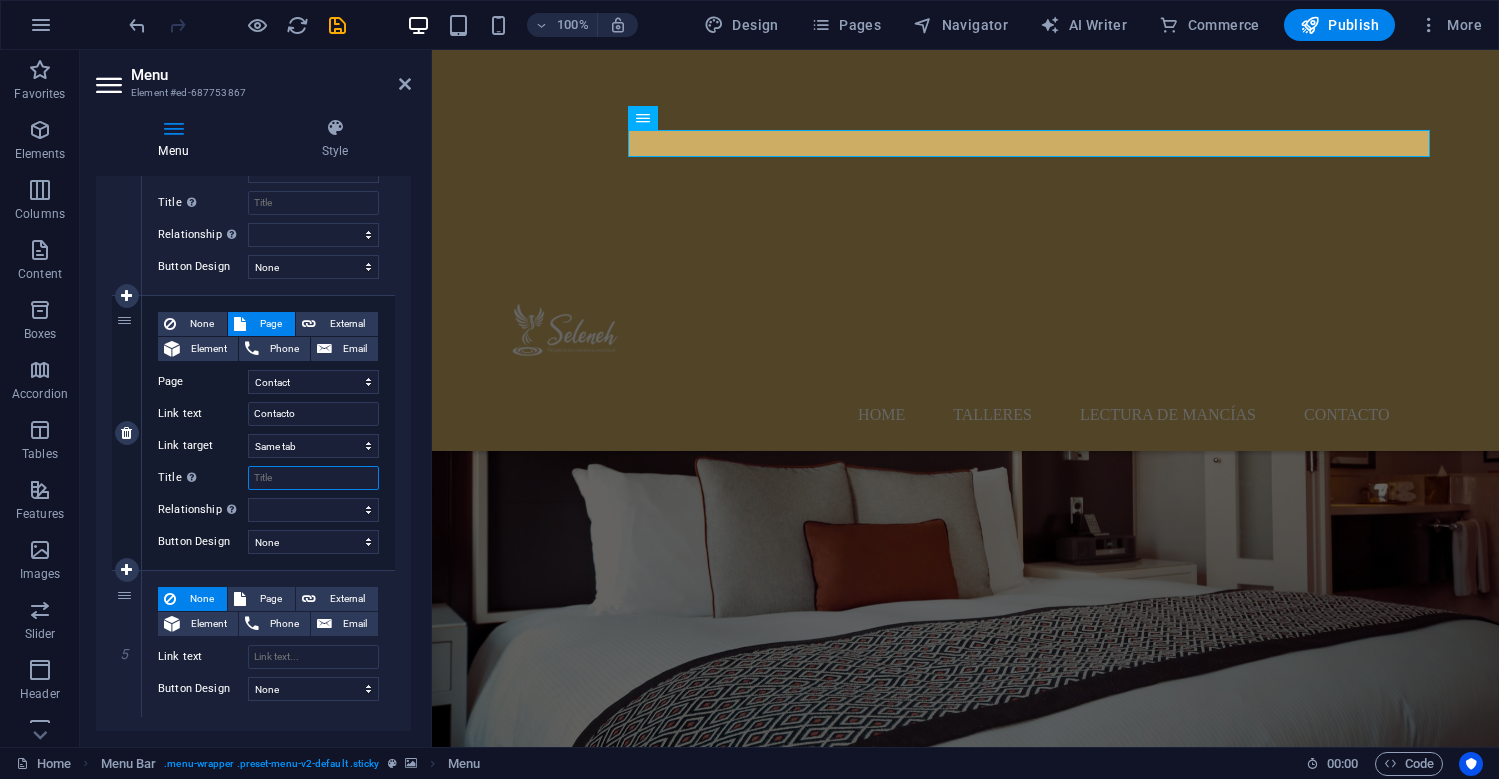 click on "Title Additional link description, should not be the same as the link text. The title is most often shown as a tooltip text when the mouse moves over the element. Leave empty if uncertain." at bounding box center [313, 478] 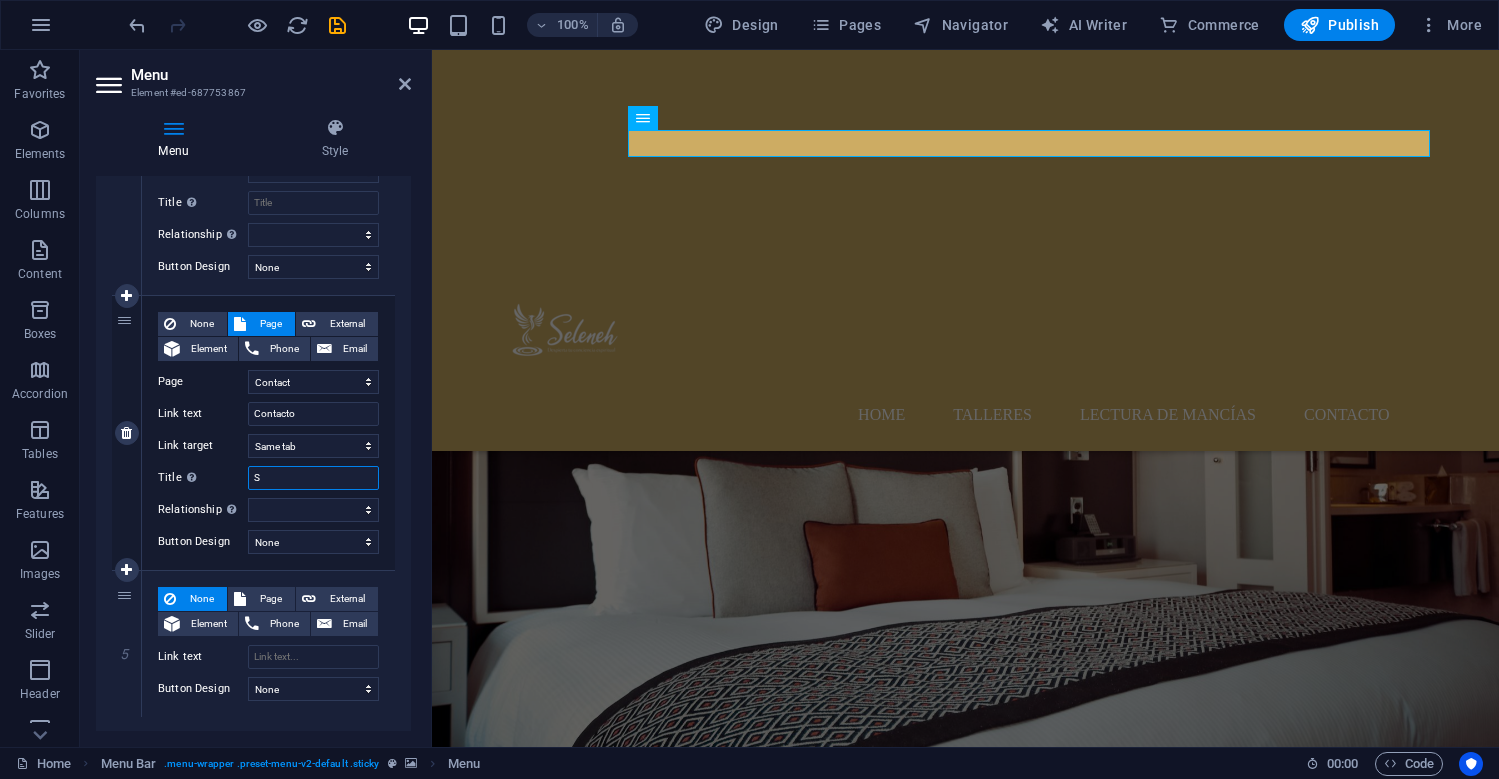 type on "SH" 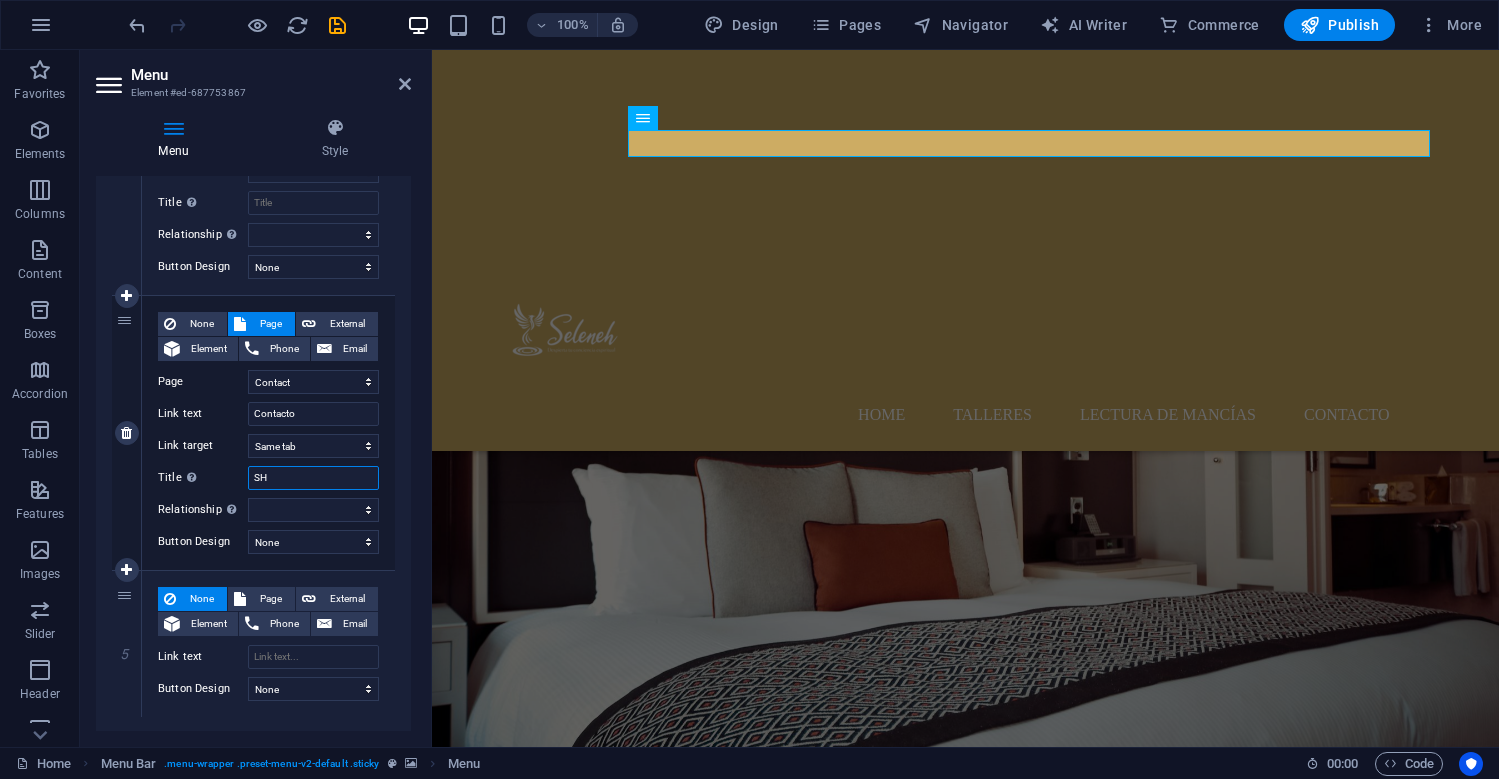 select 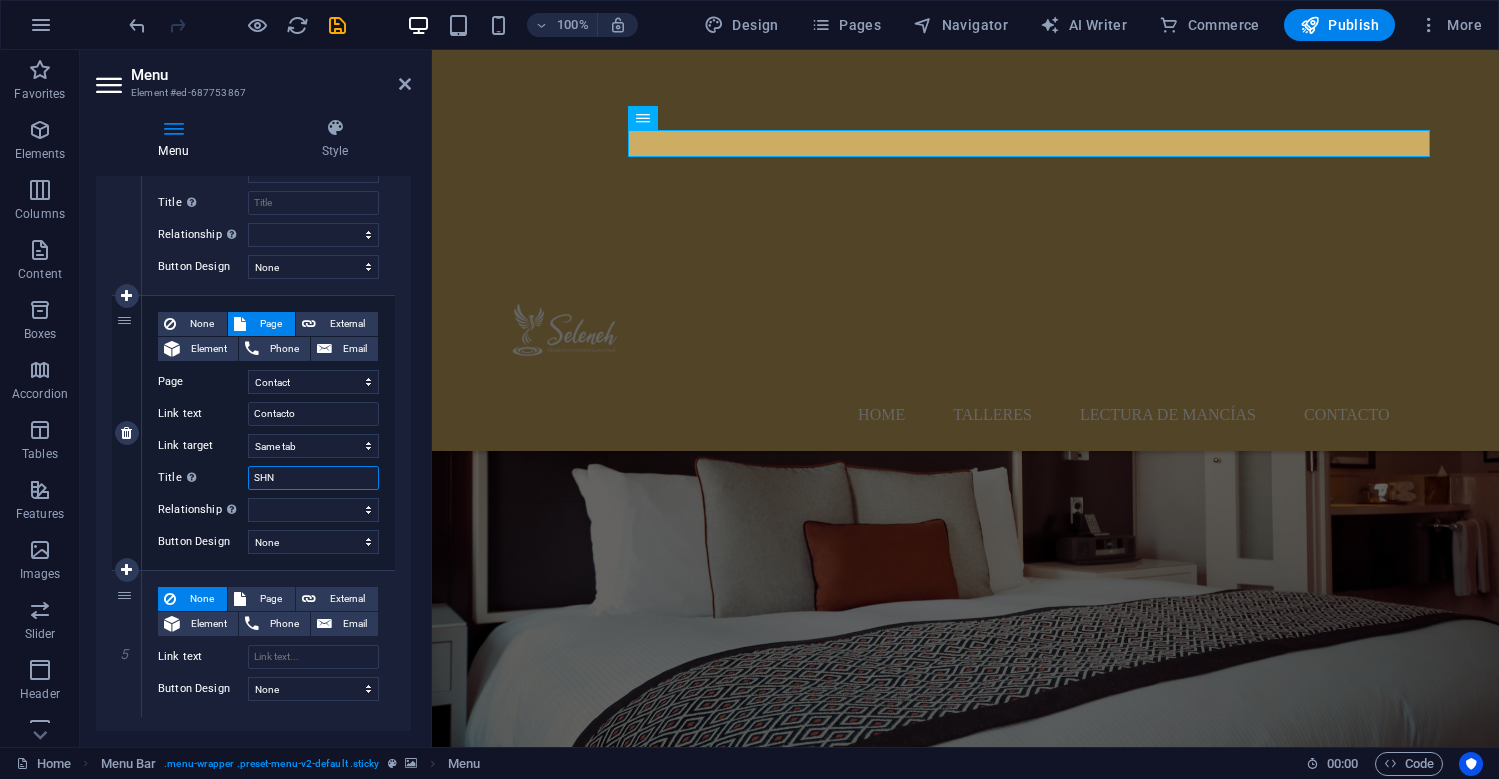 select 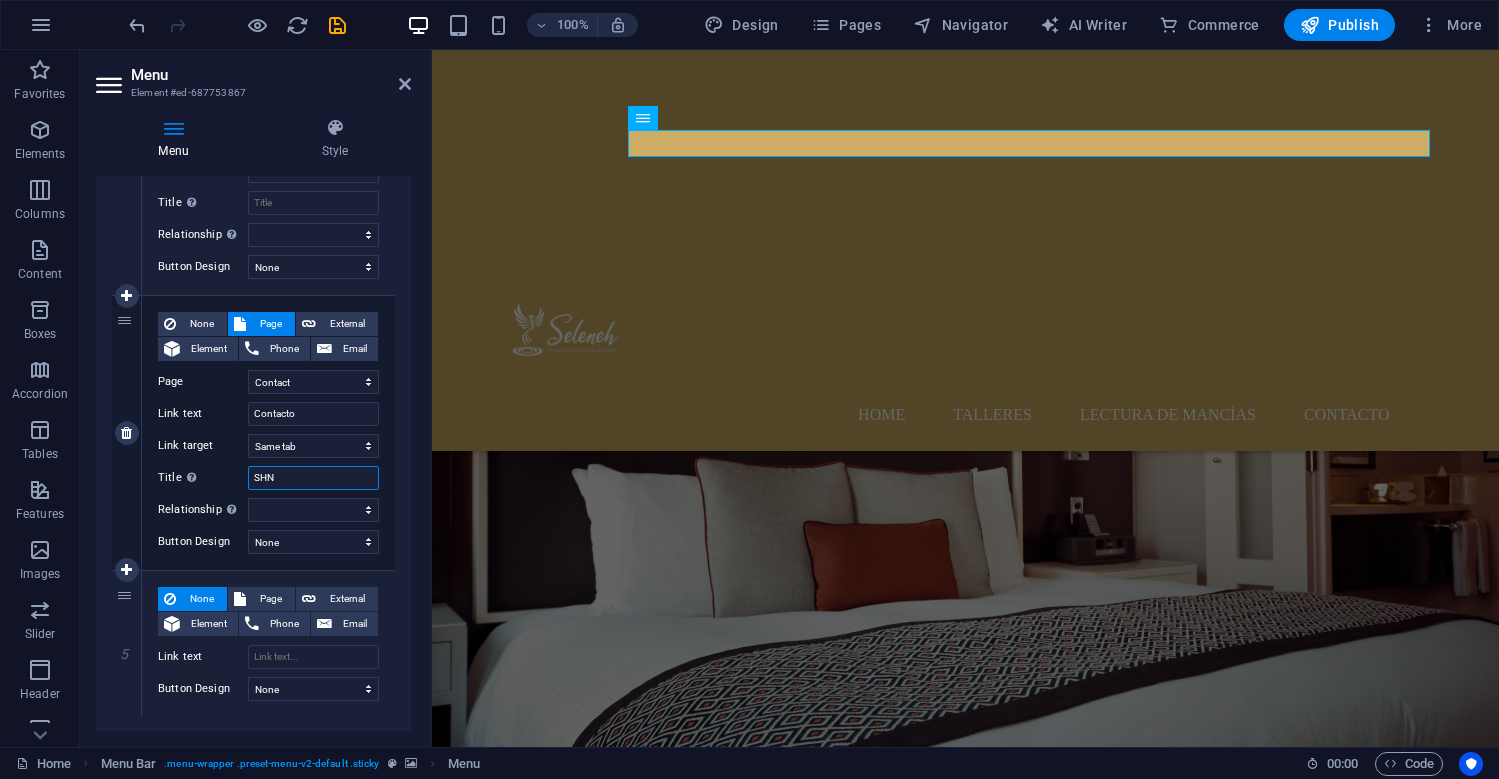 type on "SHN" 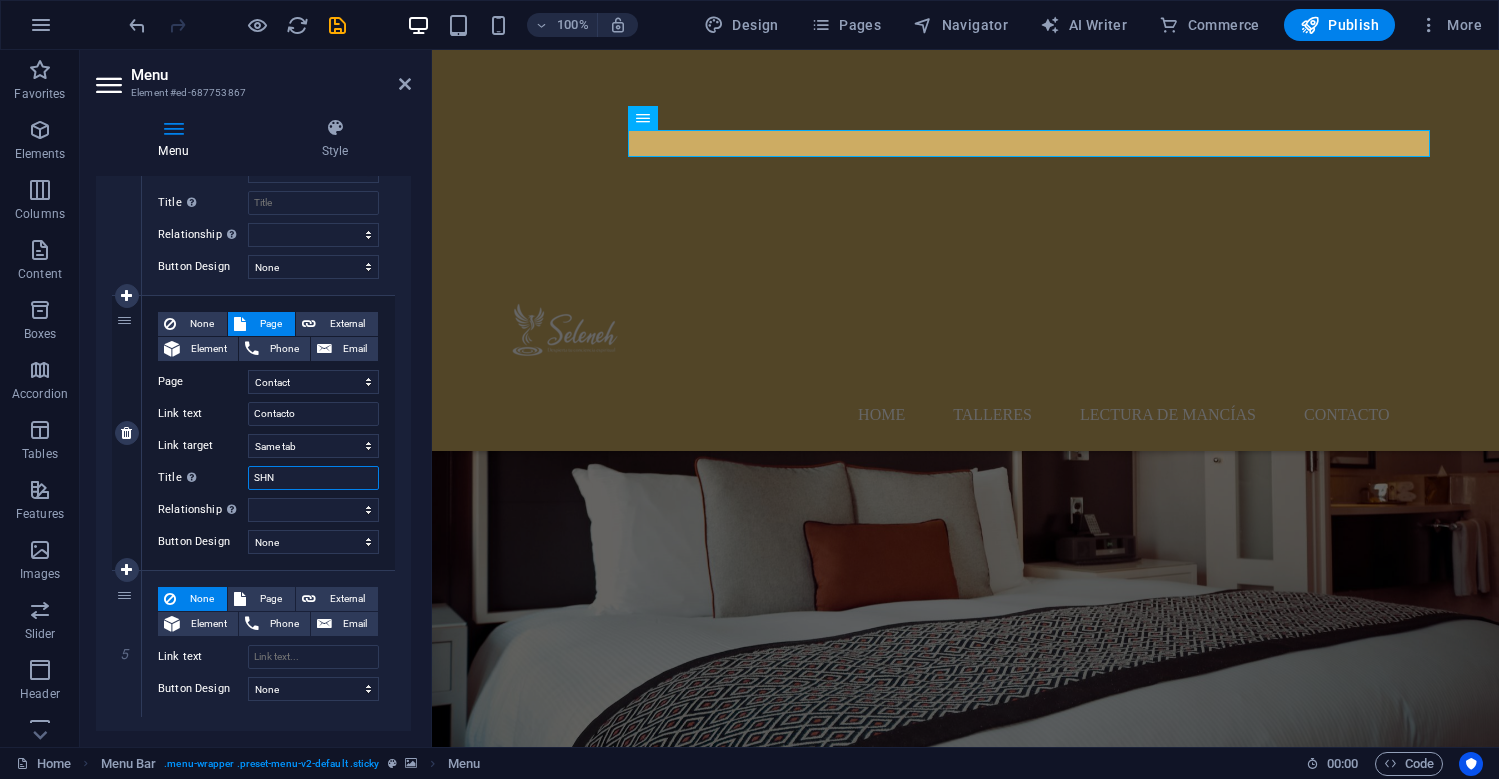 select 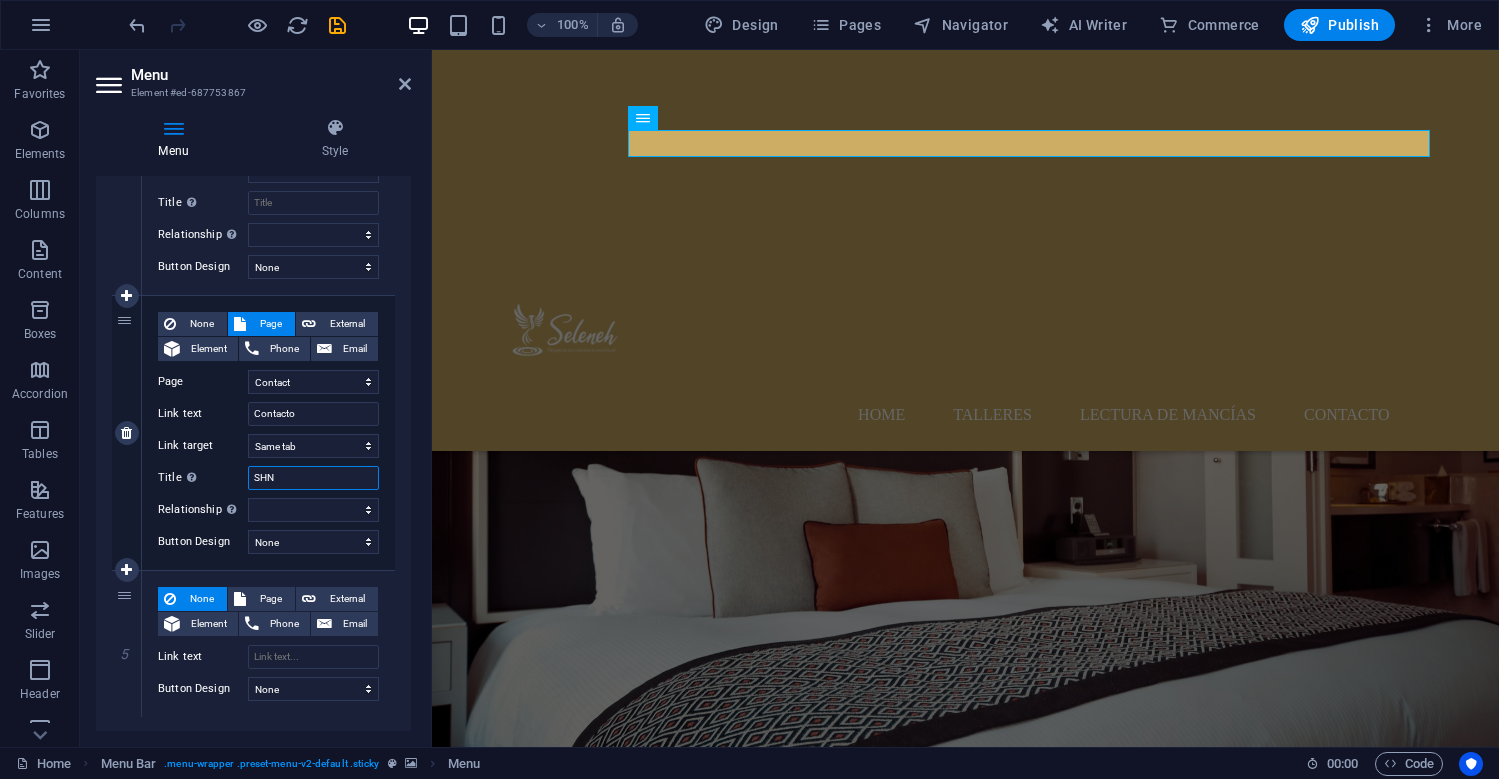 type on "SHN L" 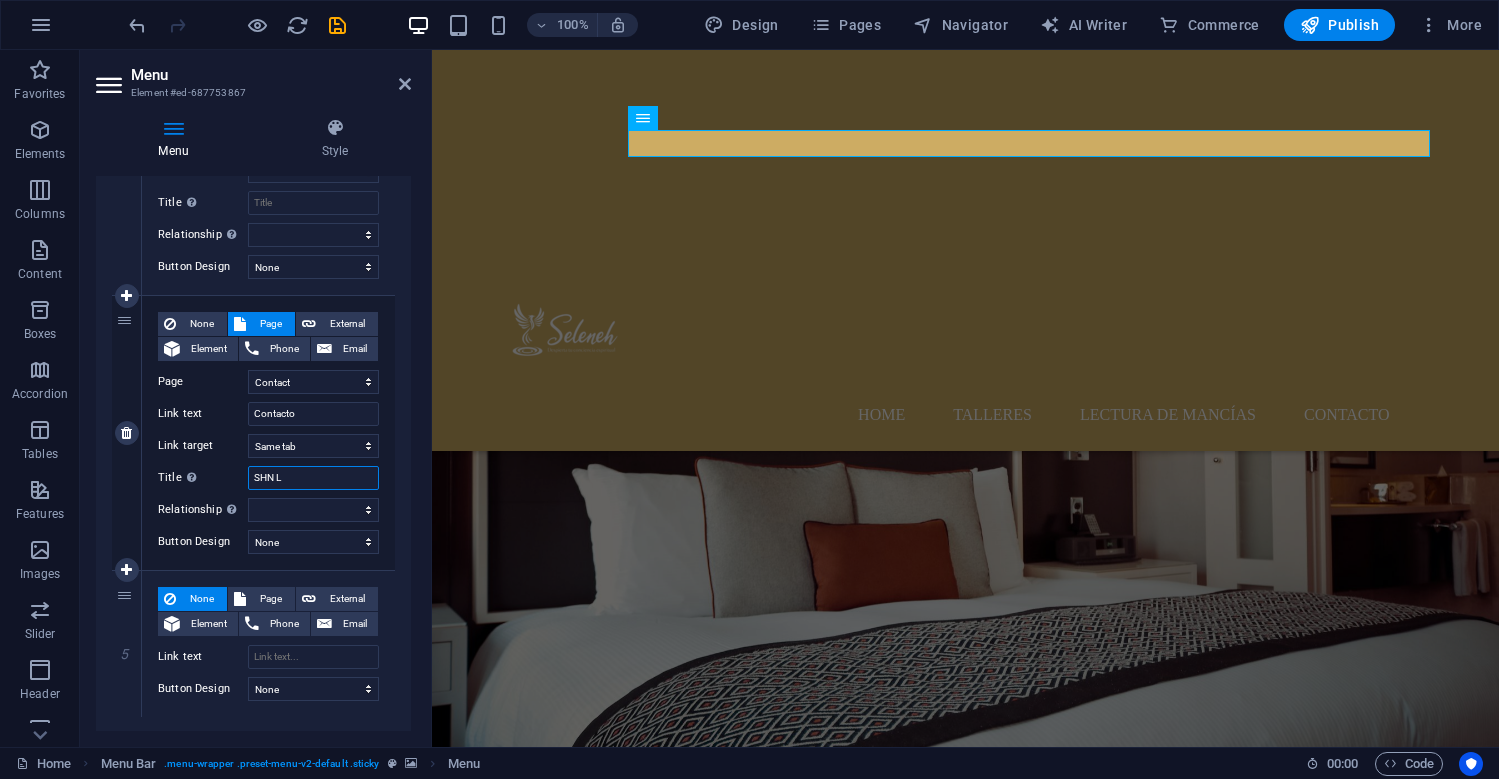 select 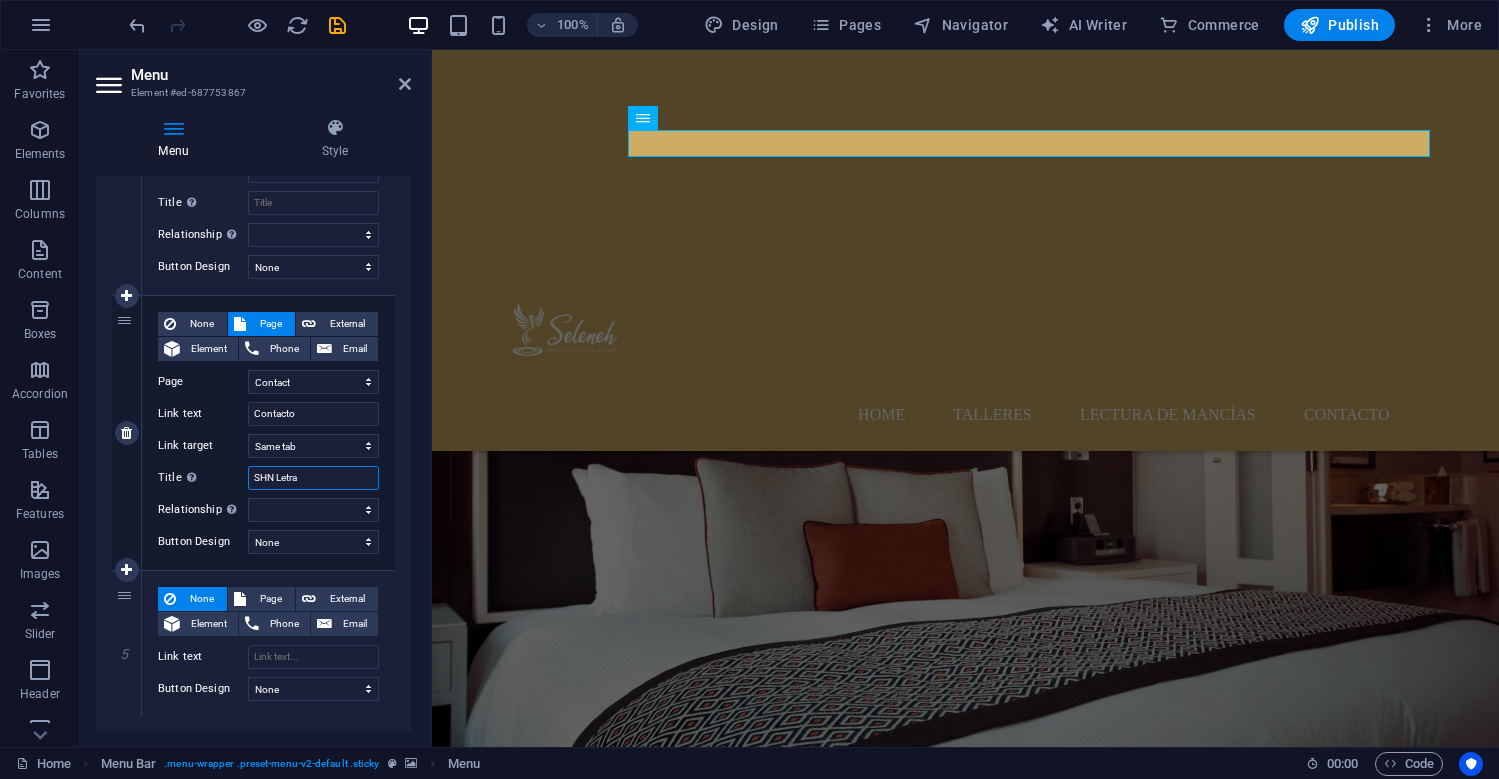 type on "SHN Letras" 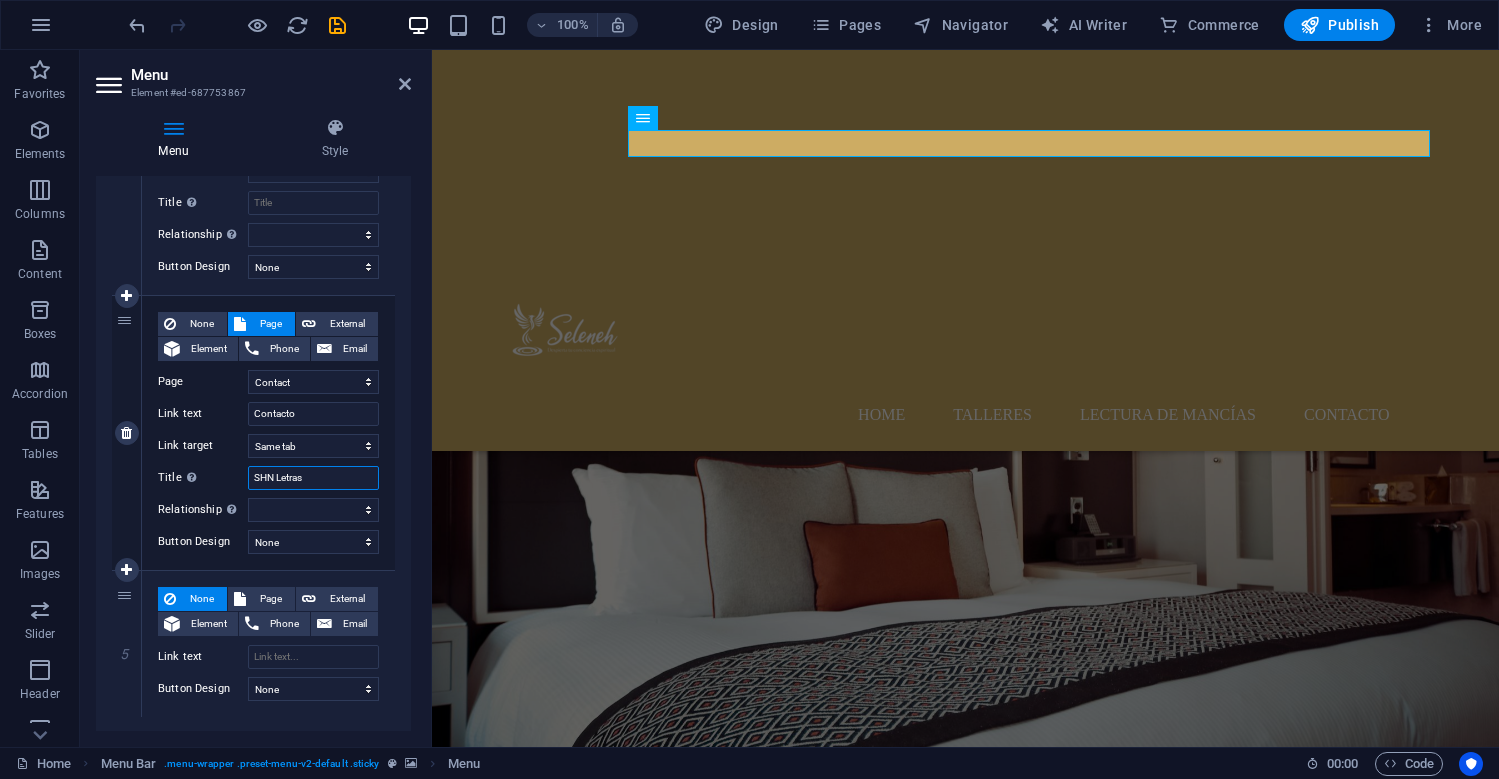 select 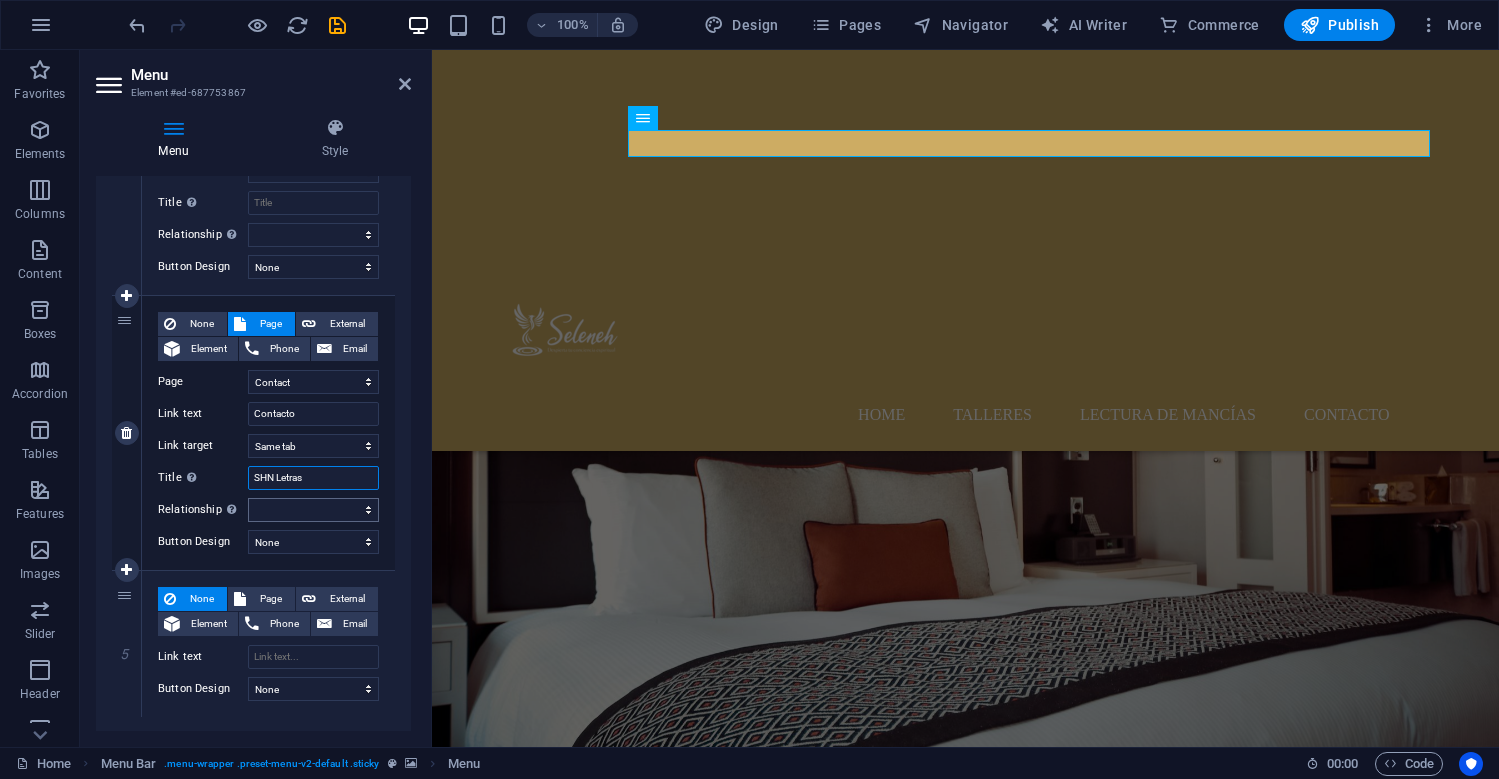 type on "SHN Letras" 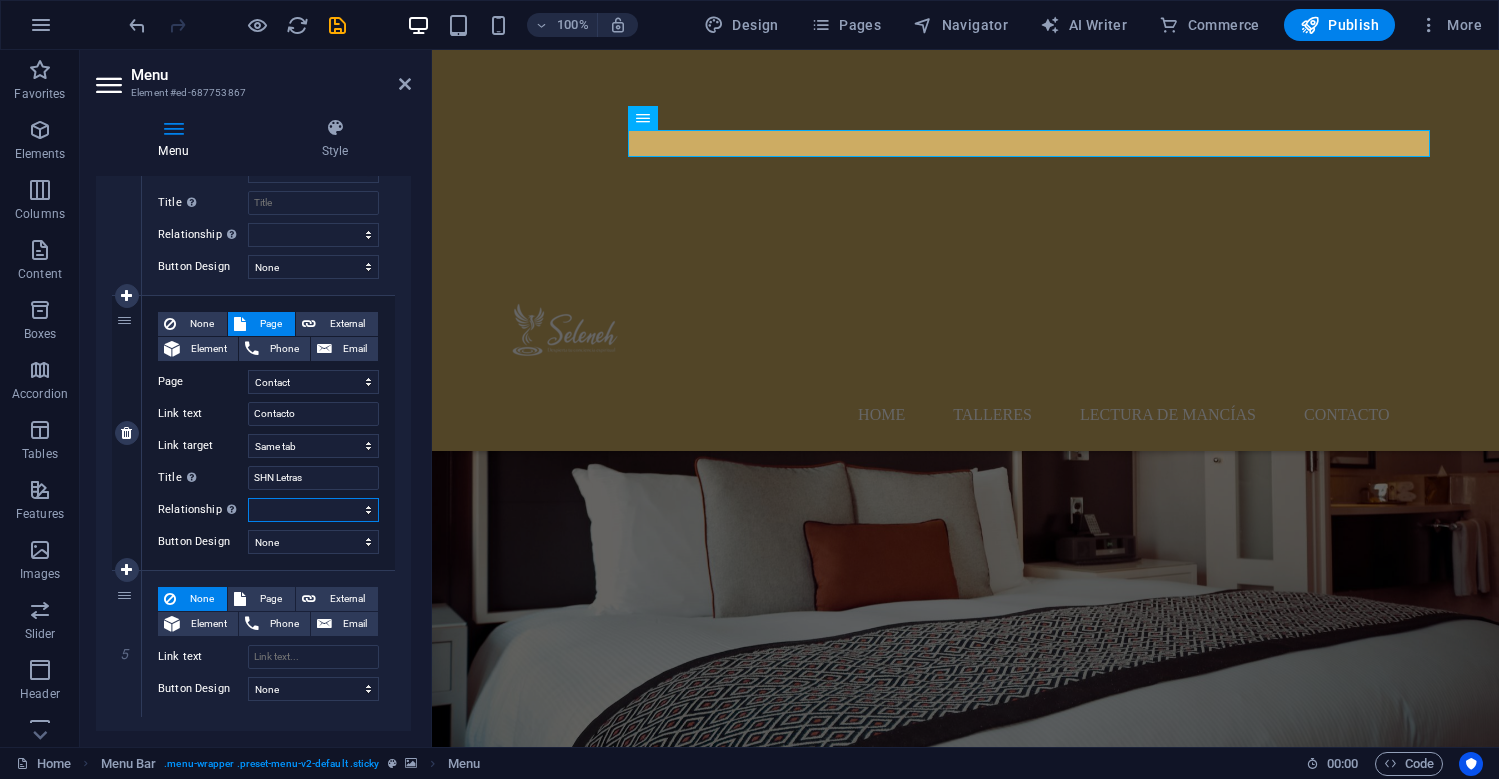 select 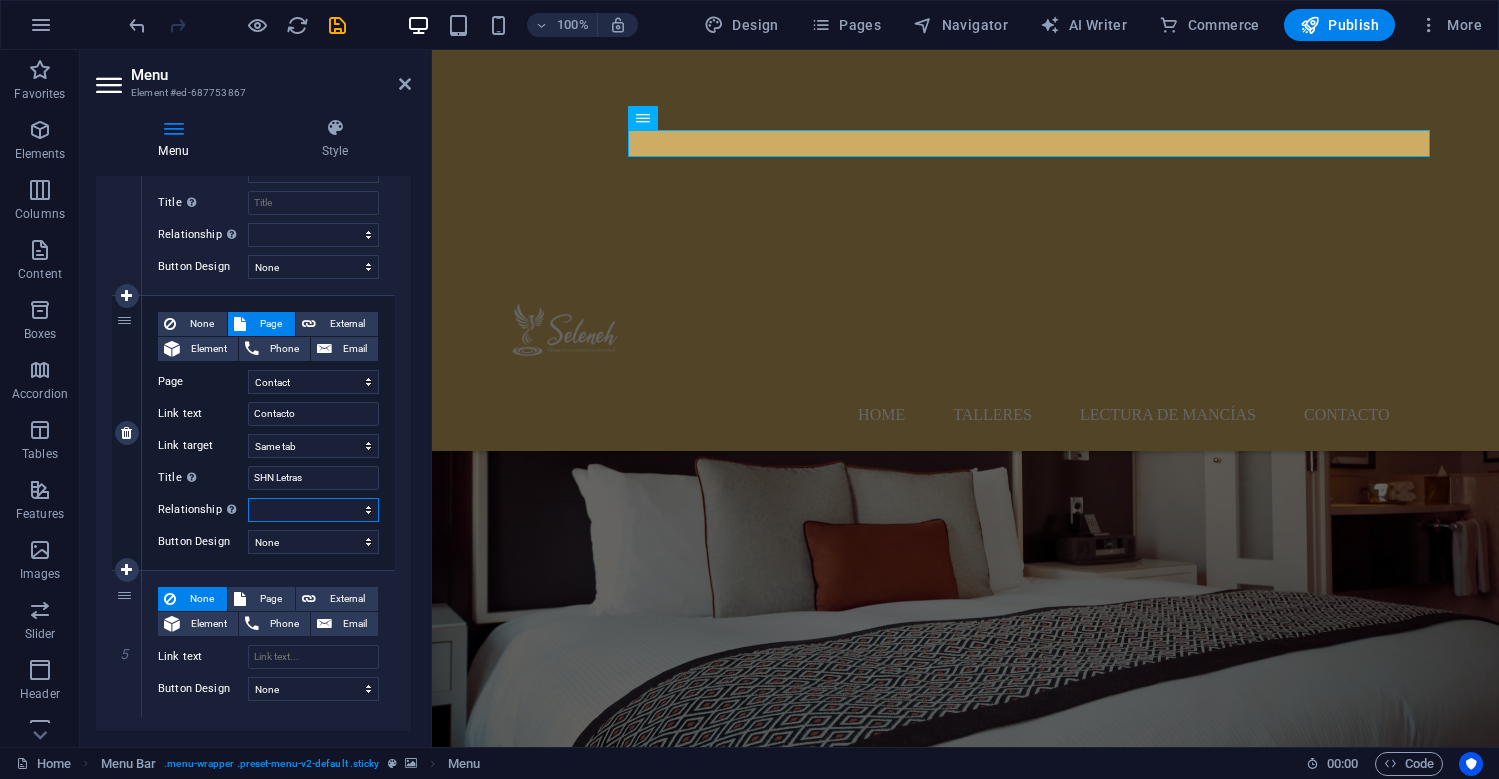 select 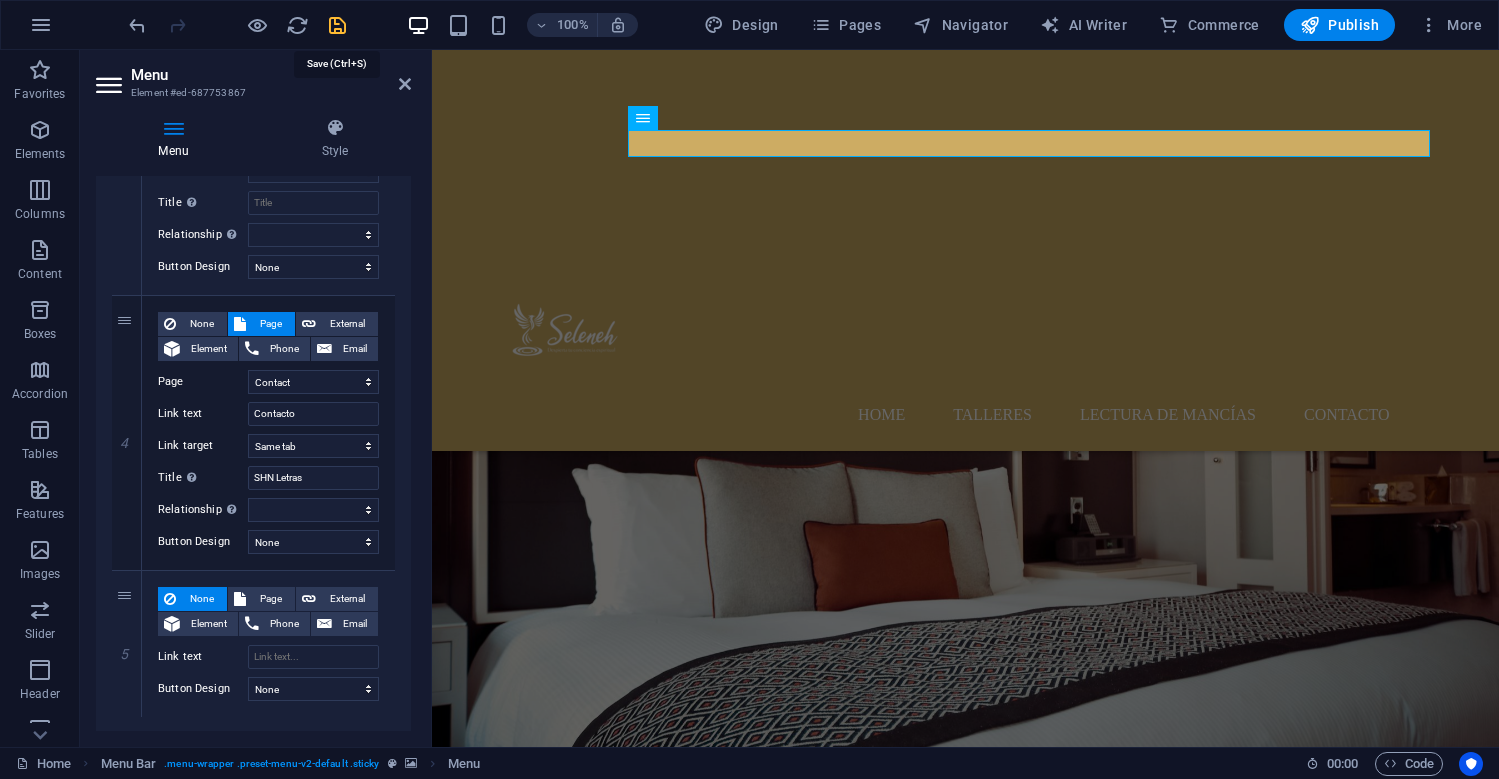 click at bounding box center (337, 25) 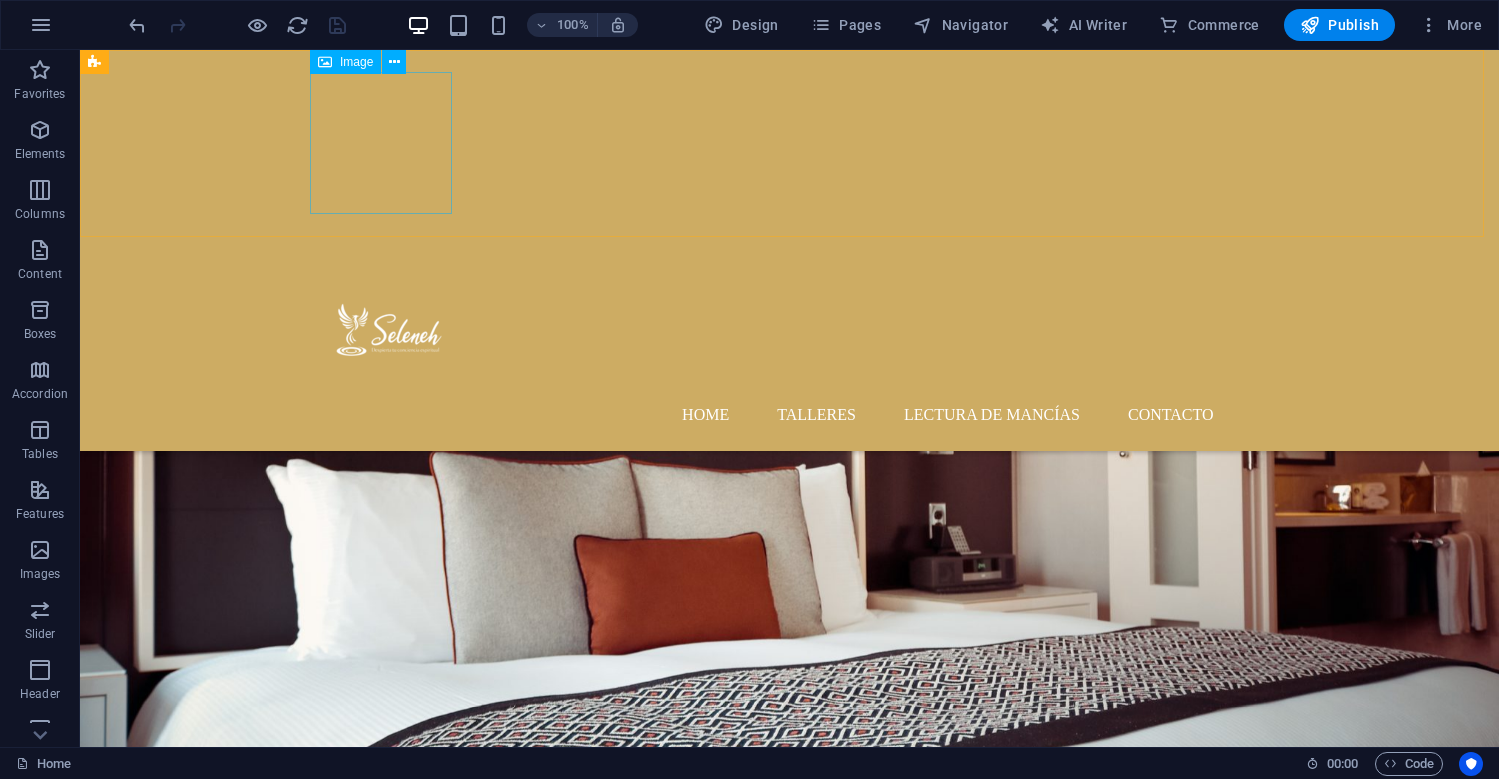 click at bounding box center (790, 330) 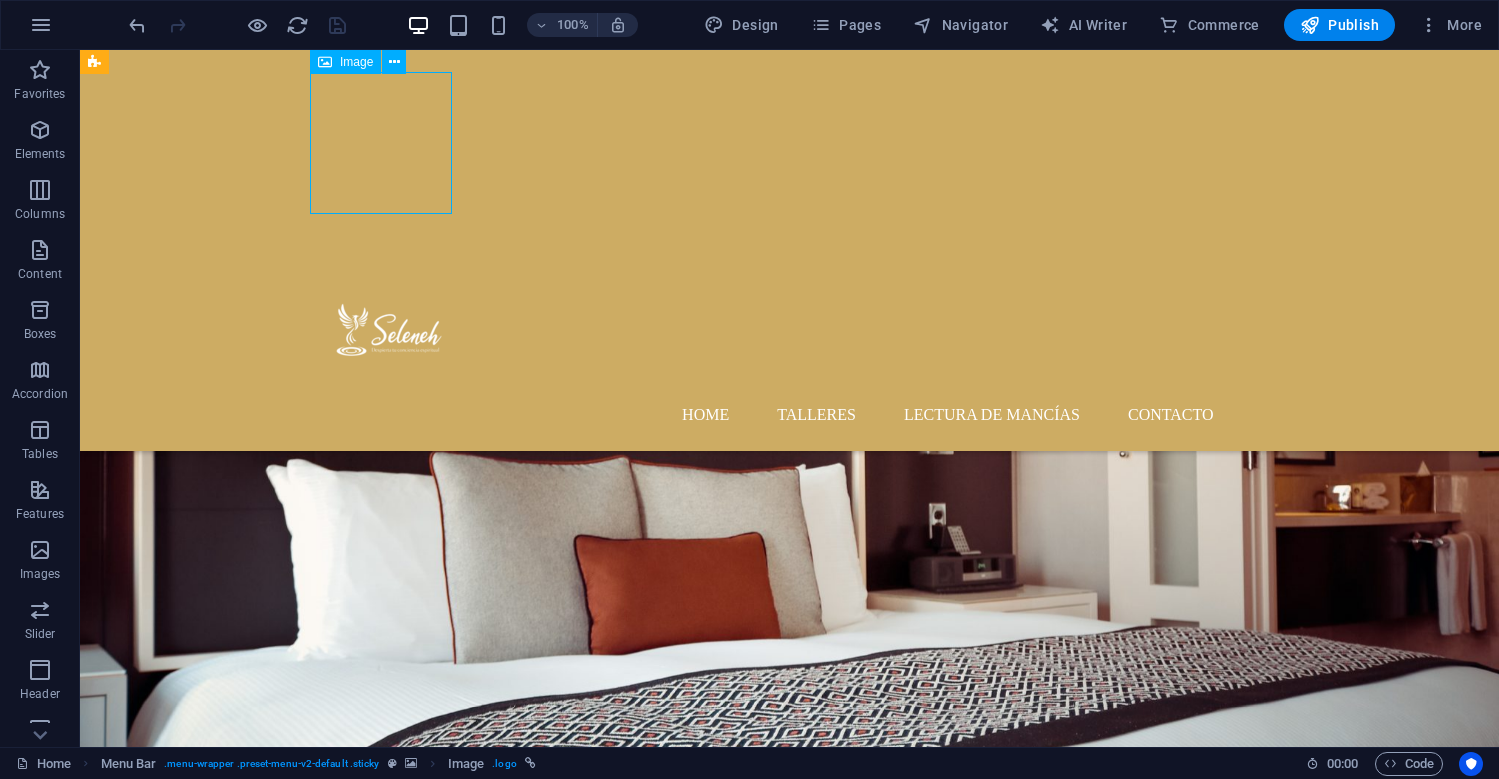 click at bounding box center (790, 330) 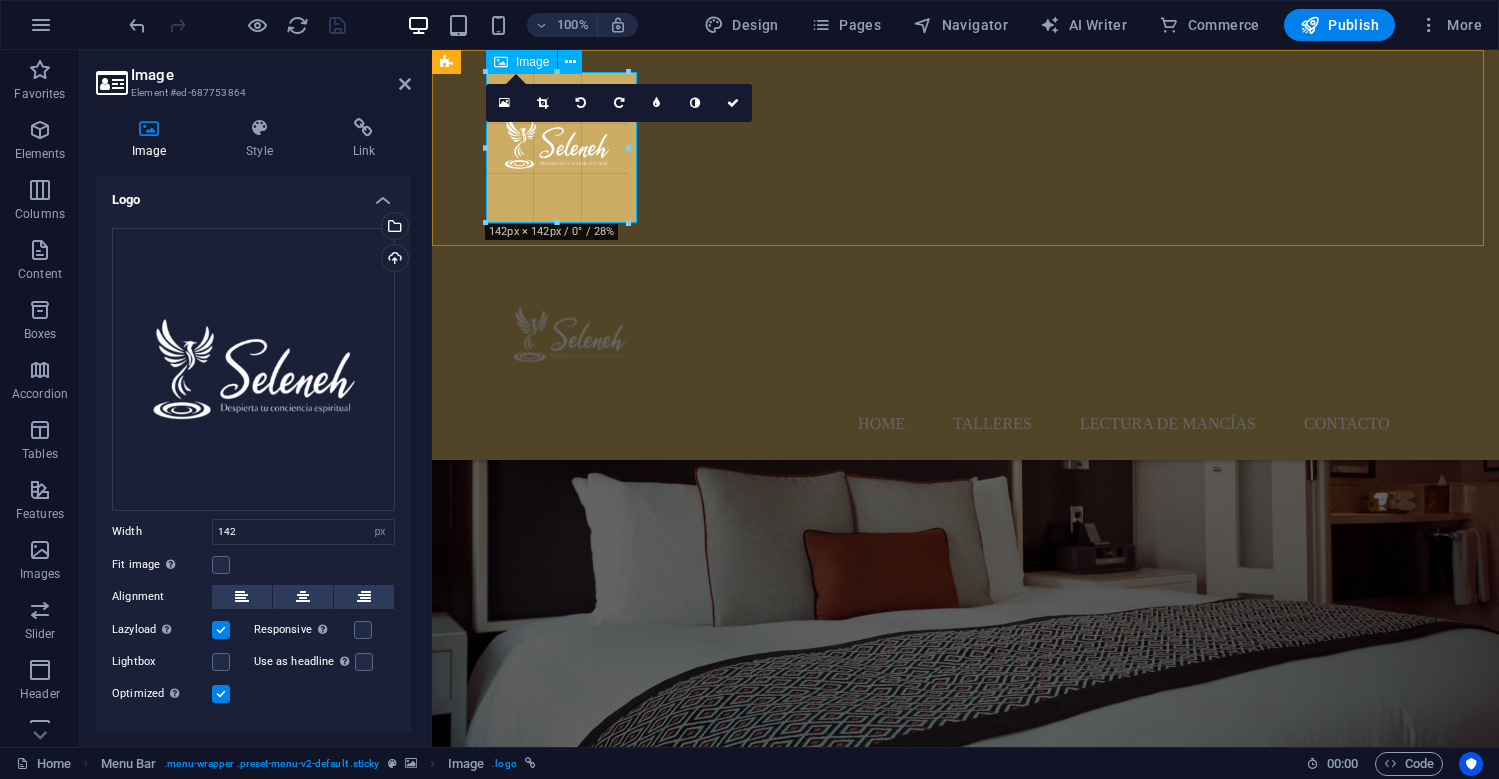 drag, startPoint x: 487, startPoint y: 211, endPoint x: 45, endPoint y: 169, distance: 443.991 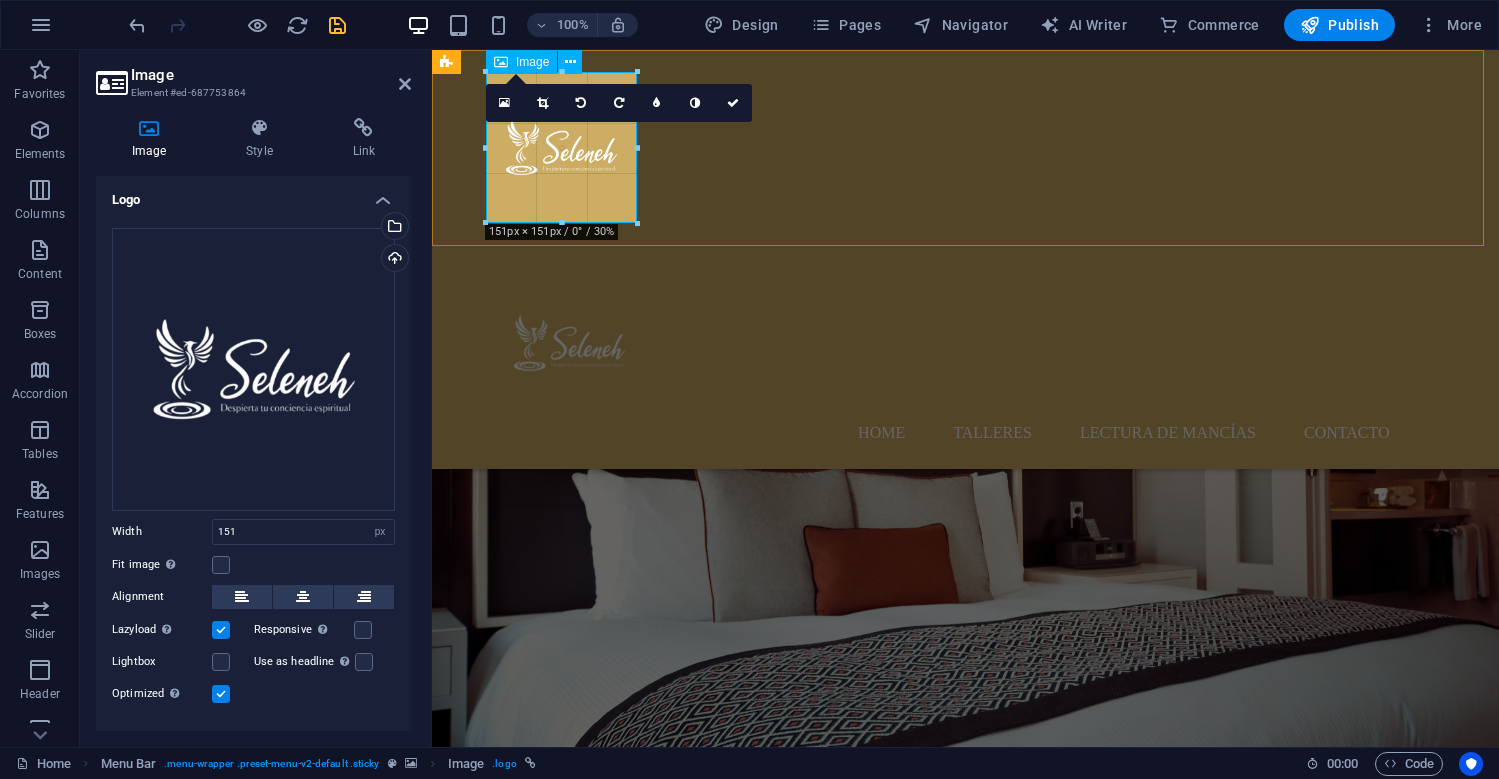click at bounding box center [486, 222] 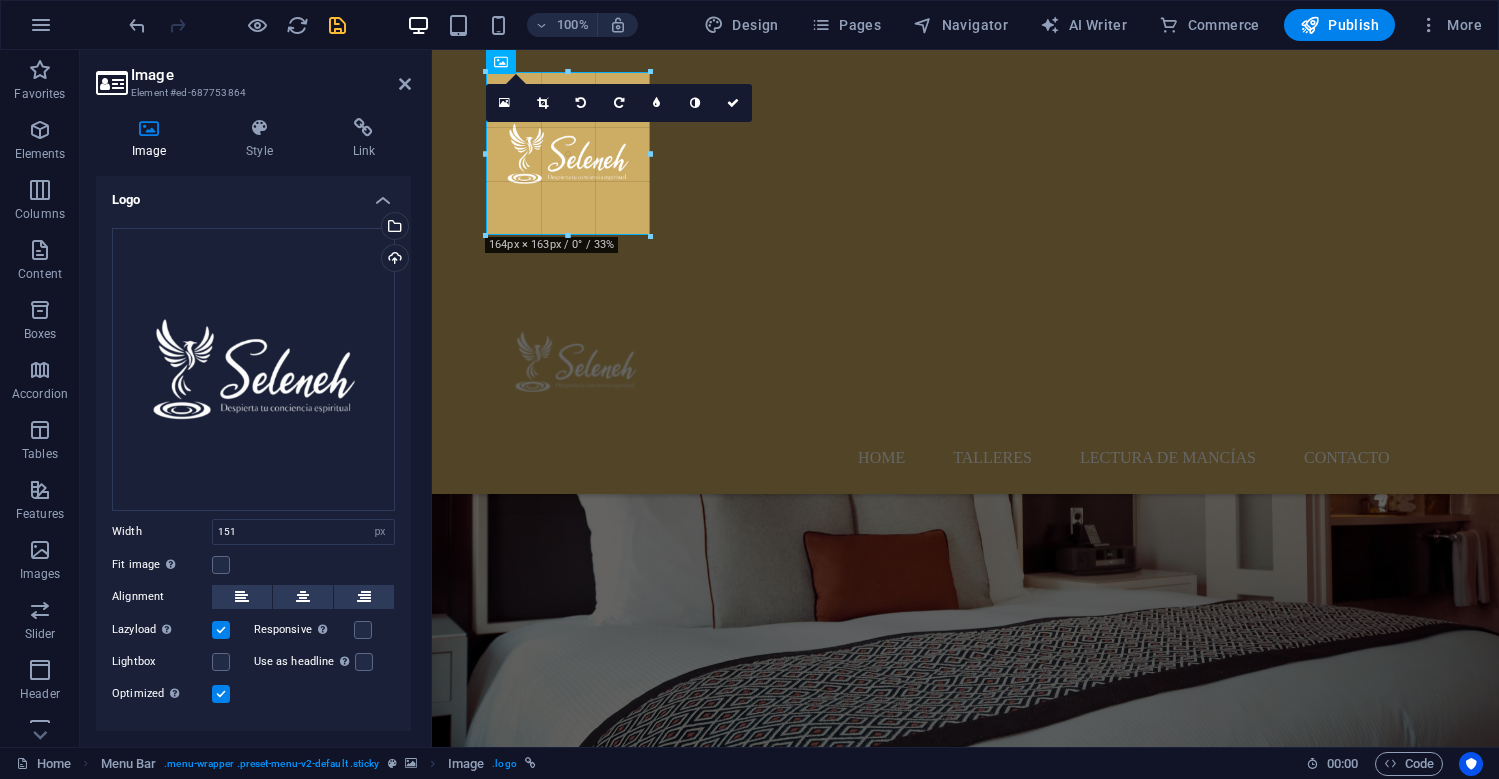 drag, startPoint x: 639, startPoint y: 73, endPoint x: 650, endPoint y: 57, distance: 19.416489 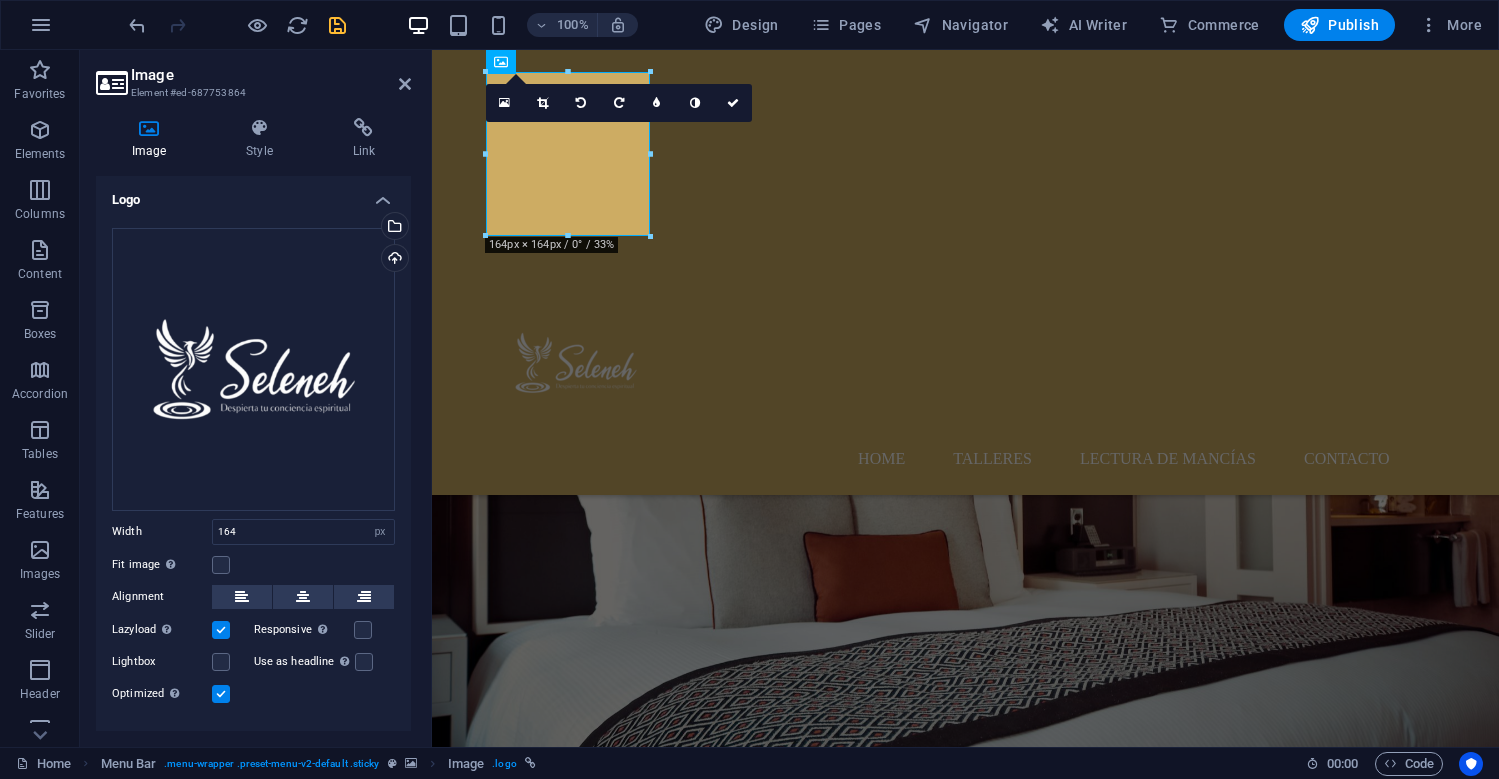 click at bounding box center [965, 154] 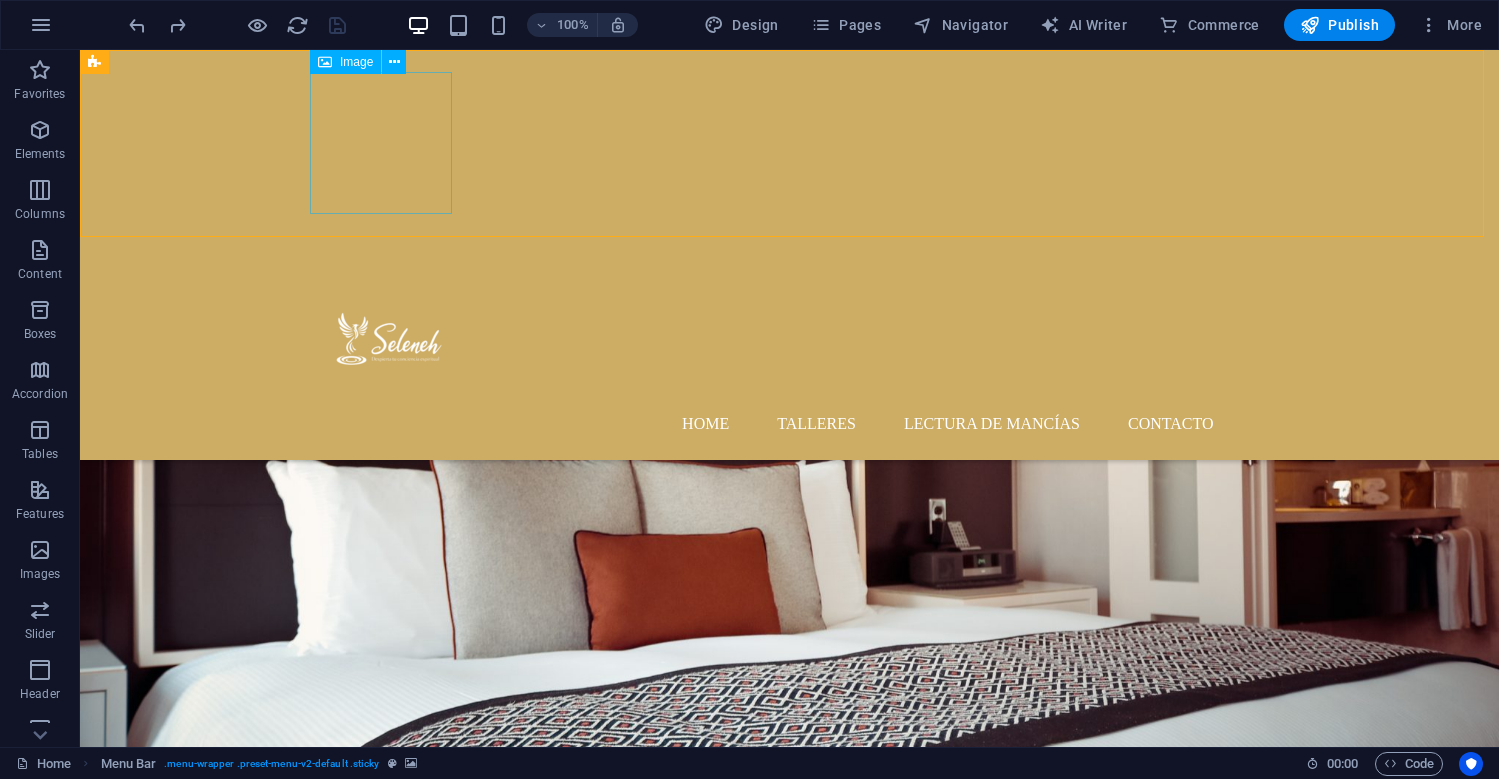 click at bounding box center (790, 339) 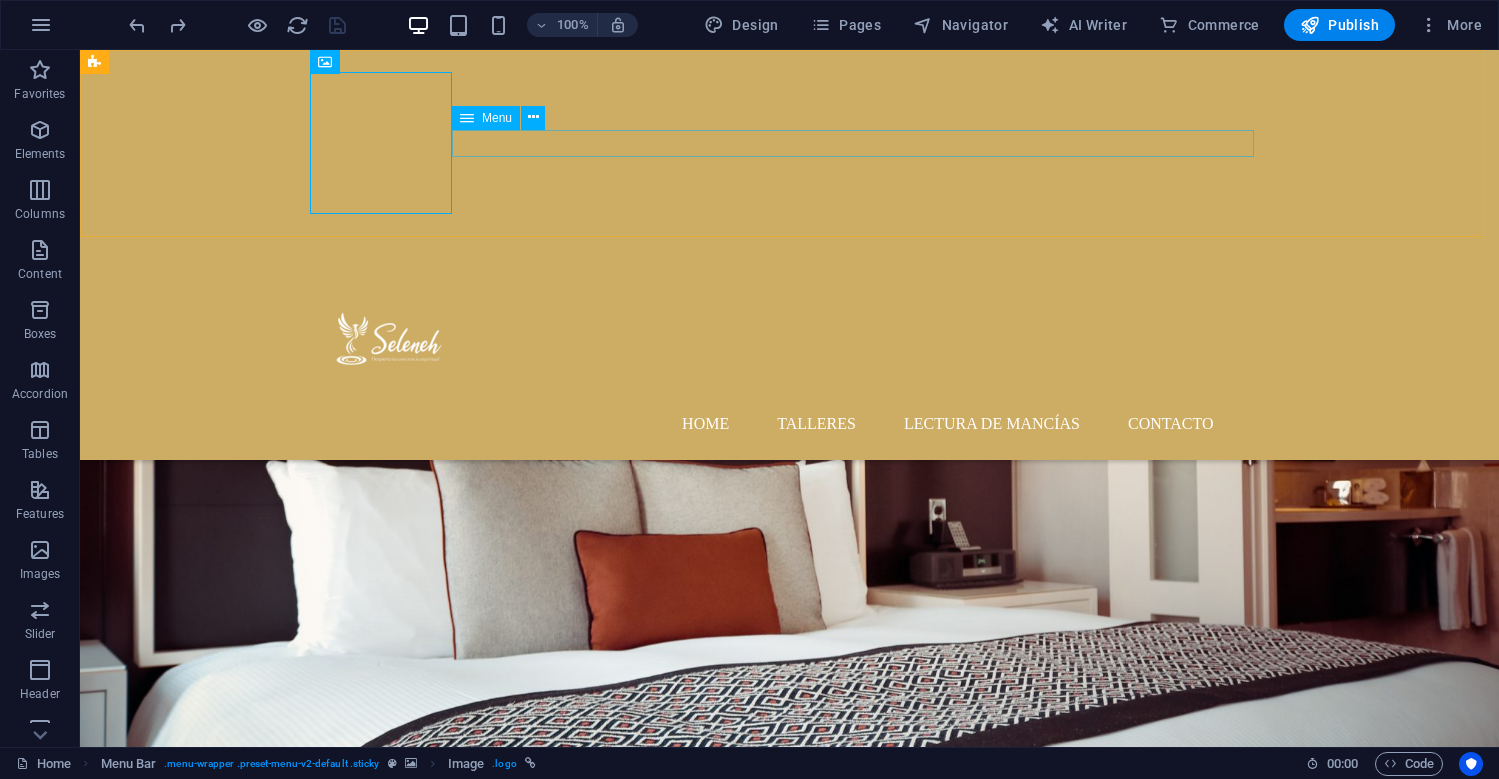 click on "Home Talleres Lectura de Mancías Contacto" at bounding box center (790, 423) 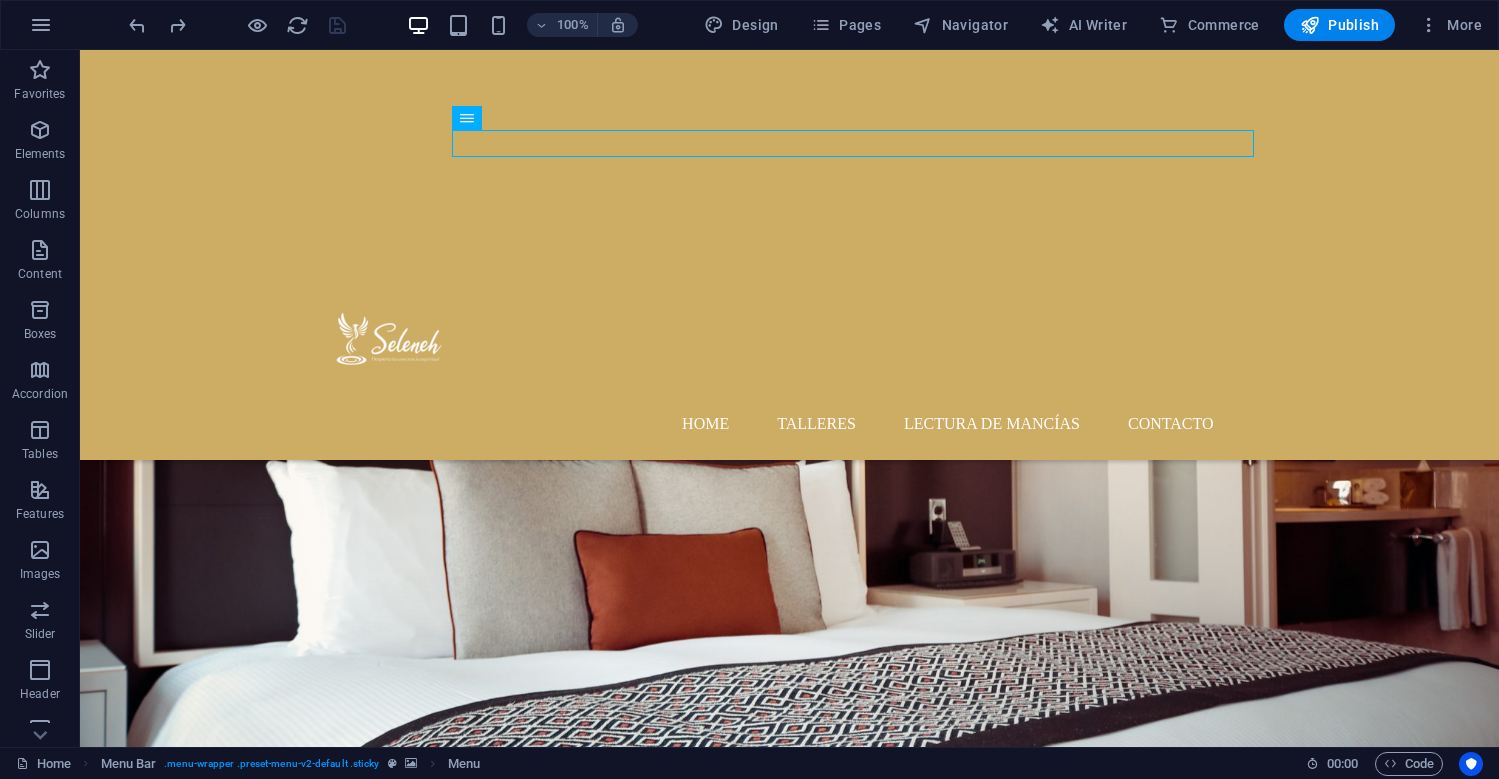 click at bounding box center (789, 148) 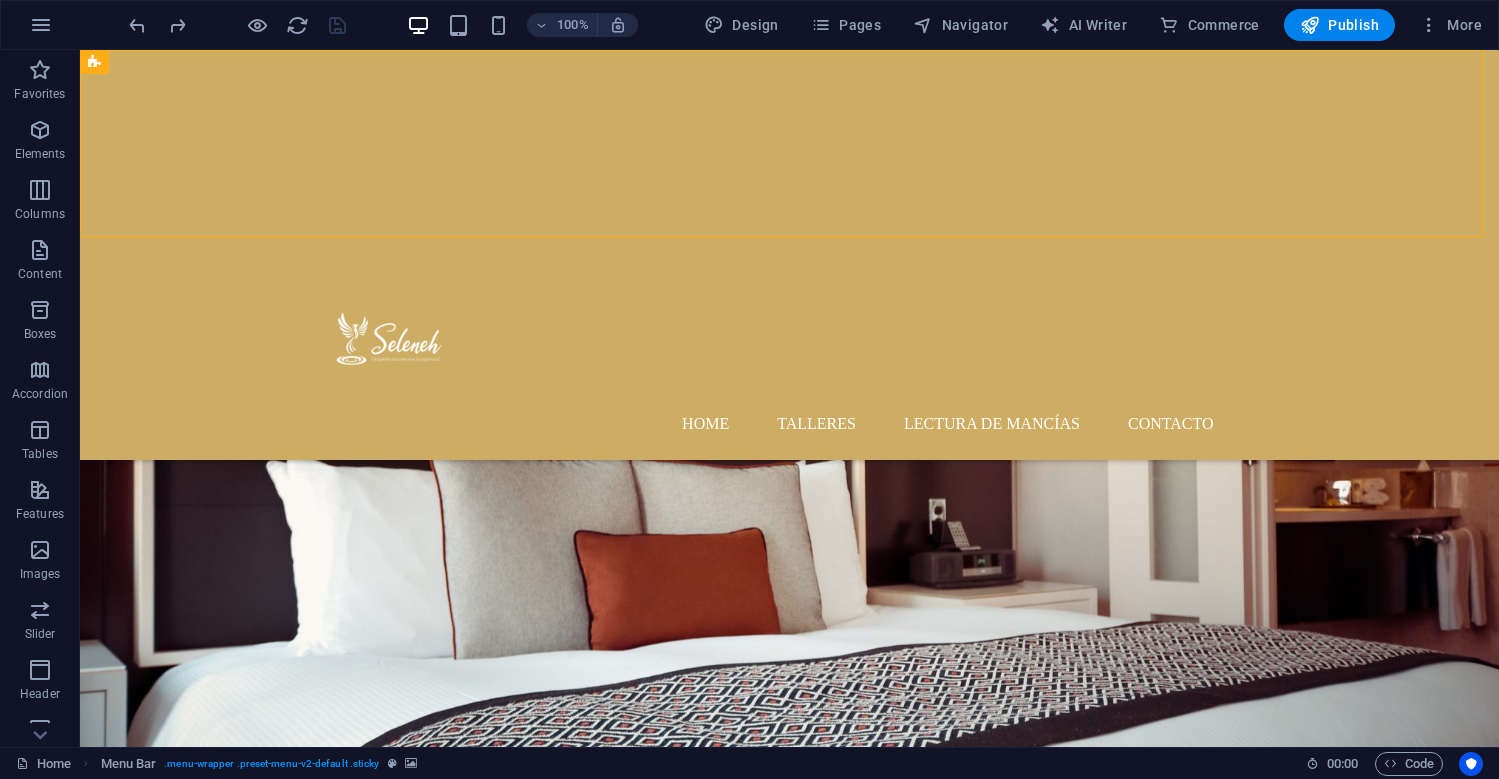 click at bounding box center (789, 148) 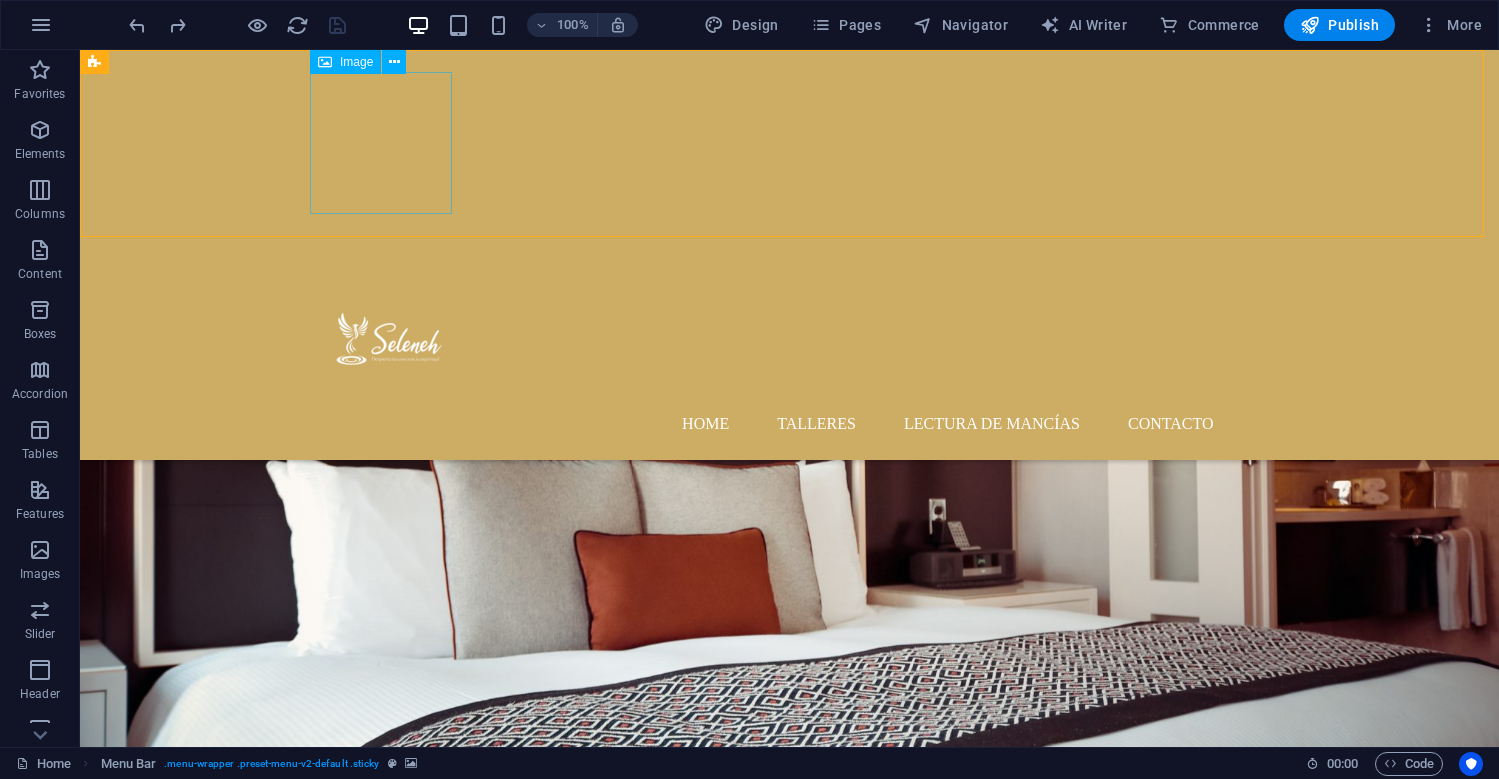 click at bounding box center (790, 339) 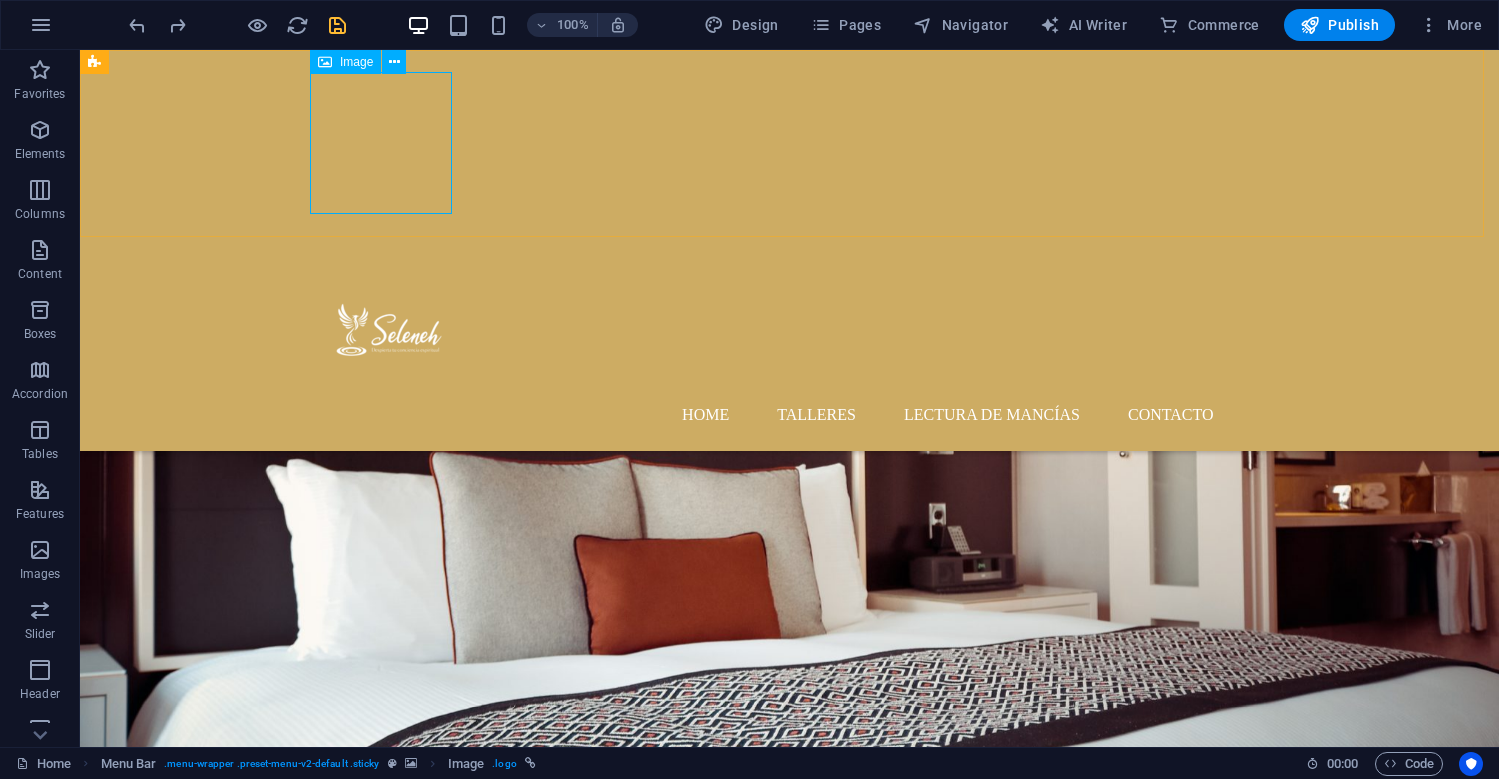 click at bounding box center (790, 330) 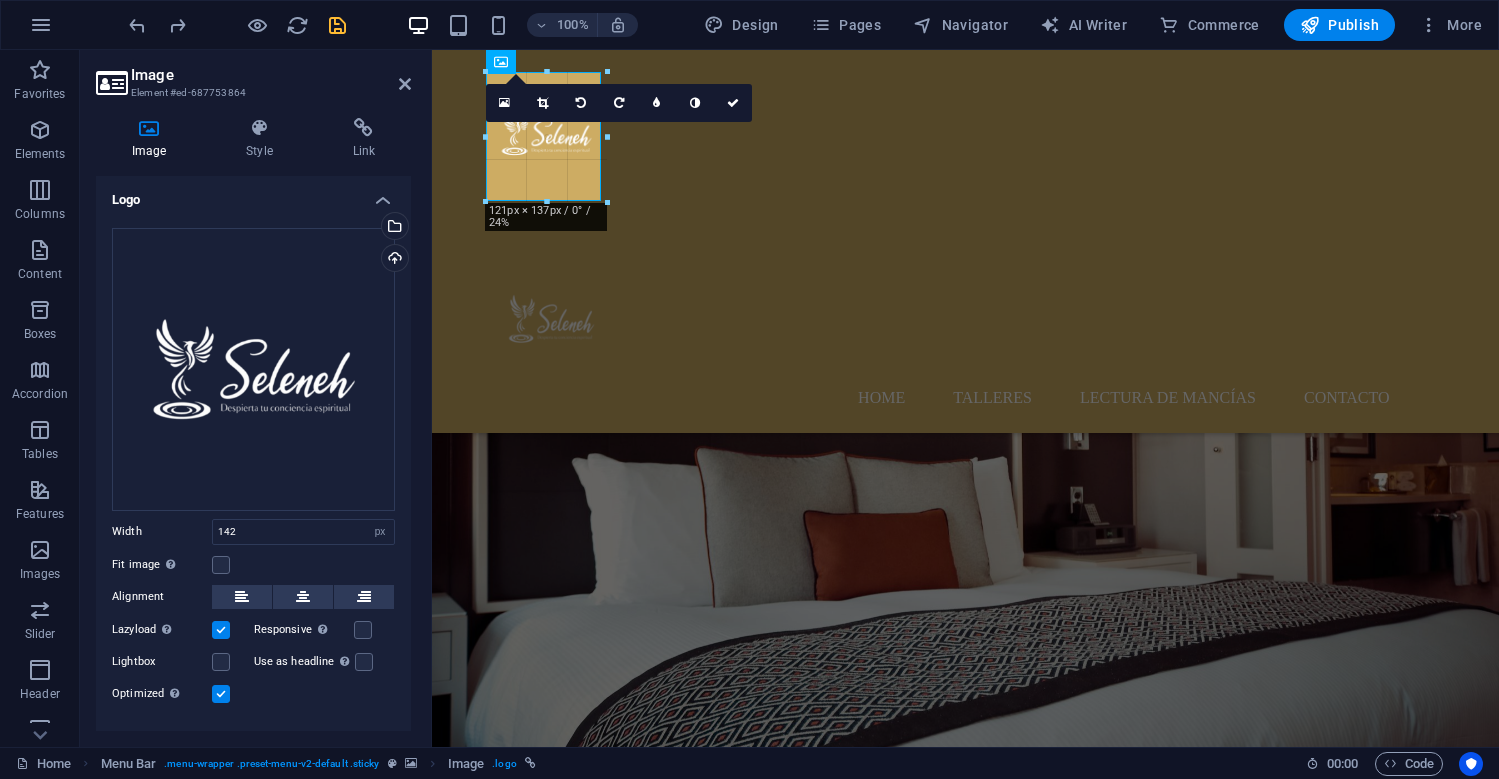 drag, startPoint x: 626, startPoint y: 213, endPoint x: 599, endPoint y: 178, distance: 44.20407 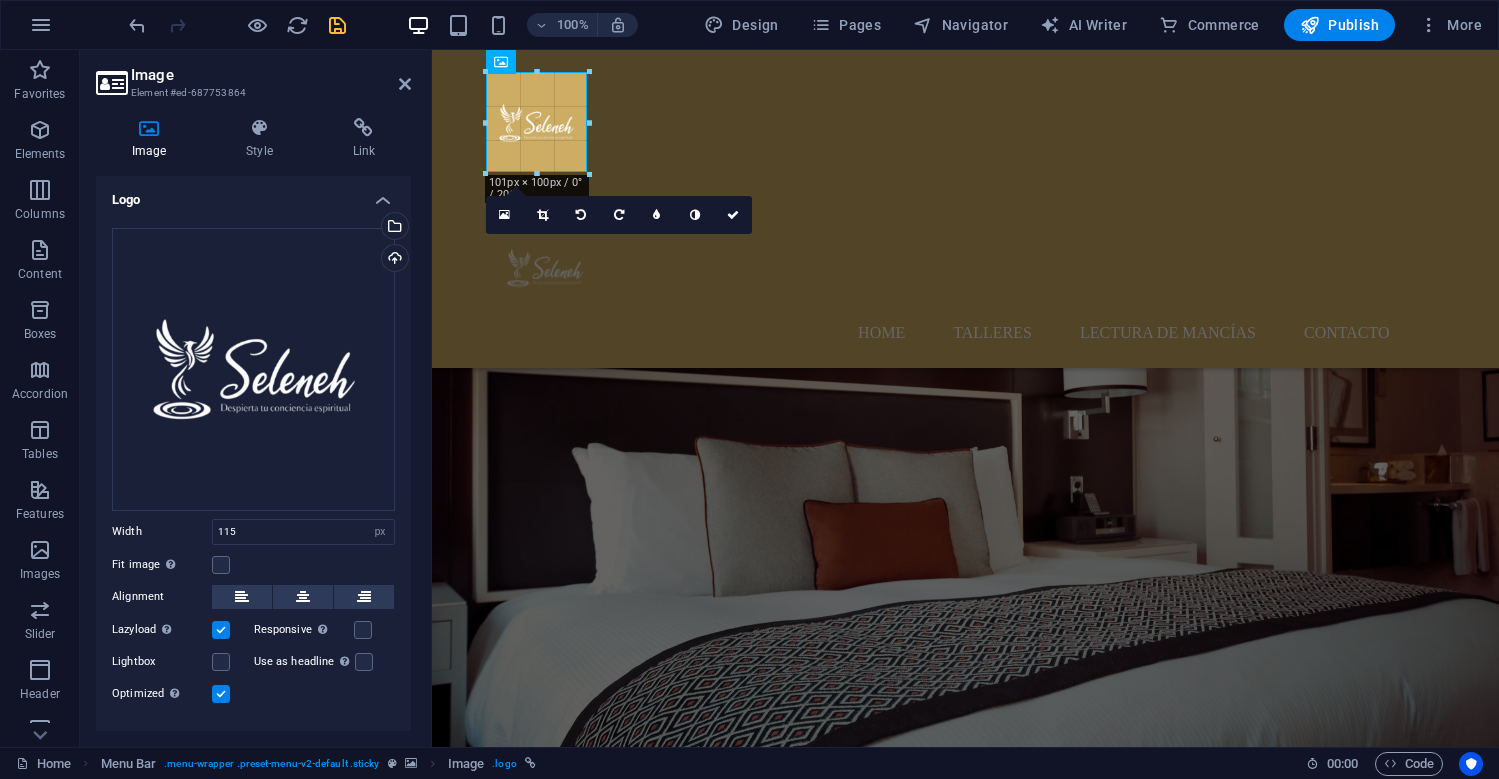 drag, startPoint x: 602, startPoint y: 187, endPoint x: 587, endPoint y: 170, distance: 22.671568 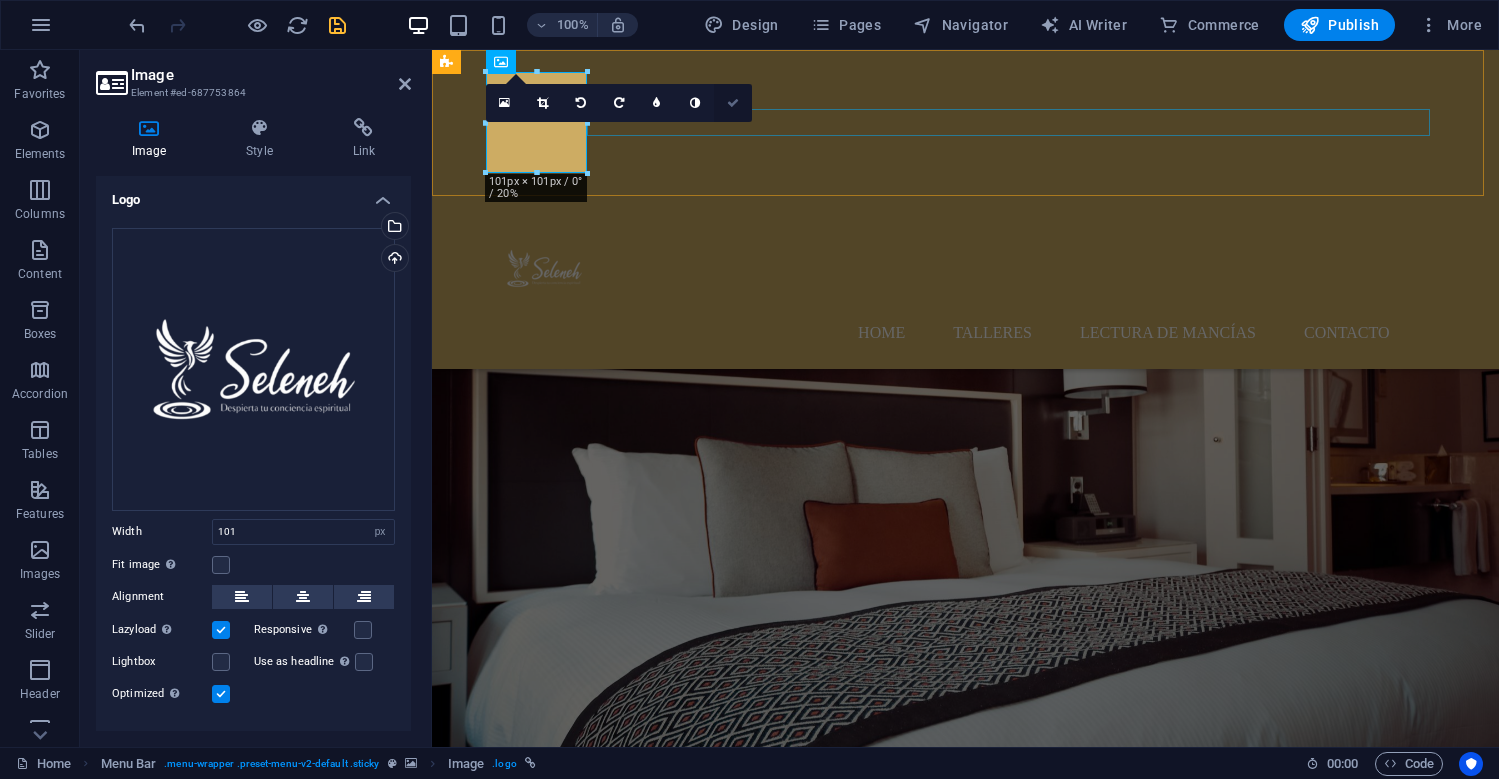 click at bounding box center [733, 103] 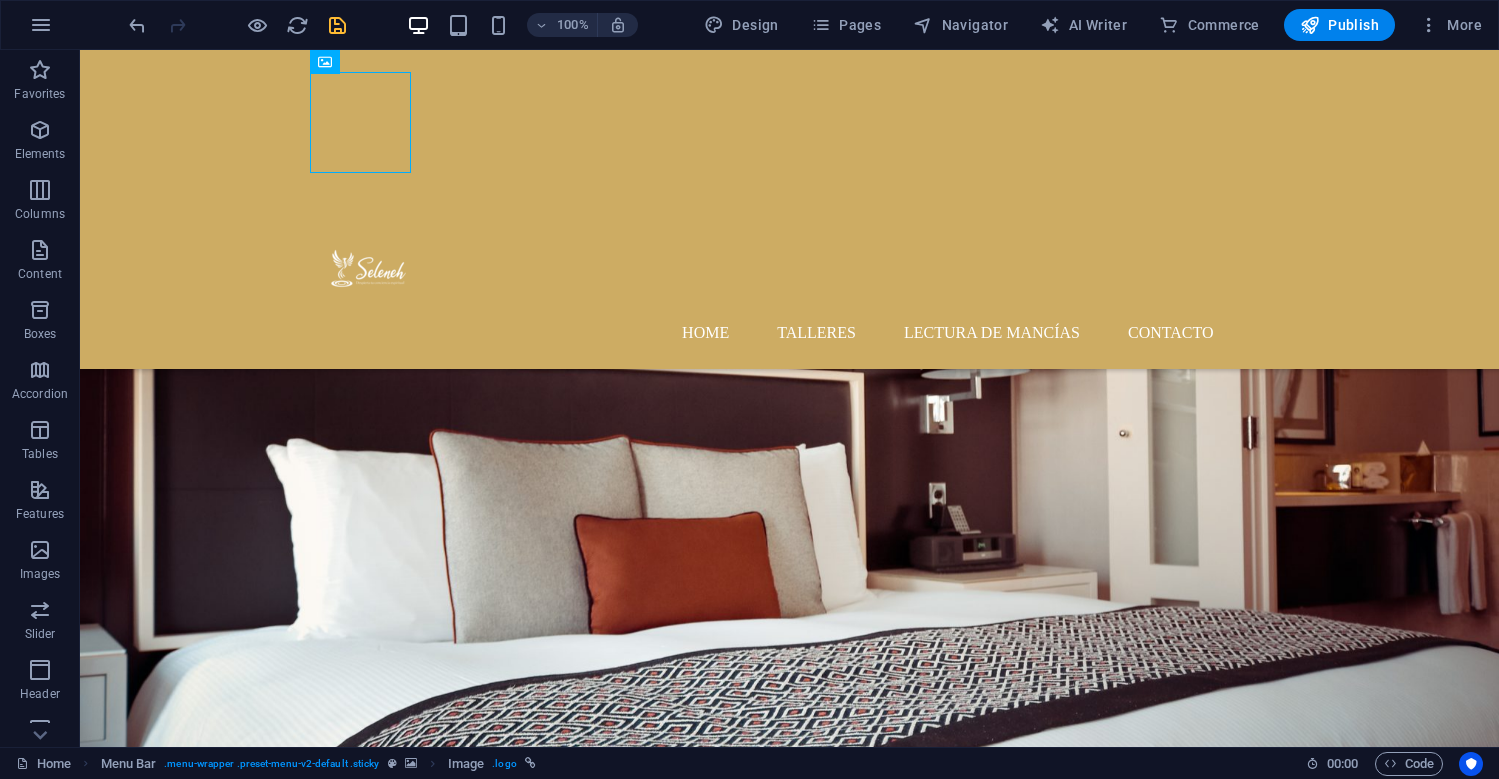 click at bounding box center [789, 123] 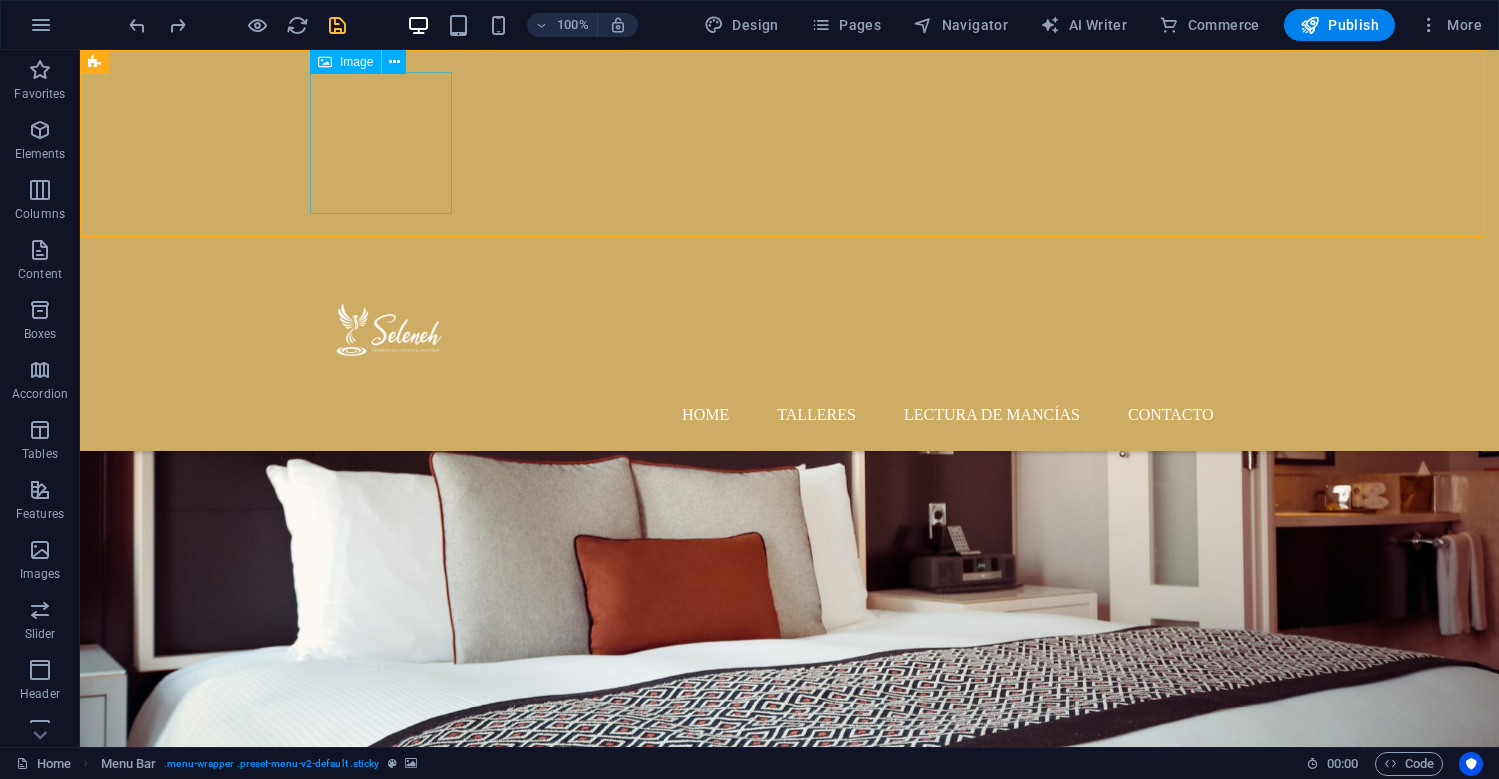 click at bounding box center (790, 330) 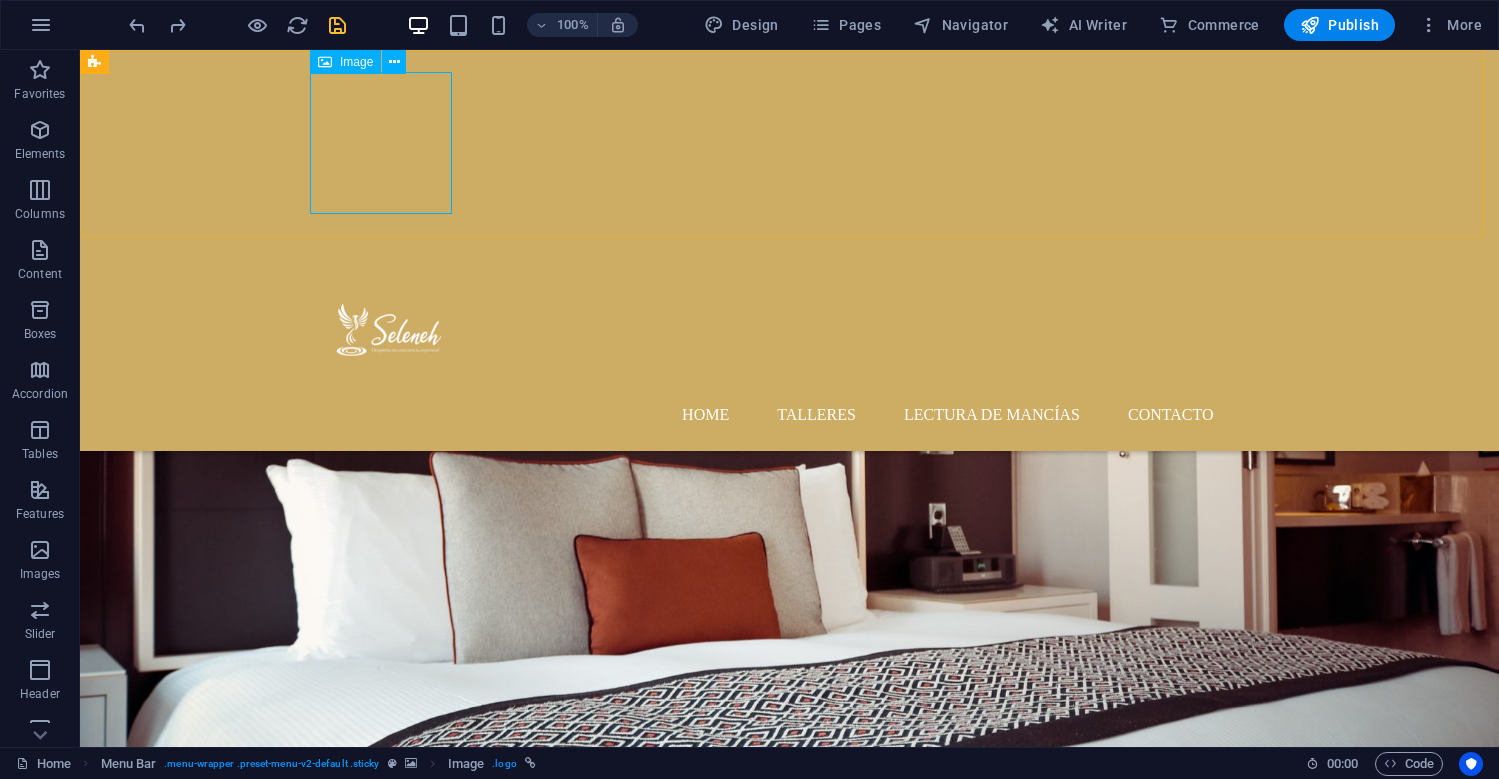 click at bounding box center (790, 330) 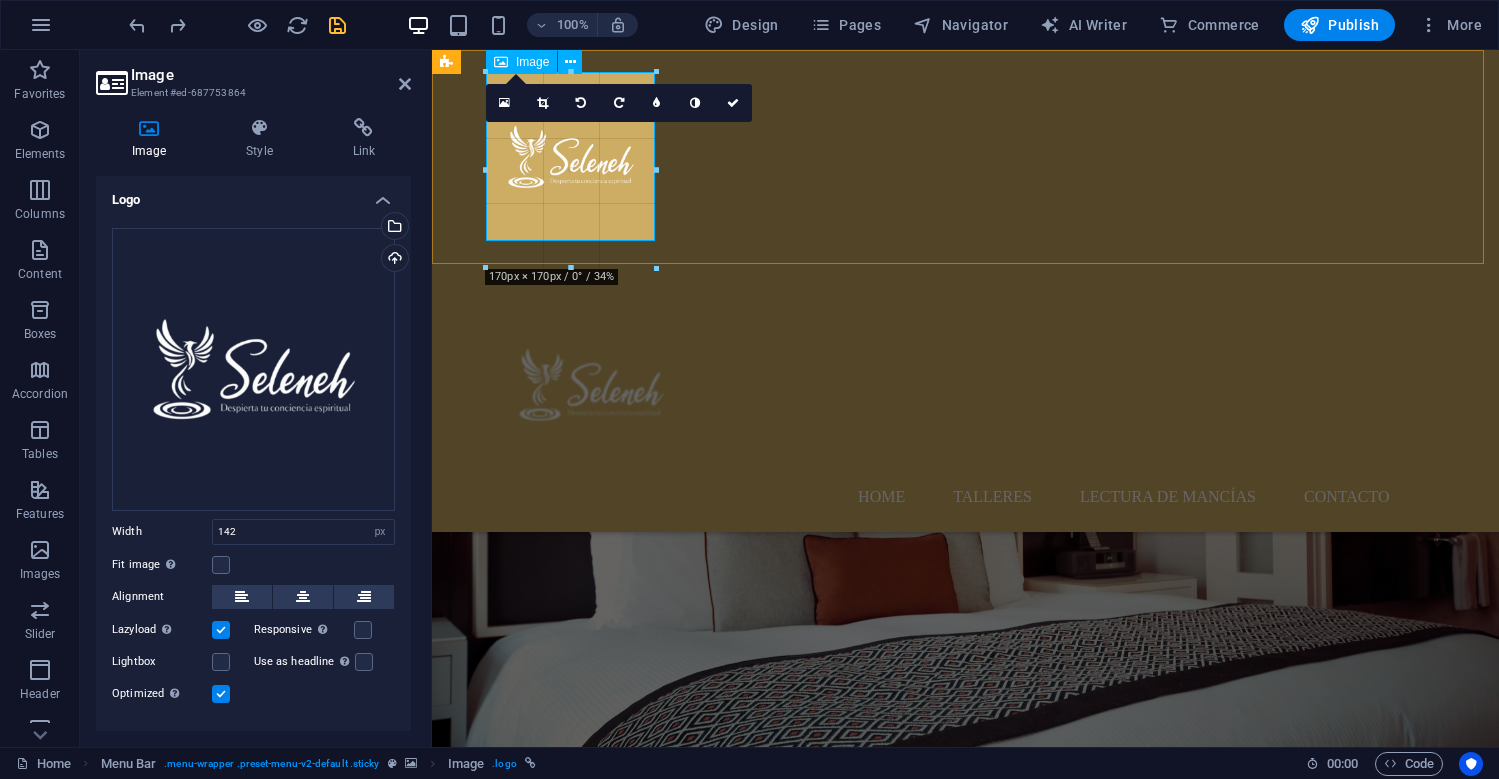 drag, startPoint x: 628, startPoint y: 142, endPoint x: 682, endPoint y: 139, distance: 54.08327 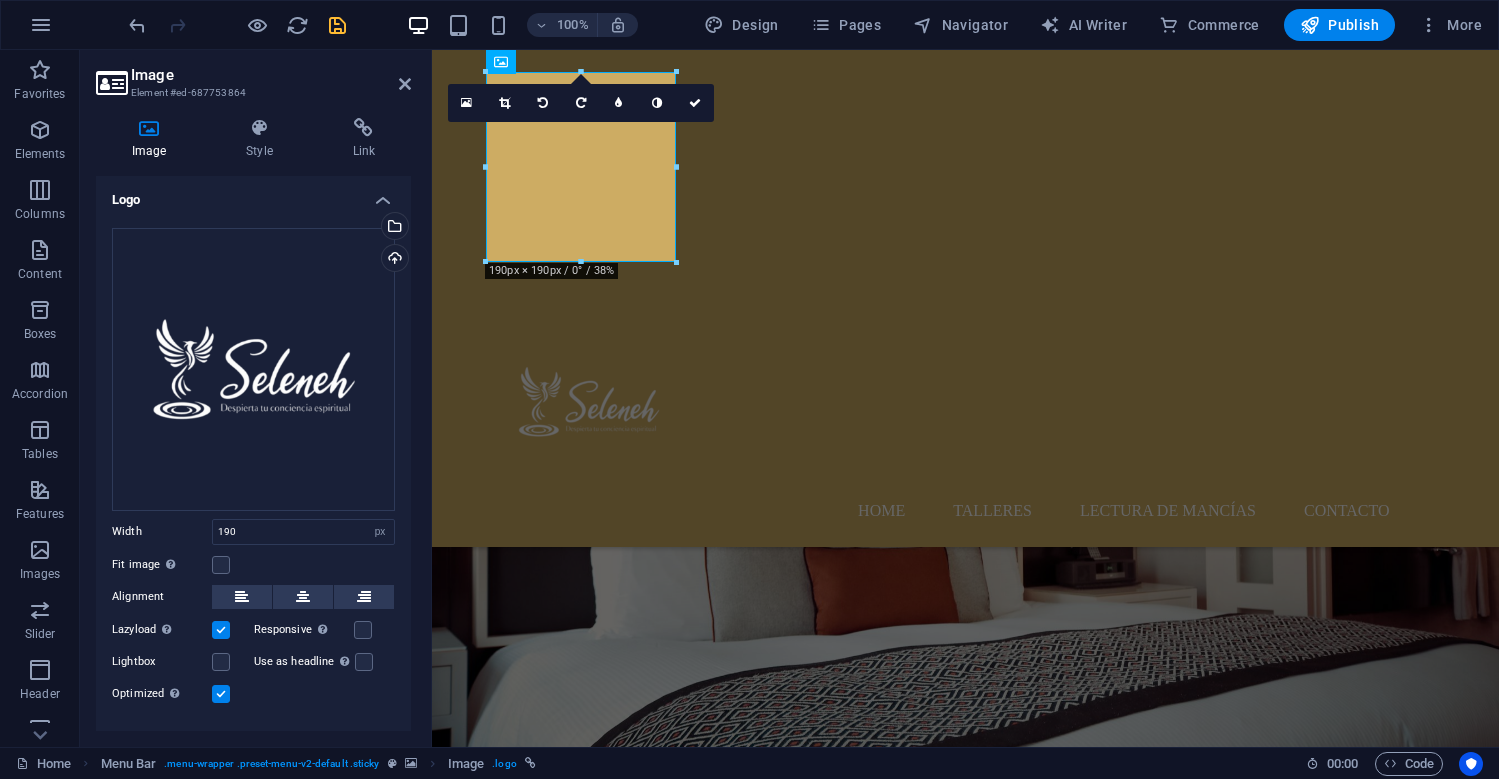 type on "142" 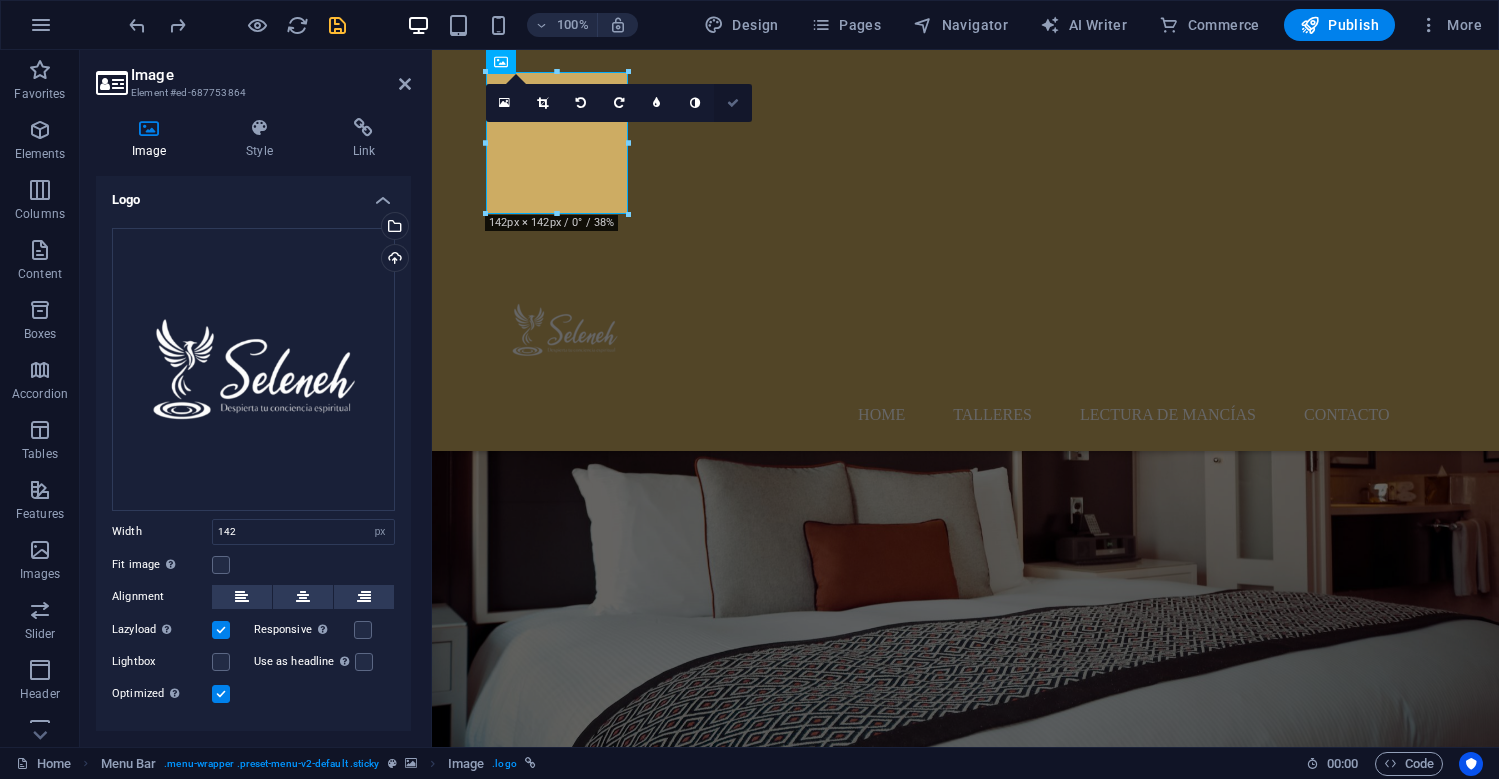 click at bounding box center (733, 103) 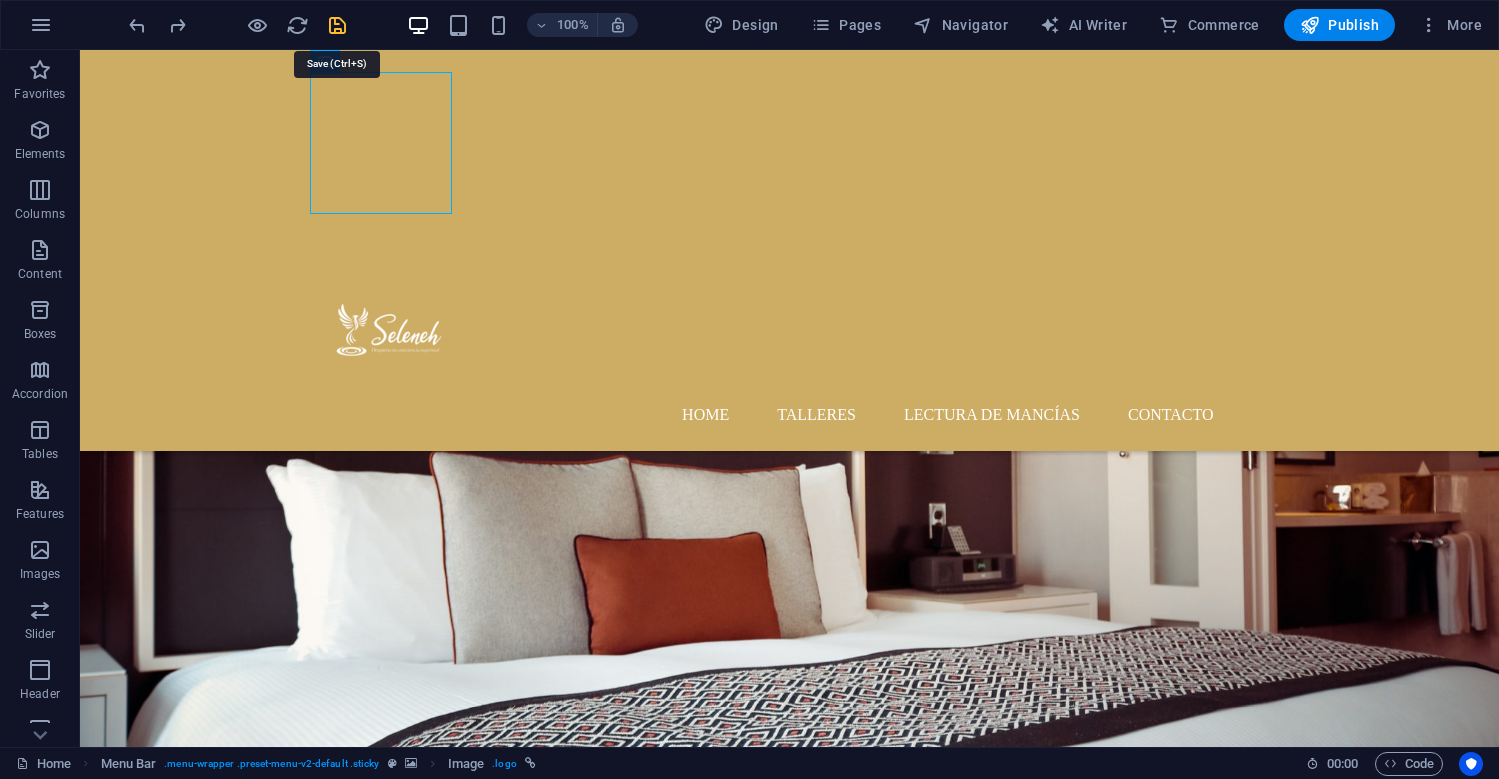 click at bounding box center [337, 25] 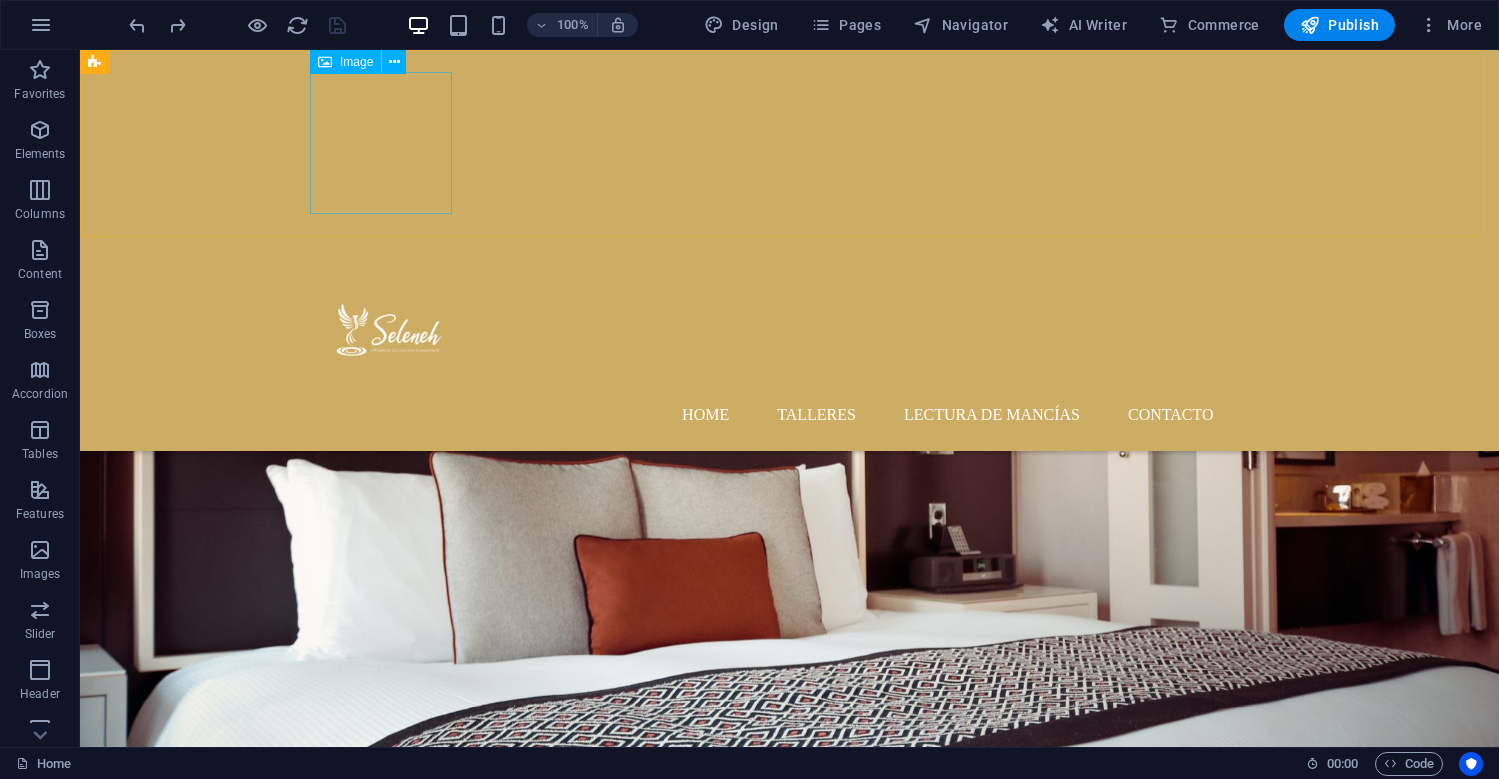 click at bounding box center (790, 330) 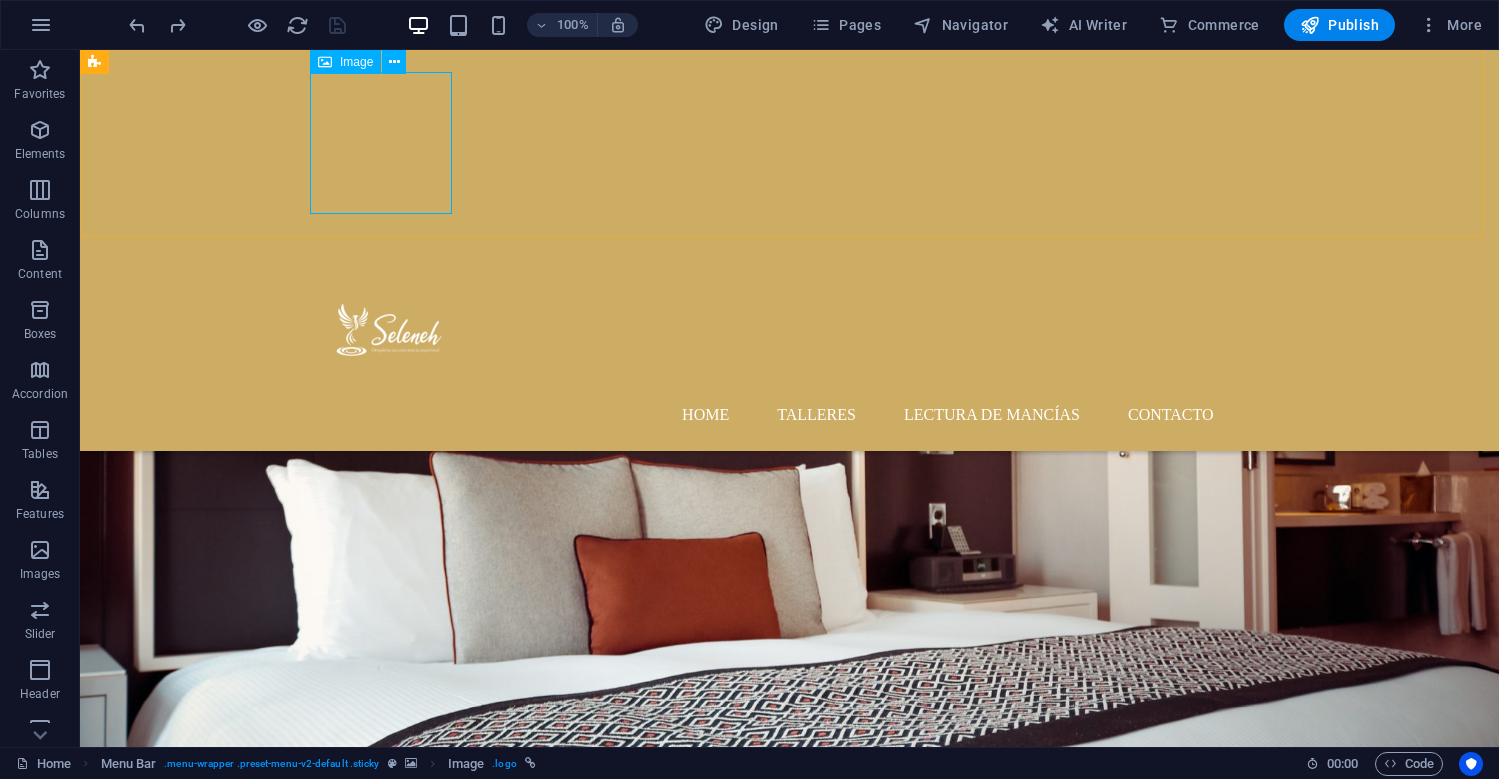 click at bounding box center (790, 330) 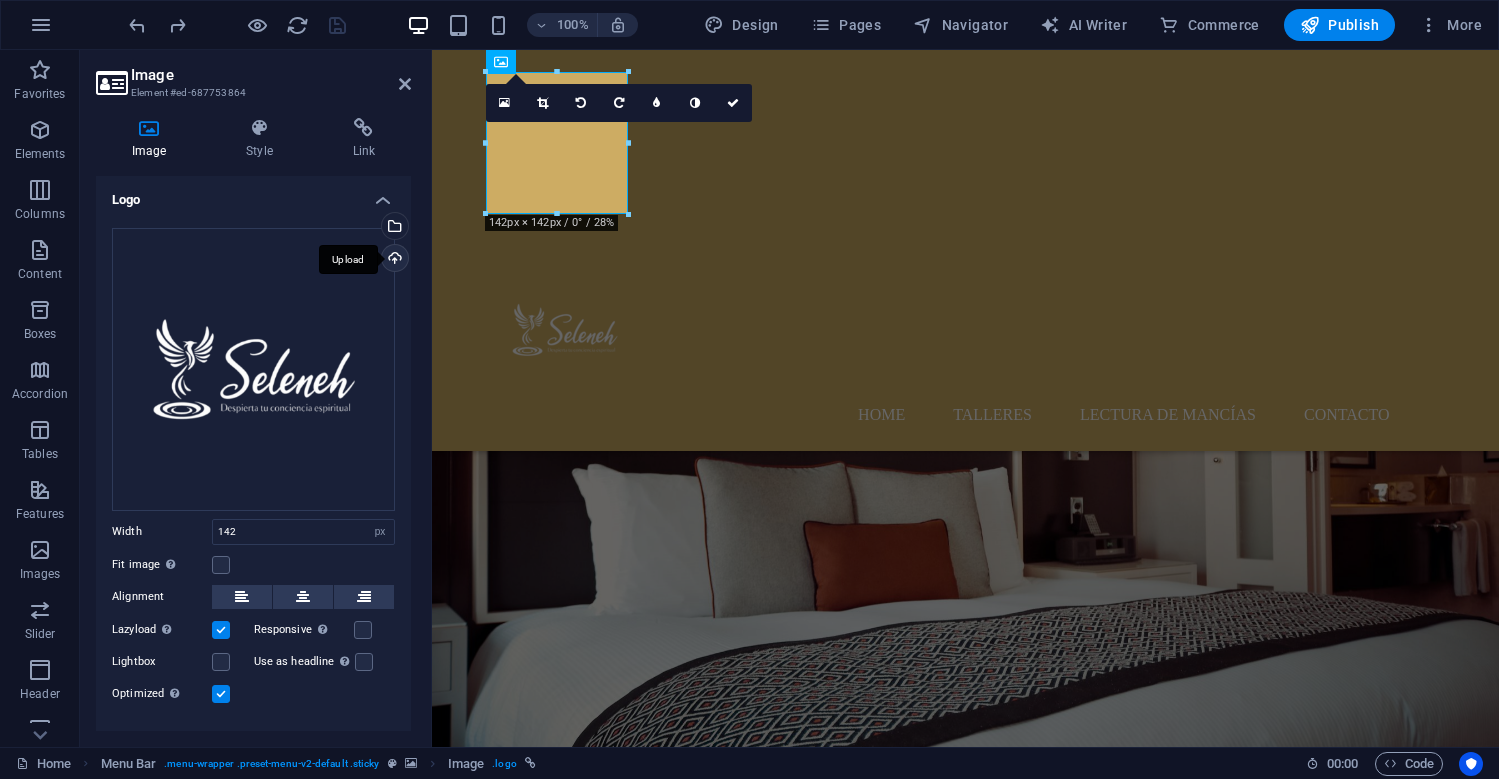 click on "Upload" at bounding box center [393, 260] 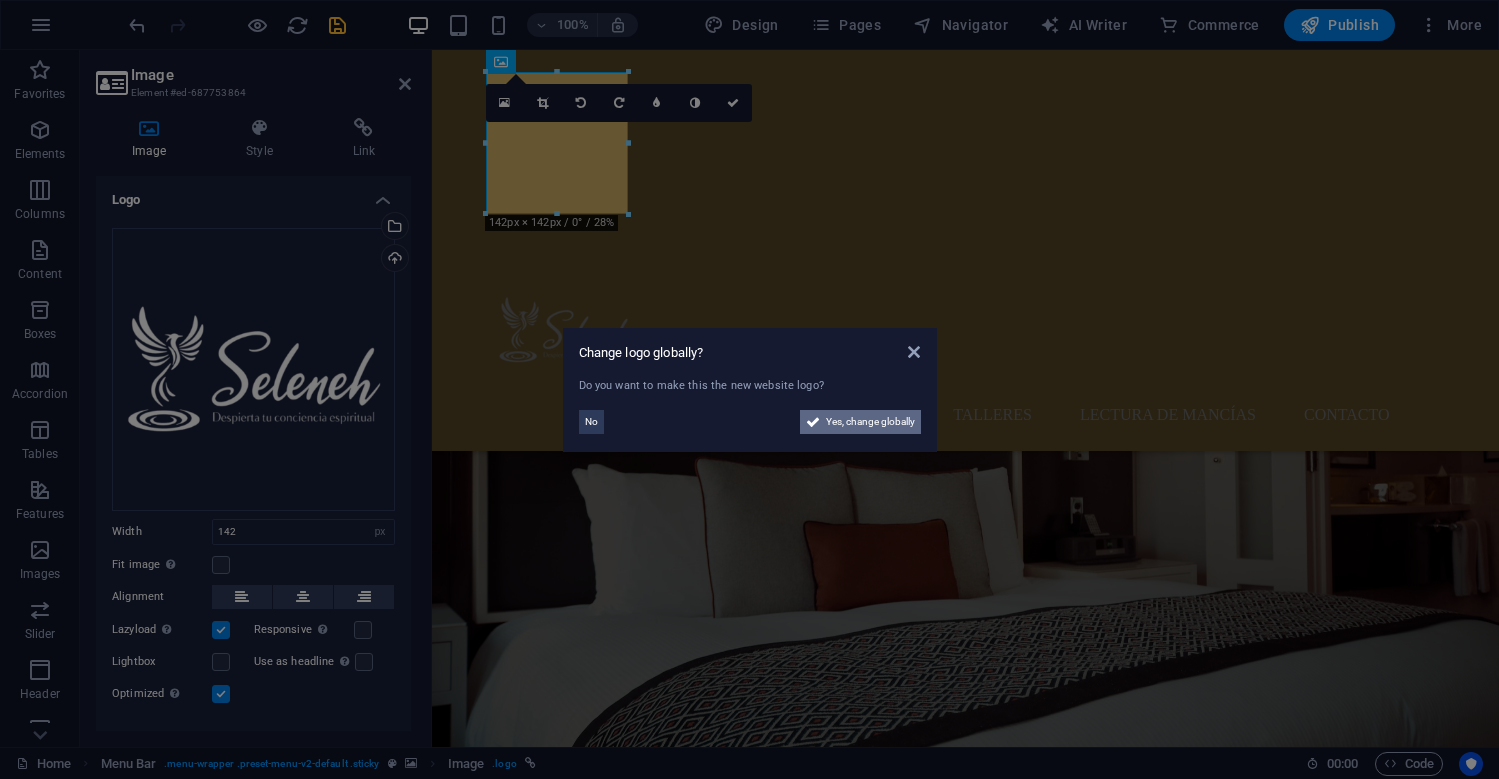 click on "Yes, change globally" at bounding box center [870, 422] 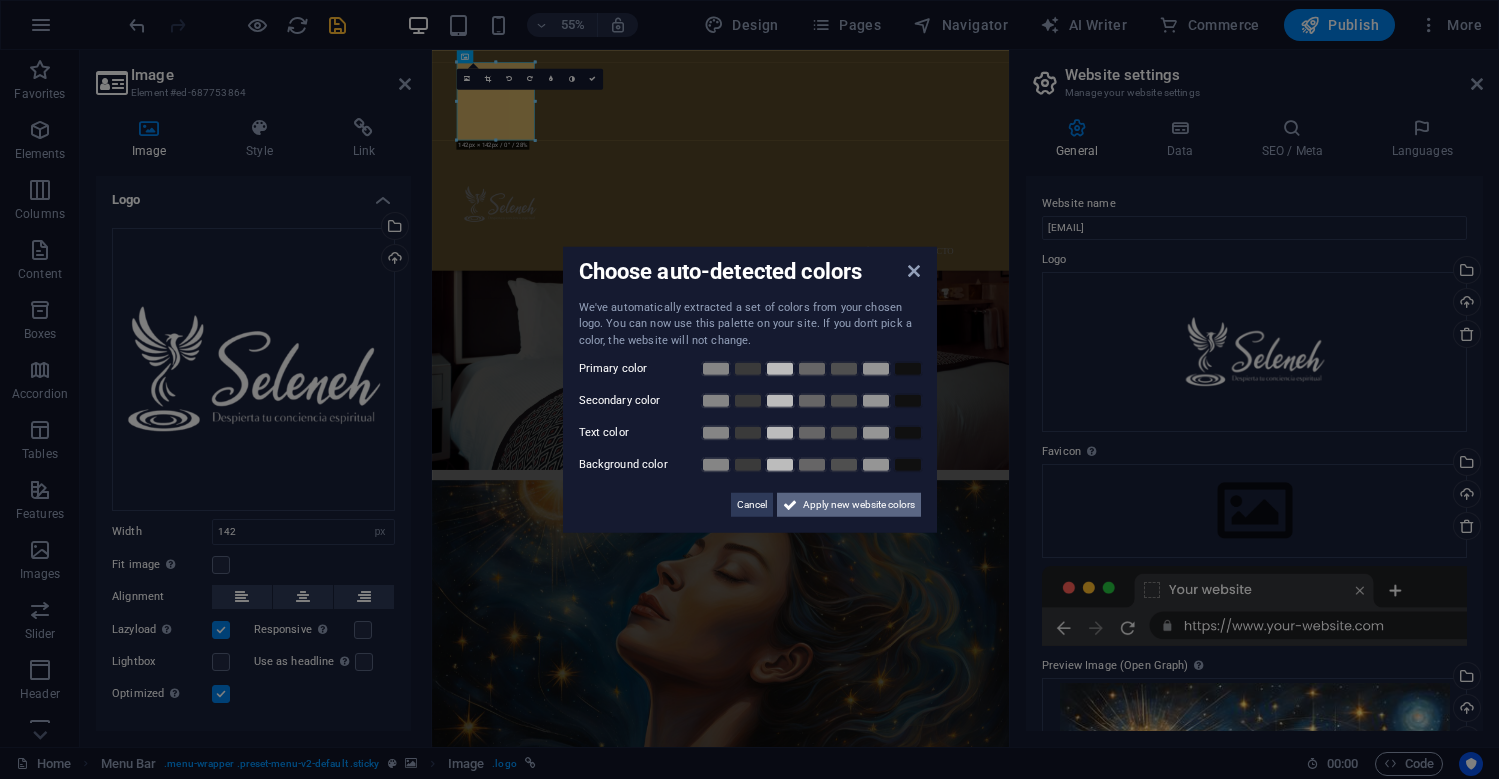 click on "Apply new website colors" at bounding box center (859, 505) 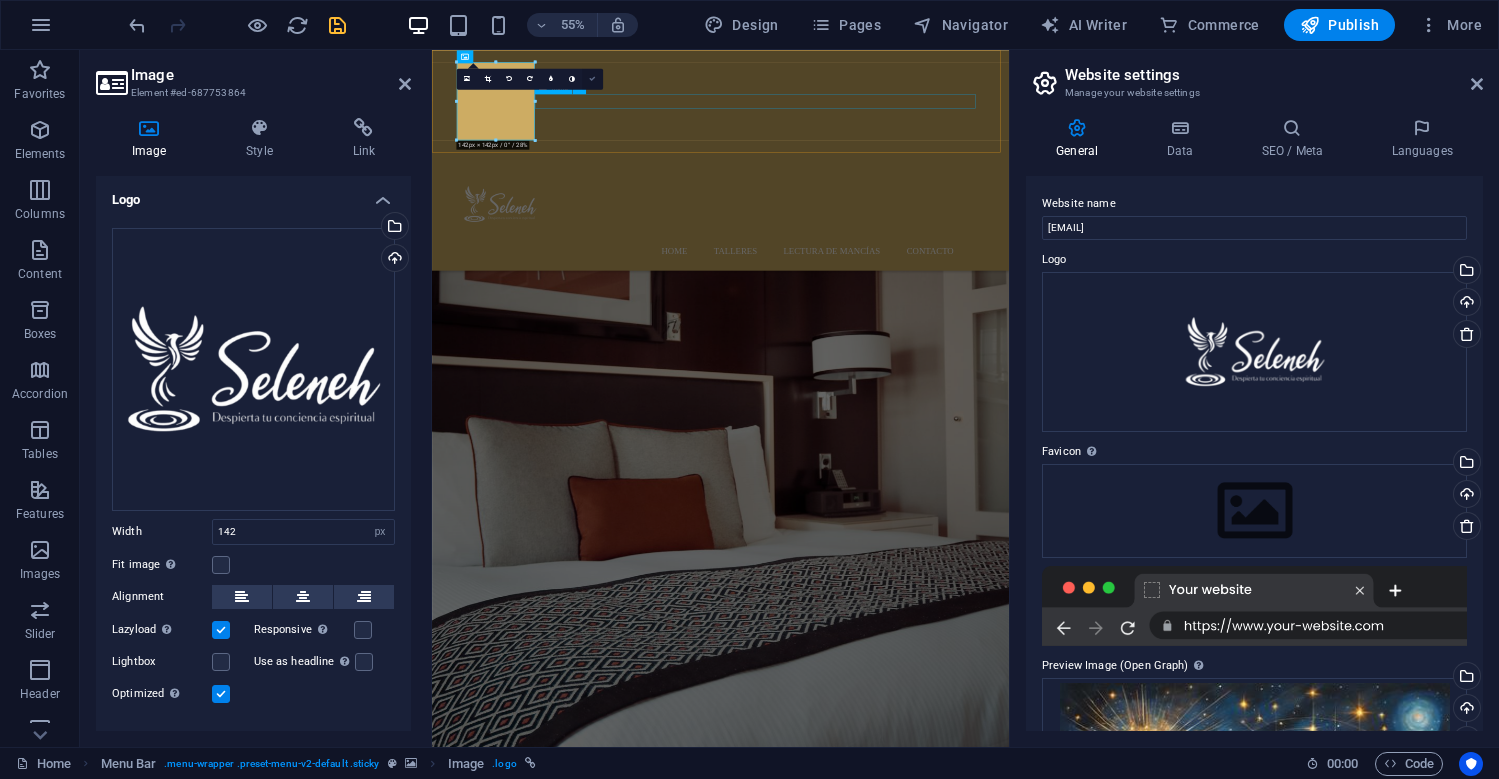 click at bounding box center (592, 79) 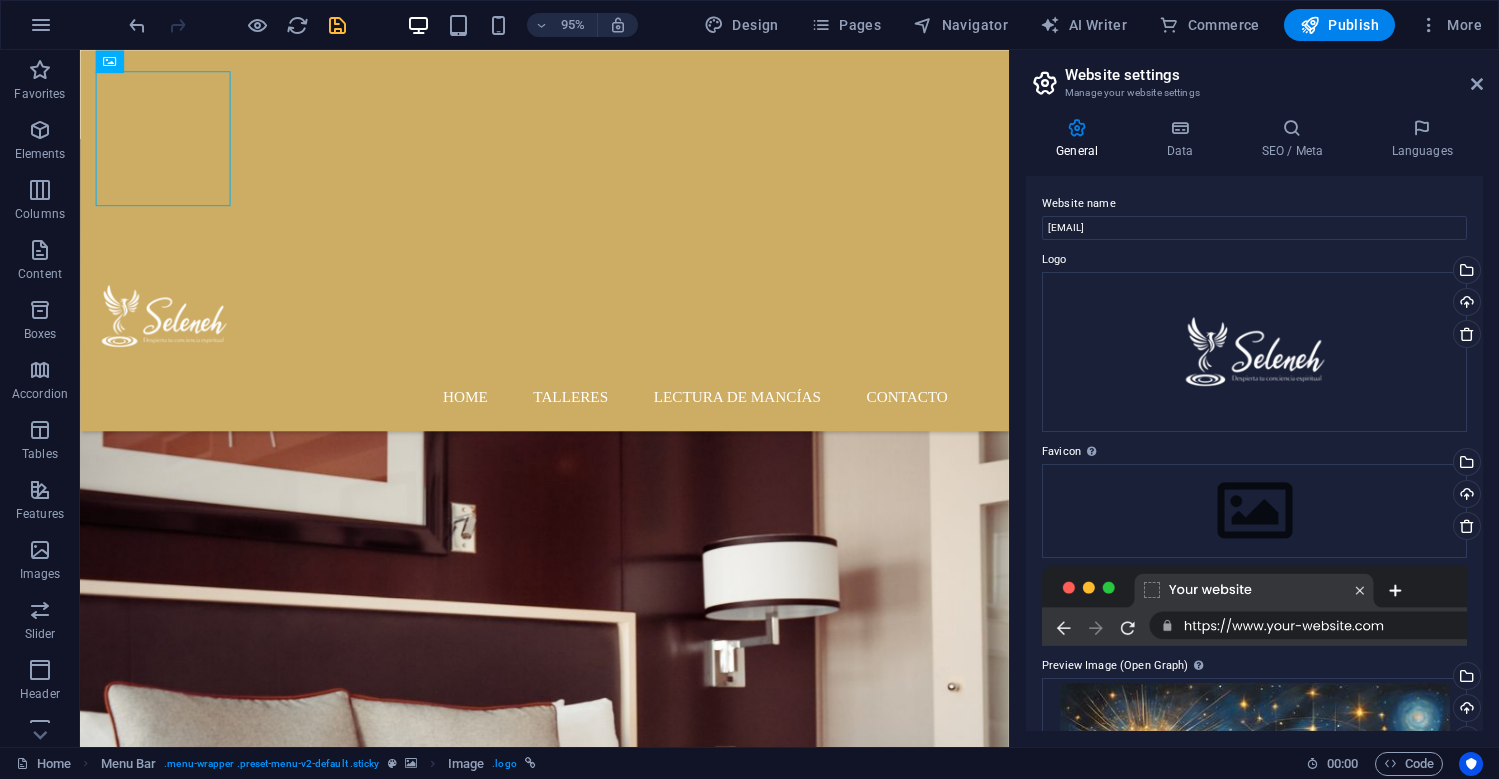 click at bounding box center [569, 143] 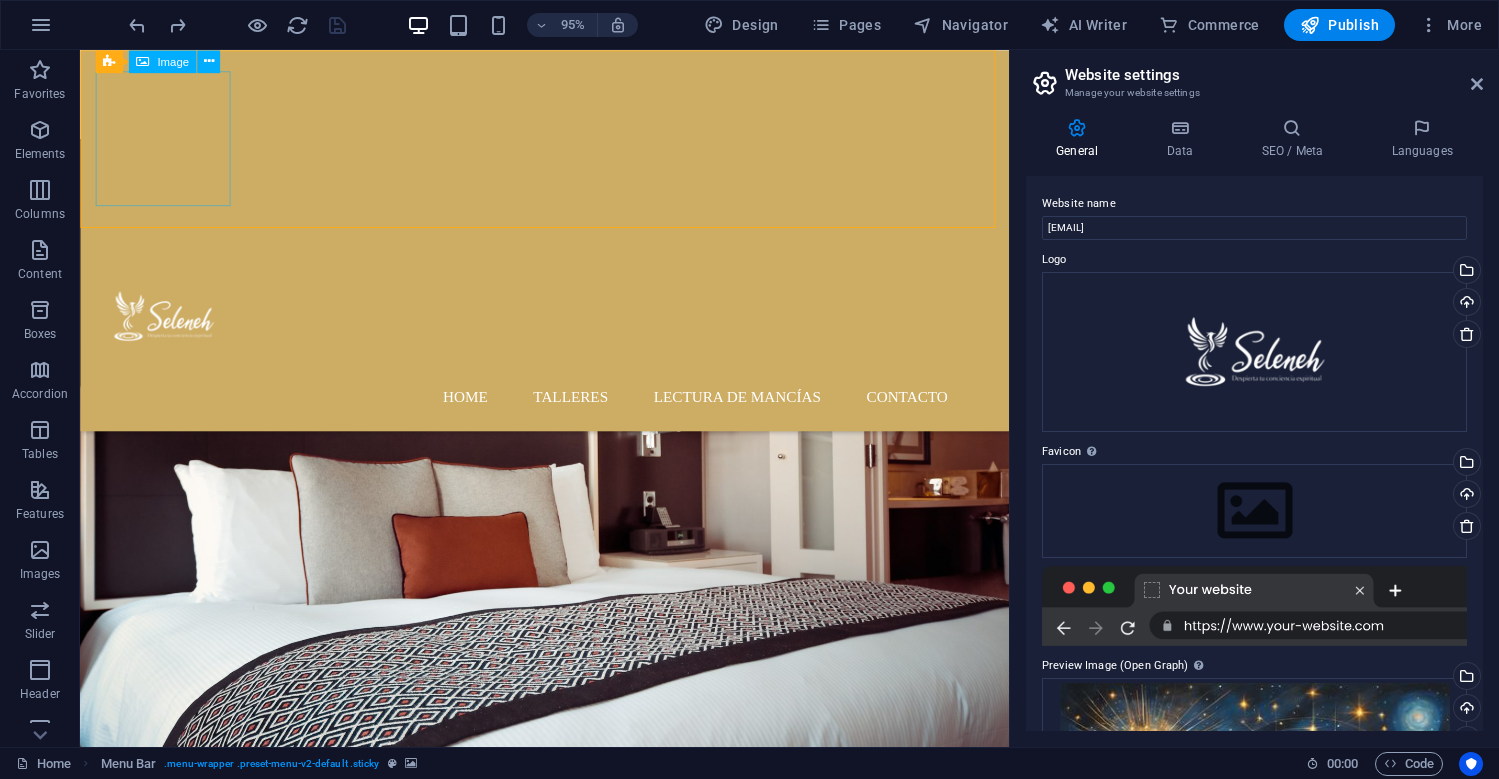 click at bounding box center [569, 330] 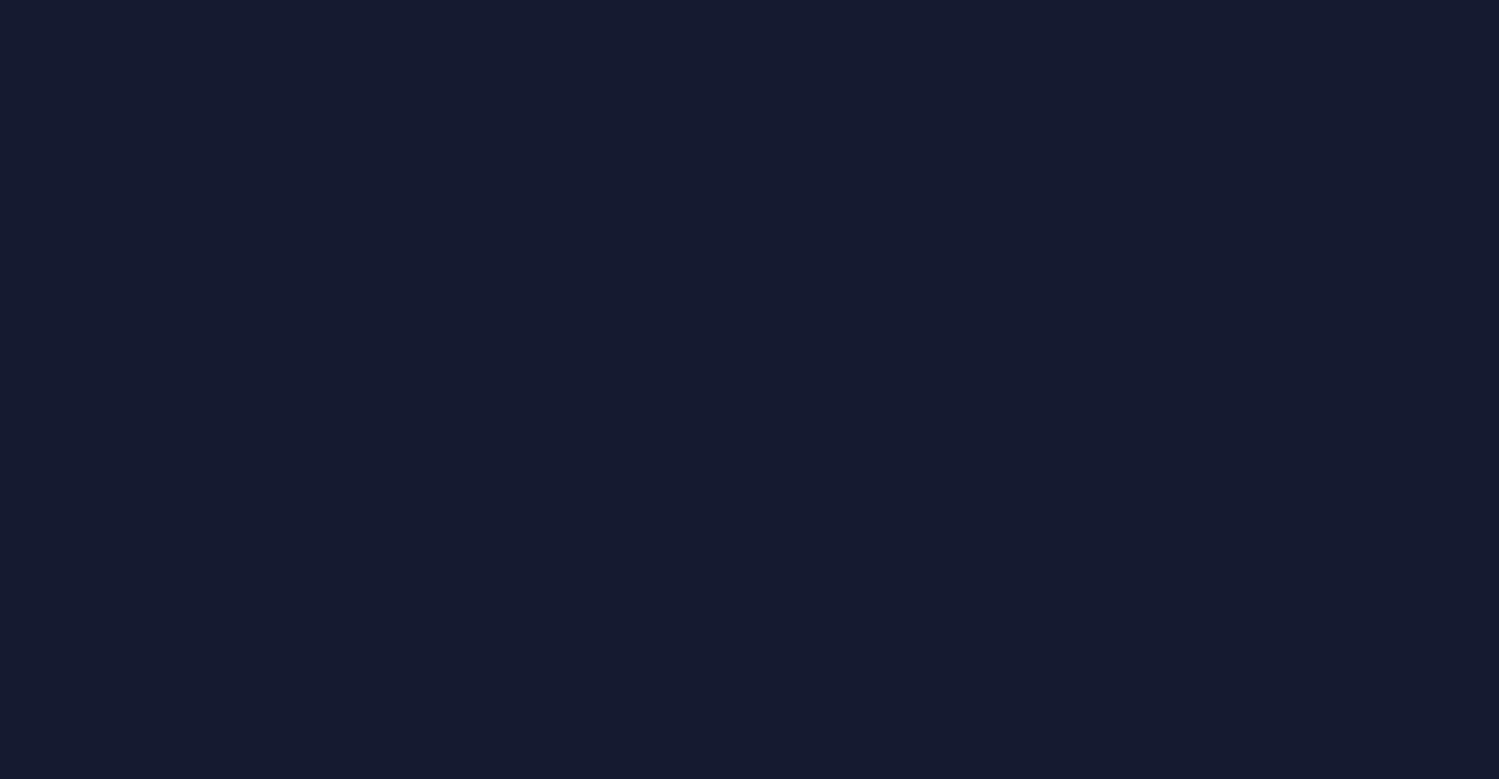 scroll, scrollTop: 0, scrollLeft: 0, axis: both 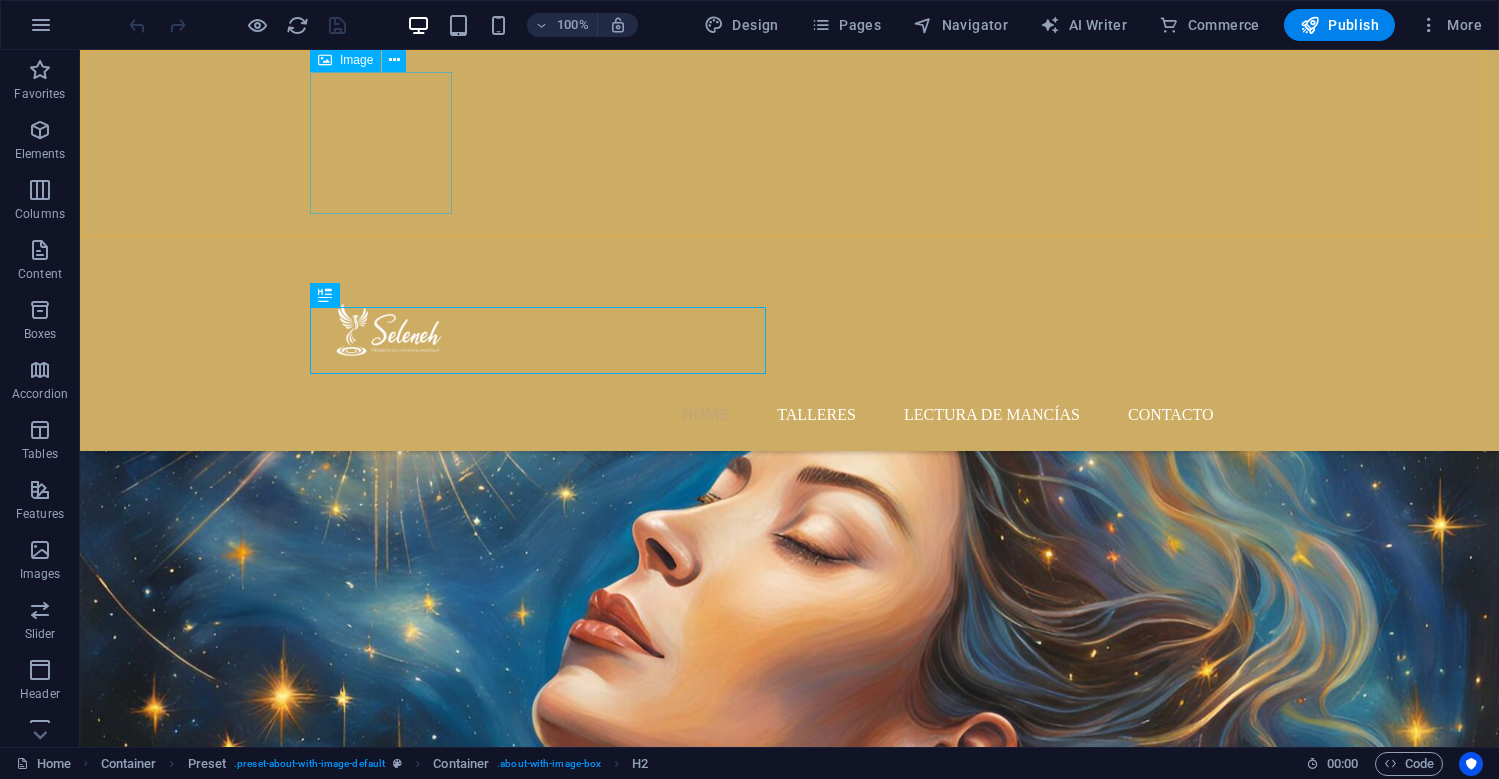 click at bounding box center [790, 330] 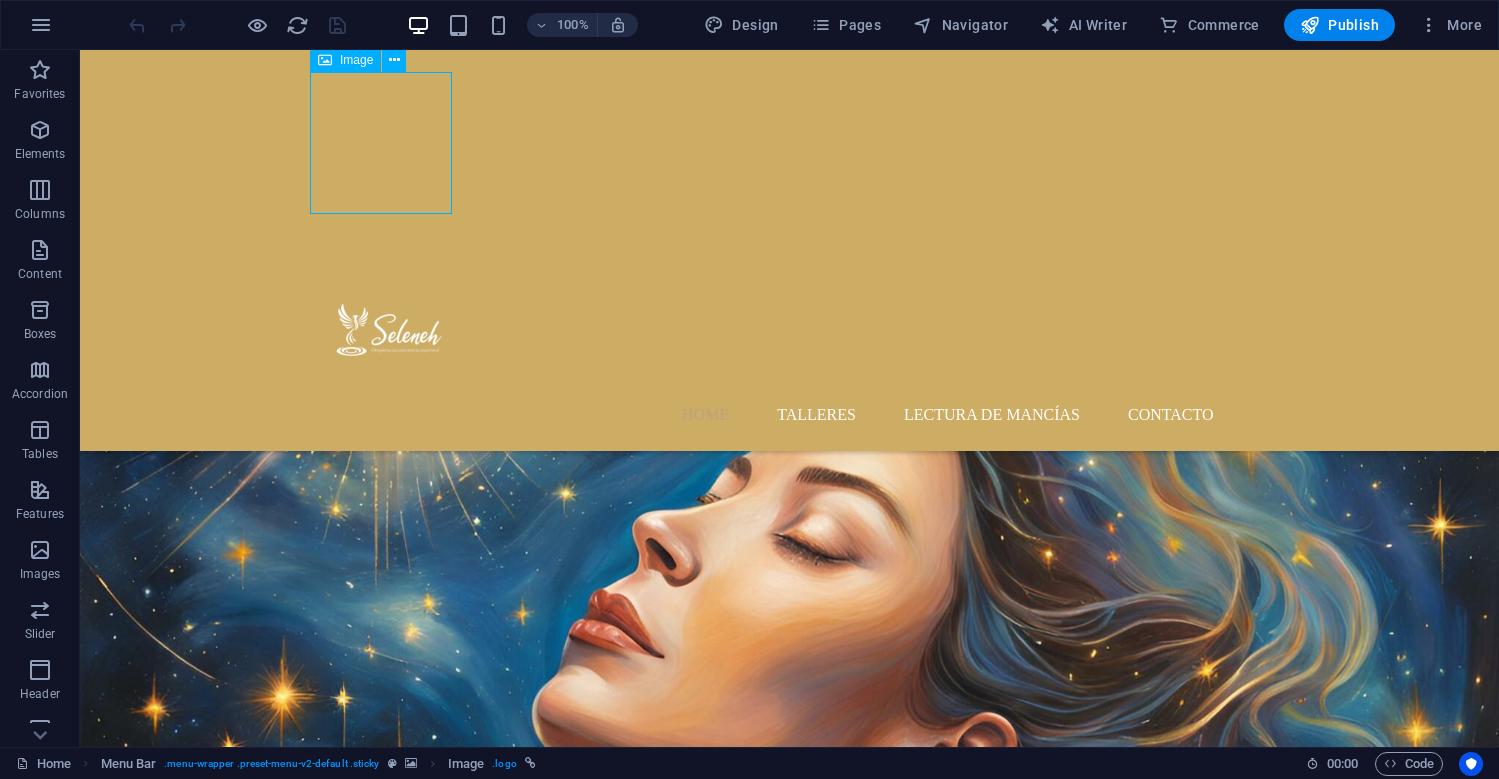 click at bounding box center [790, 330] 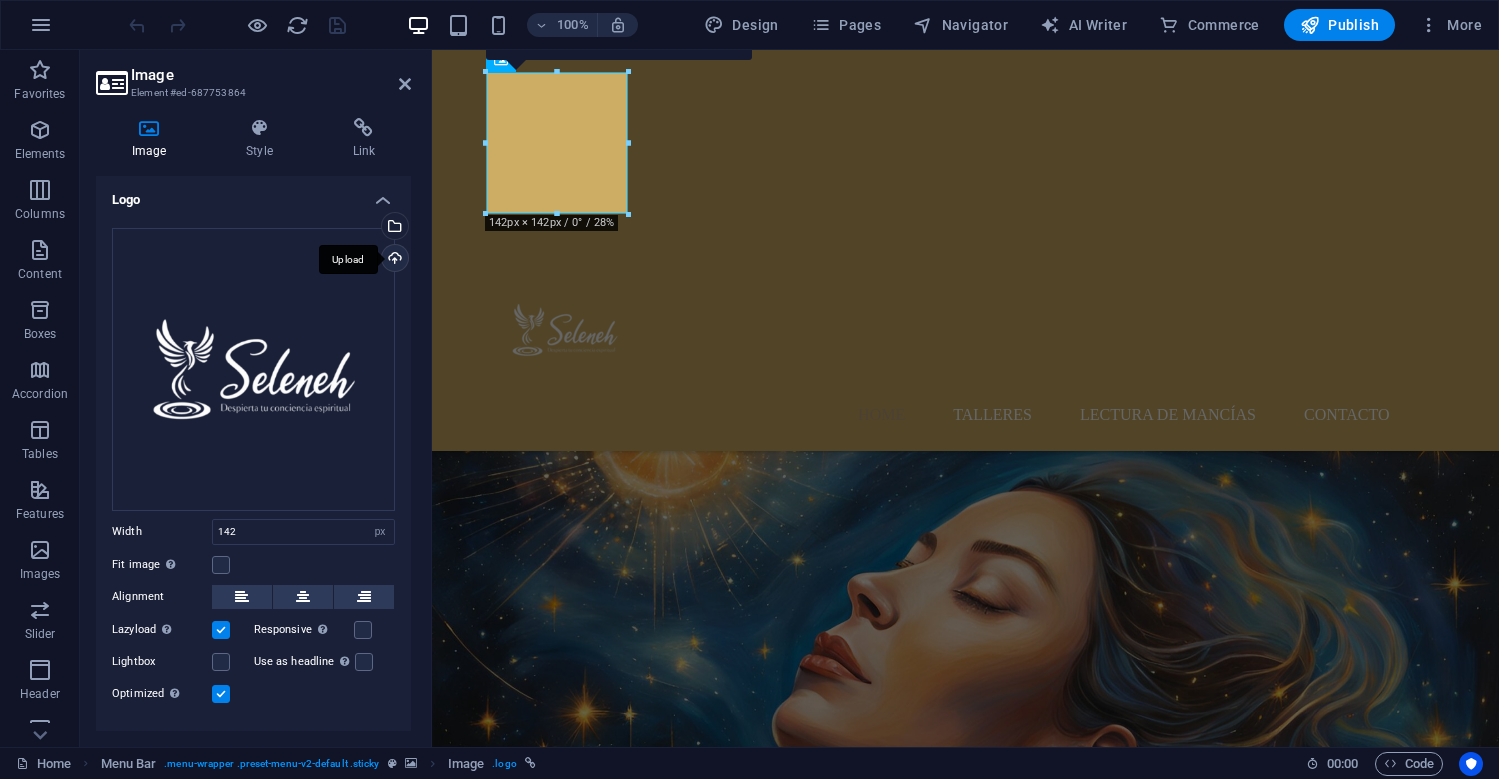 click on "Upload" at bounding box center (393, 260) 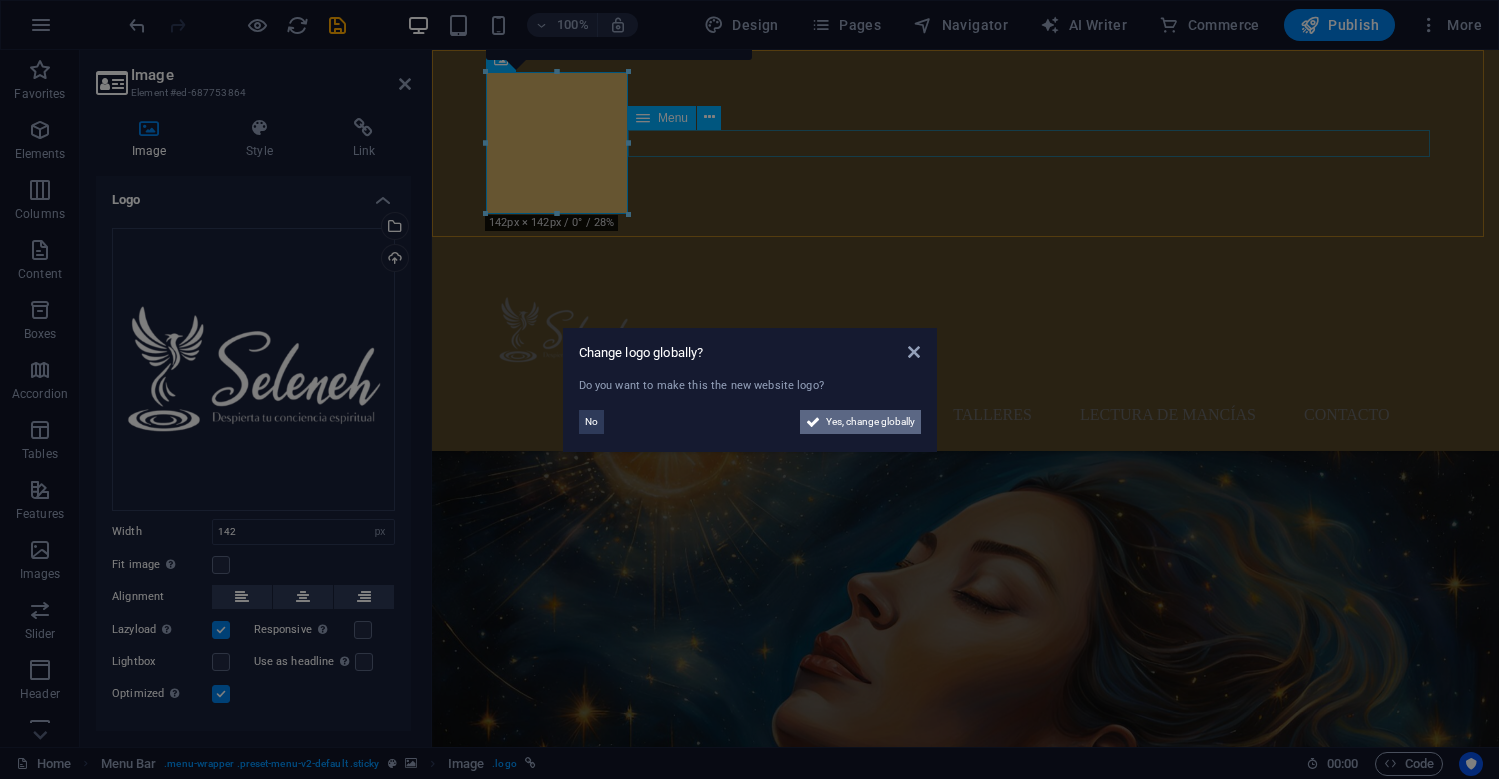 click on "Yes, change globally" at bounding box center (870, 422) 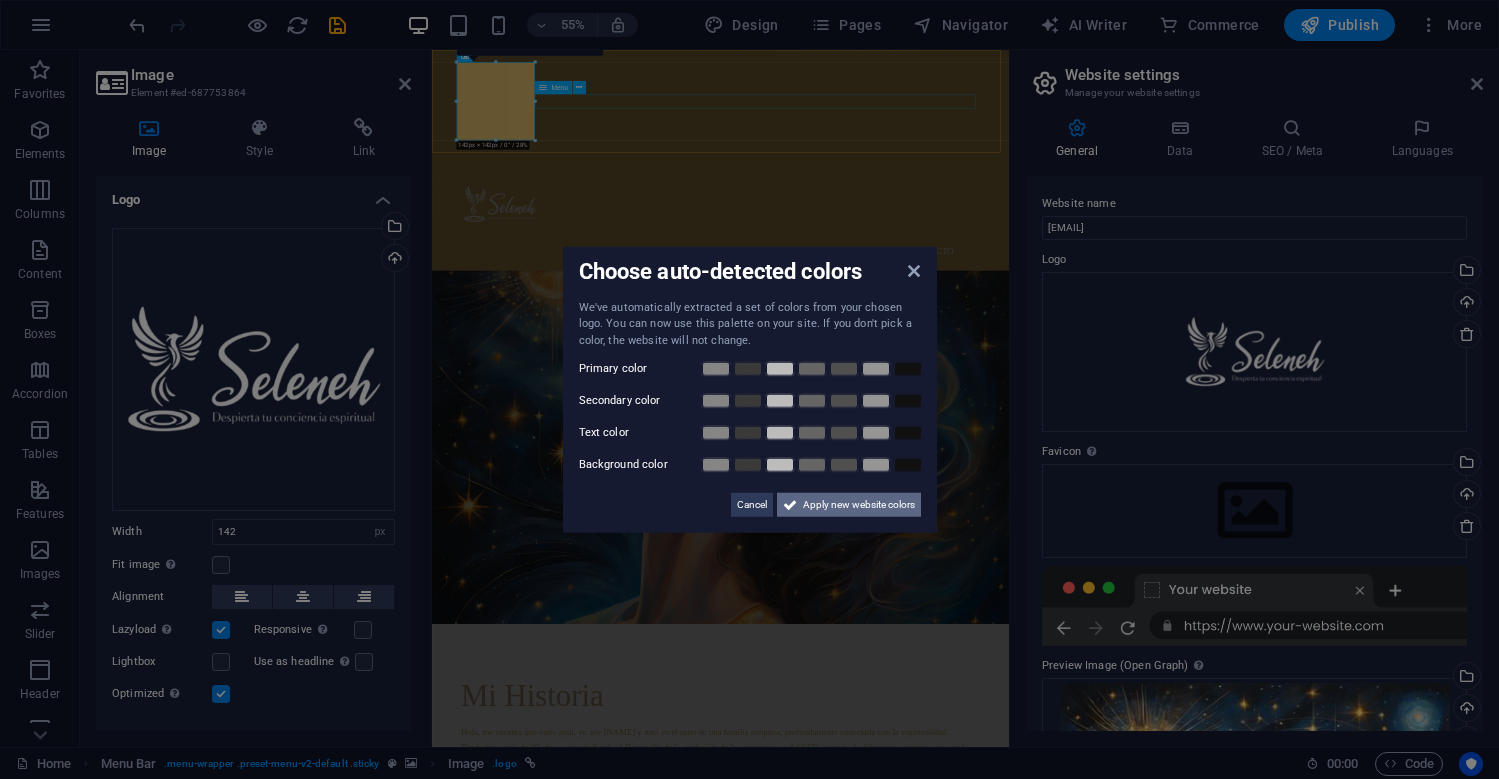 click at bounding box center (790, 505) 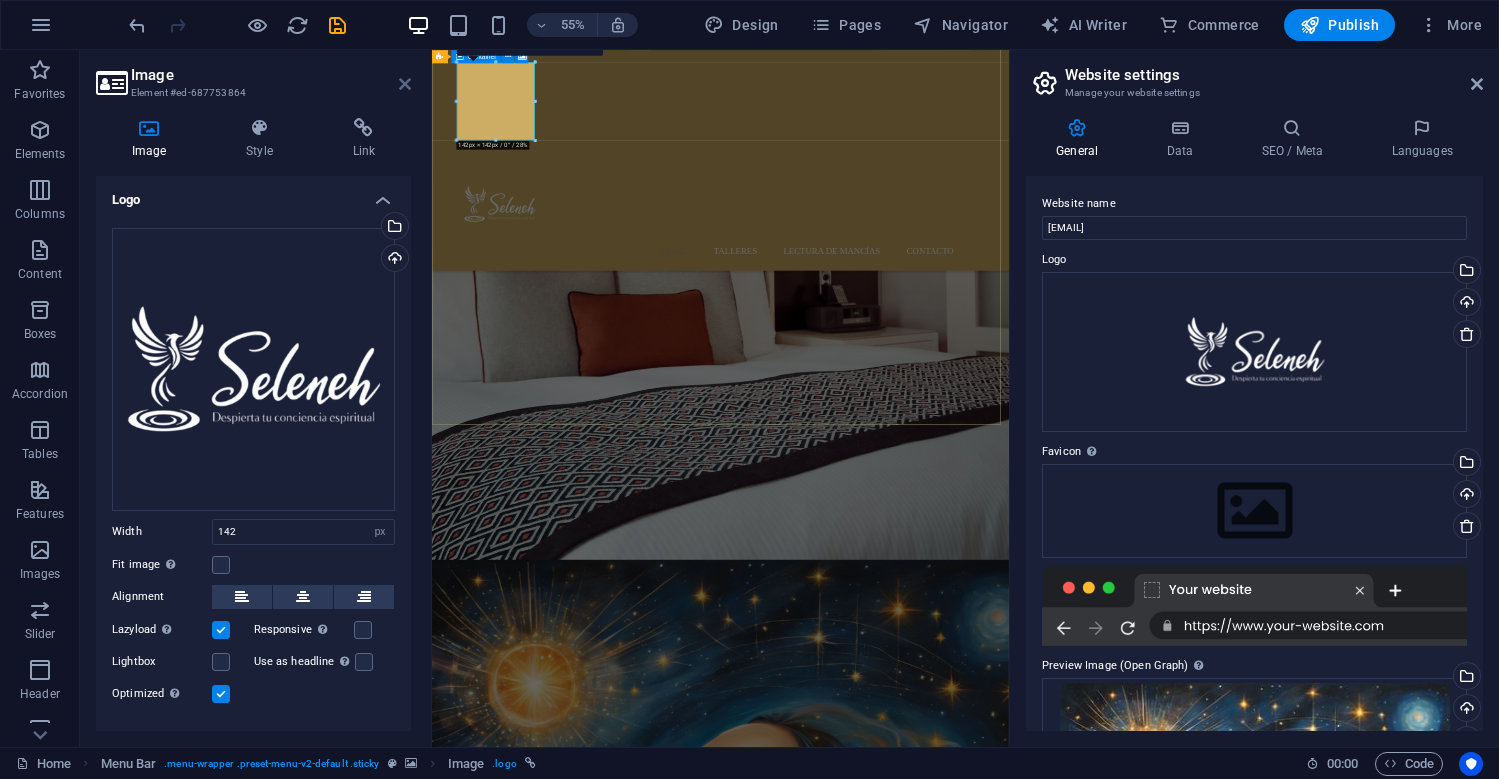 click at bounding box center [405, 84] 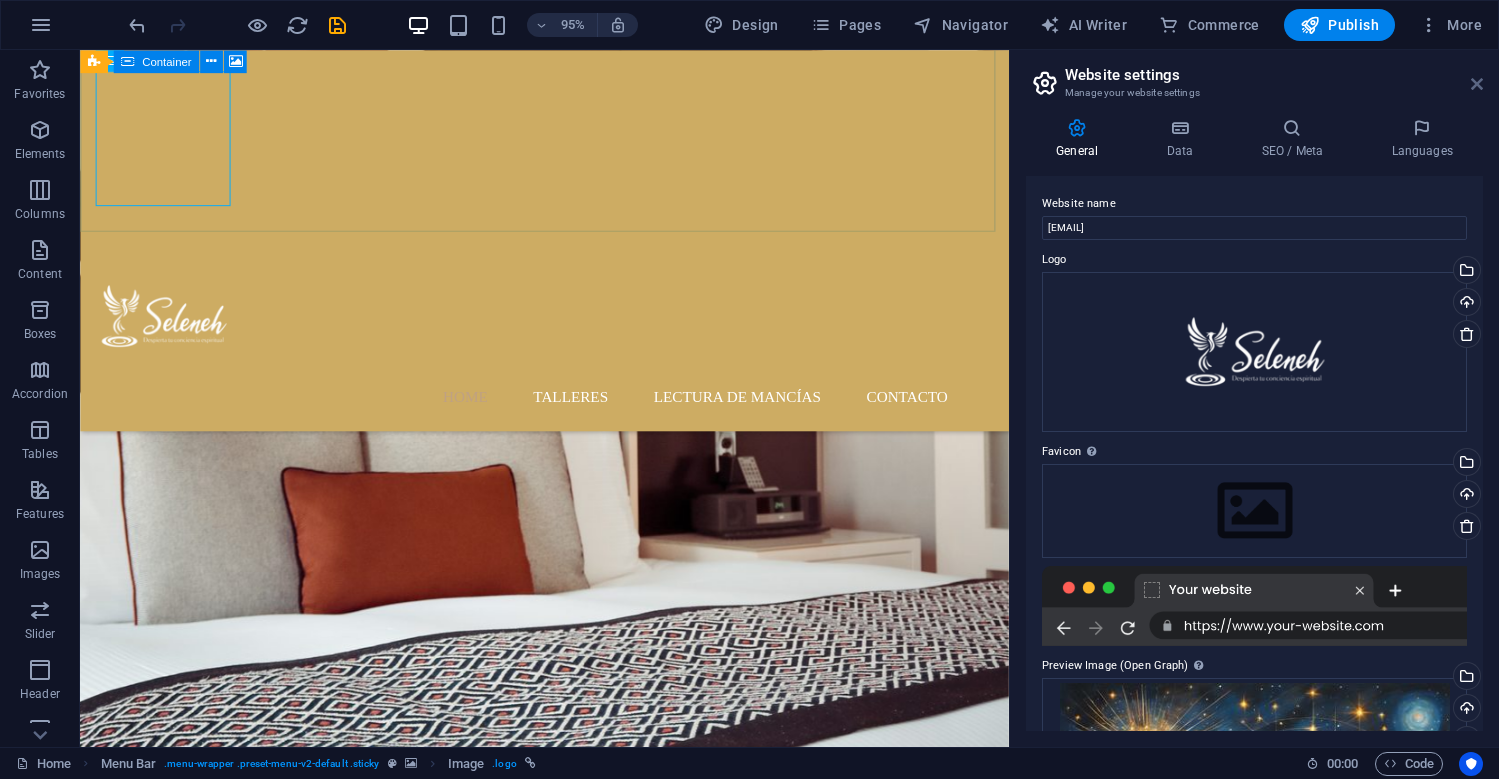 click at bounding box center [1477, 84] 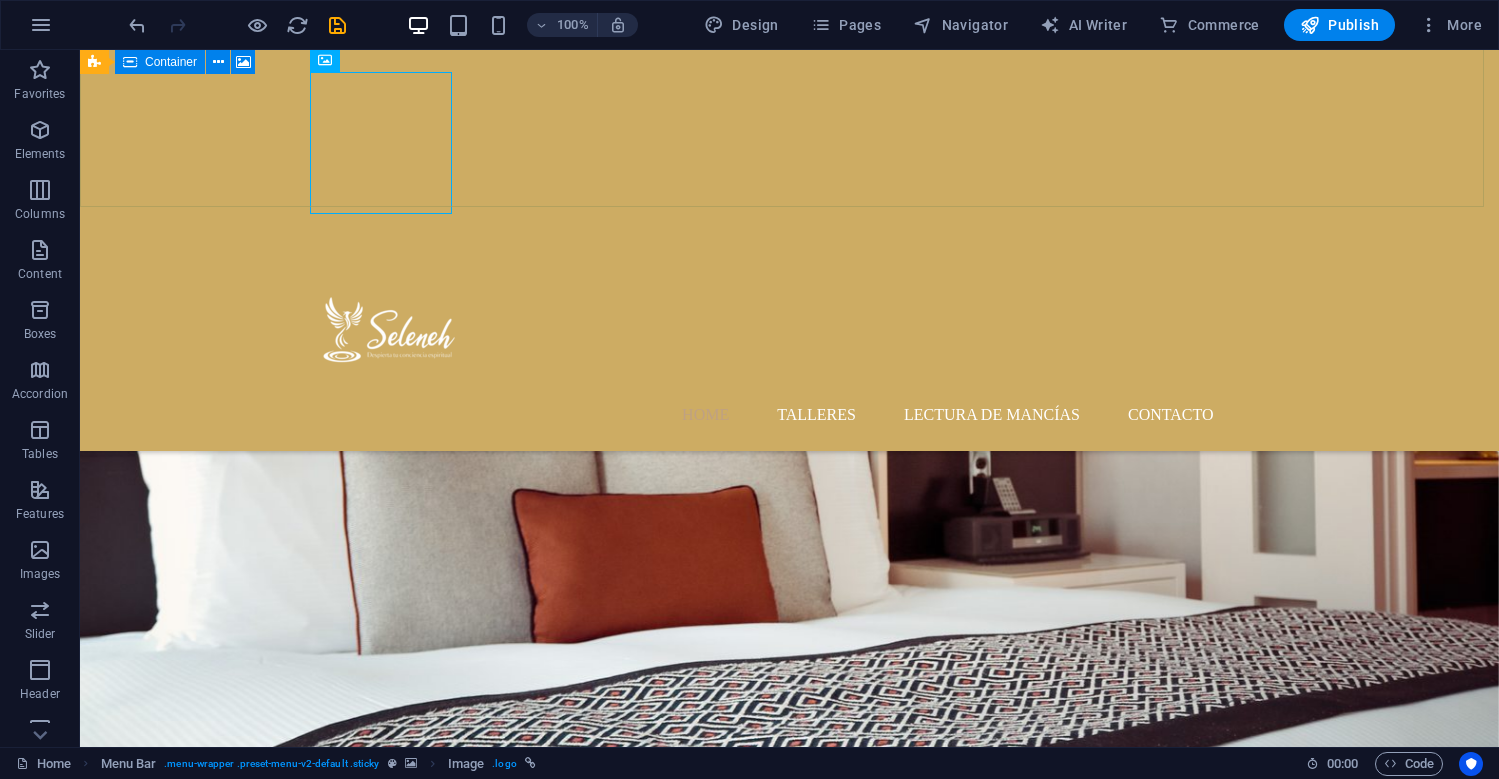 click at bounding box center [789, 143] 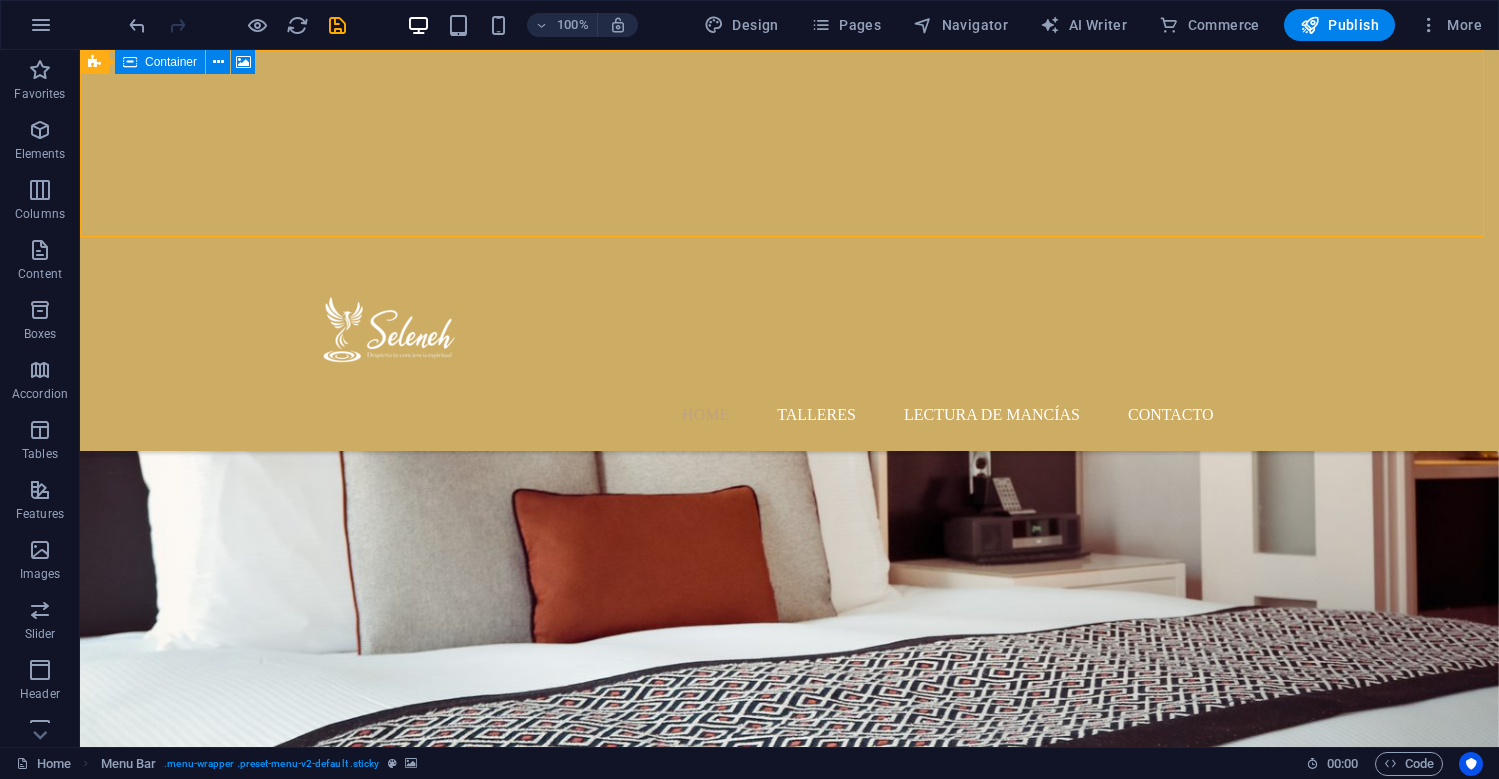 click at bounding box center (789, 143) 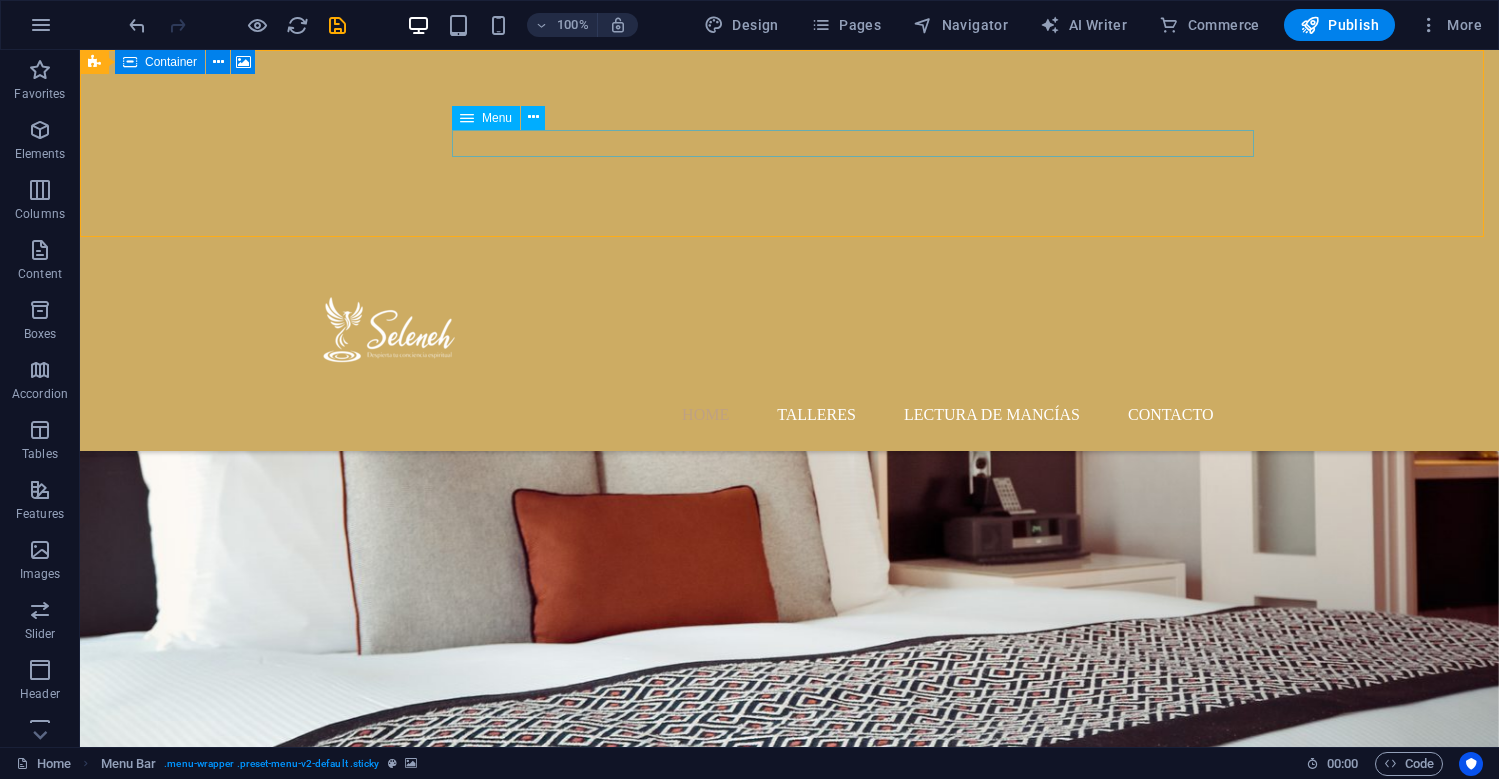 click on "Home Talleres Lectura de Mancías Contacto" at bounding box center (790, 414) 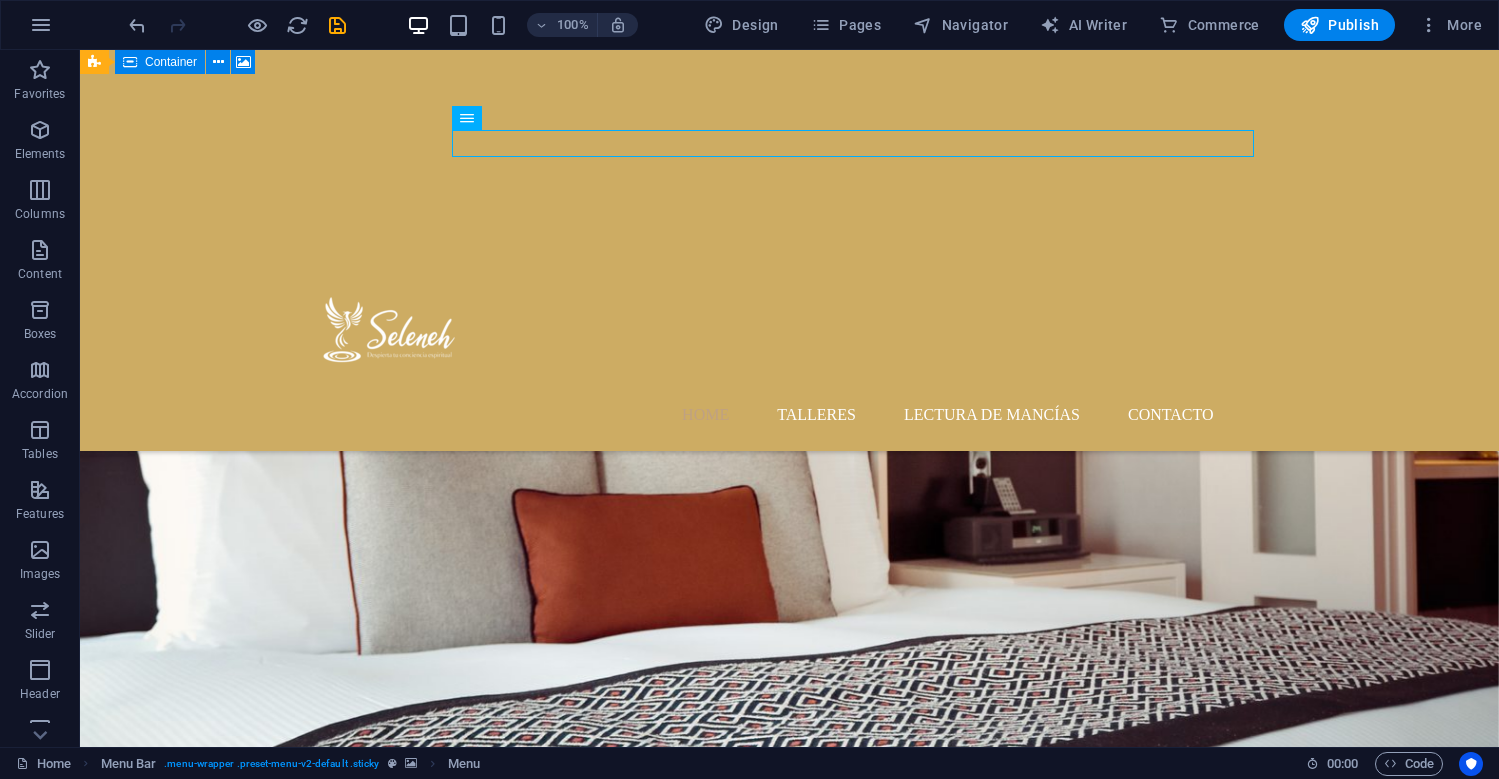click at bounding box center [789, 143] 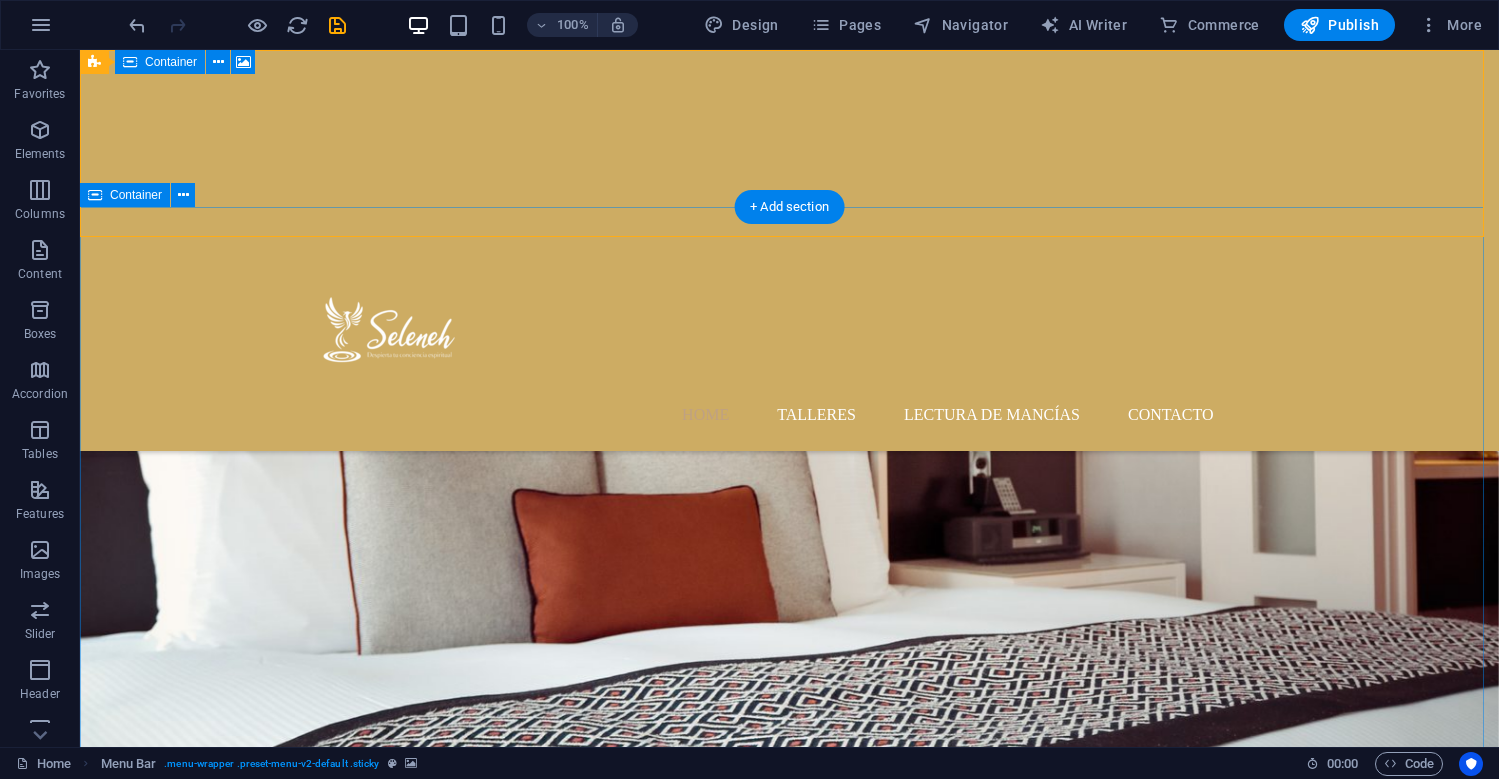 click on "Mi Historia Hola, me encanta que estés aquí, yo soy Selene Nazar y nací en el seno de una familia psíquica, profundamente conectada con la espirtualidad. Desde hace más de 20 años, estoy dedicada al Desarrollo de la evolución de la consciencia y del SER, a través de diferentes caminos como es la Meditación, la Kábbalah, el Tarot, la Astrología, numerología, el Desarrollo de la clarividencia y la percepción extrasensorial, por tradición familiar la Lectura de los pozos del café turco y más. Saber más" at bounding box center [789, 2503] 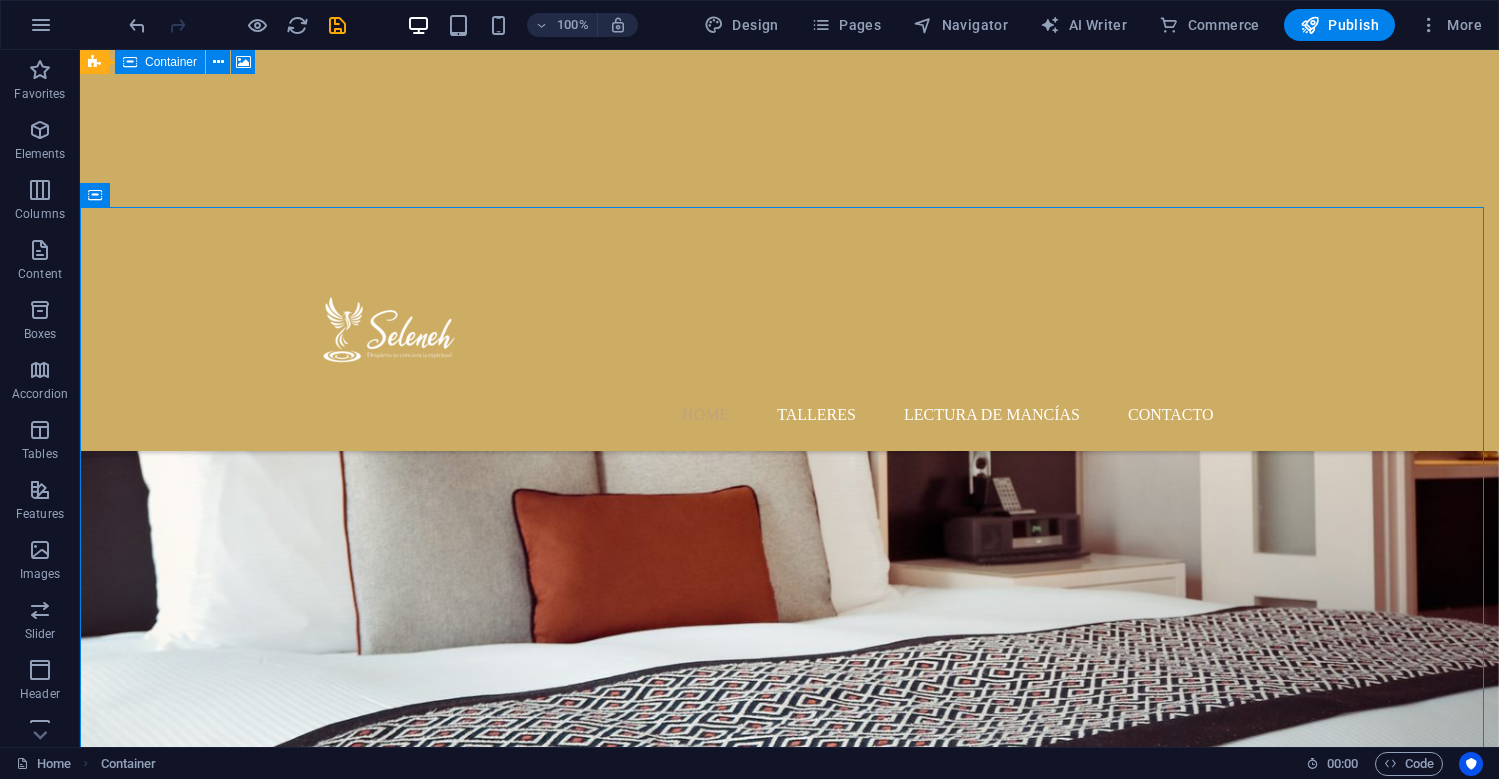 drag, startPoint x: 735, startPoint y: 233, endPoint x: 740, endPoint y: 194, distance: 39.319206 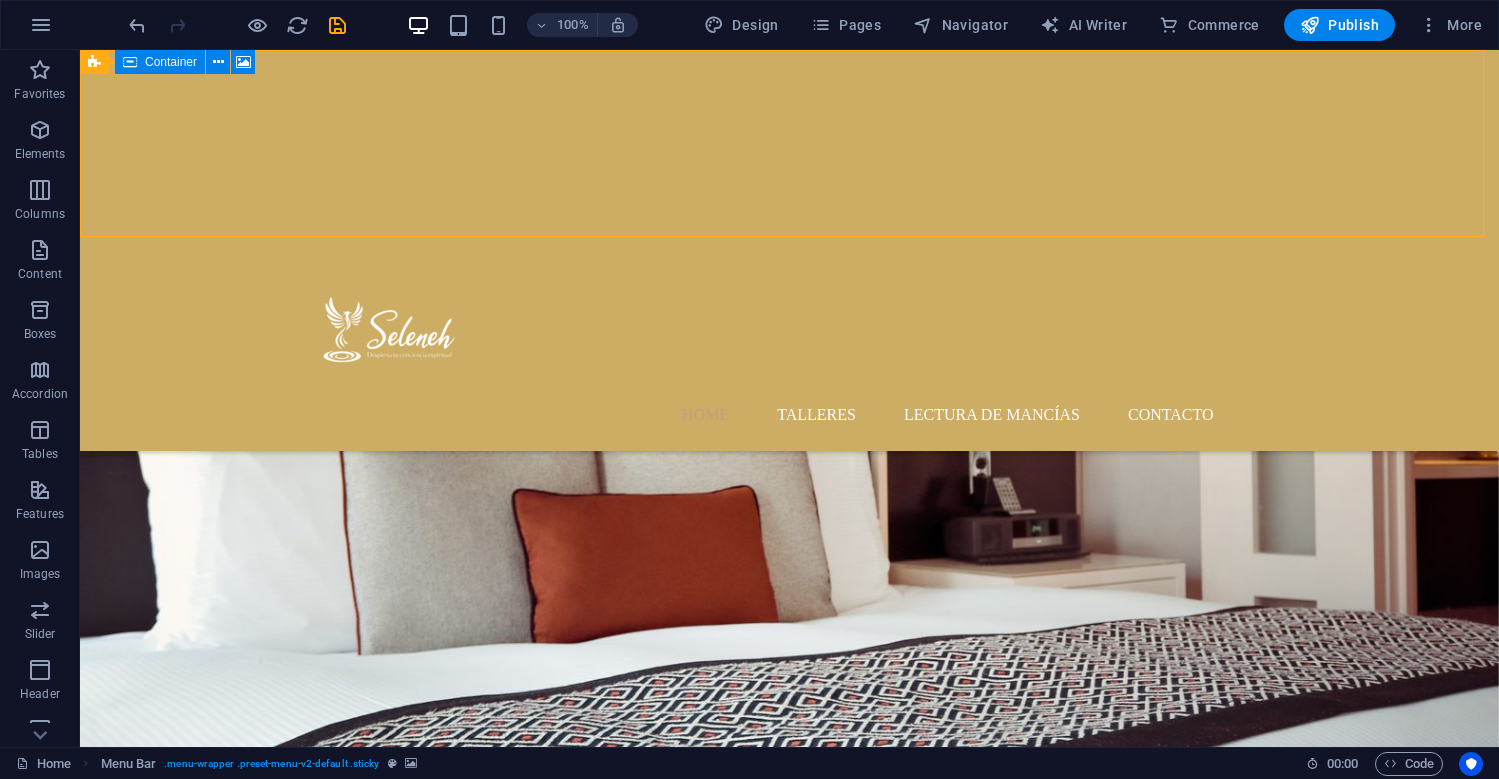 click at bounding box center (789, 143) 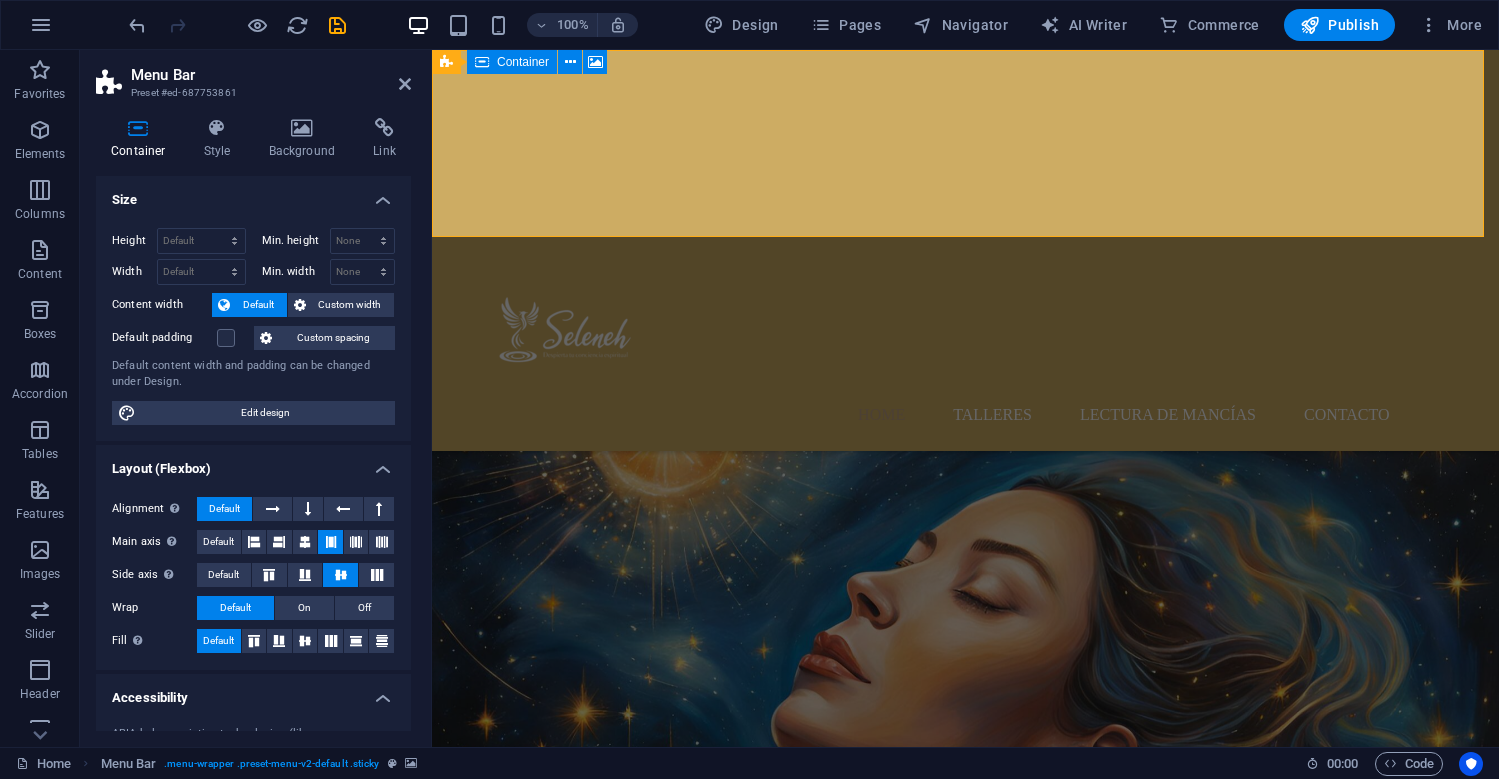 click at bounding box center [965, 143] 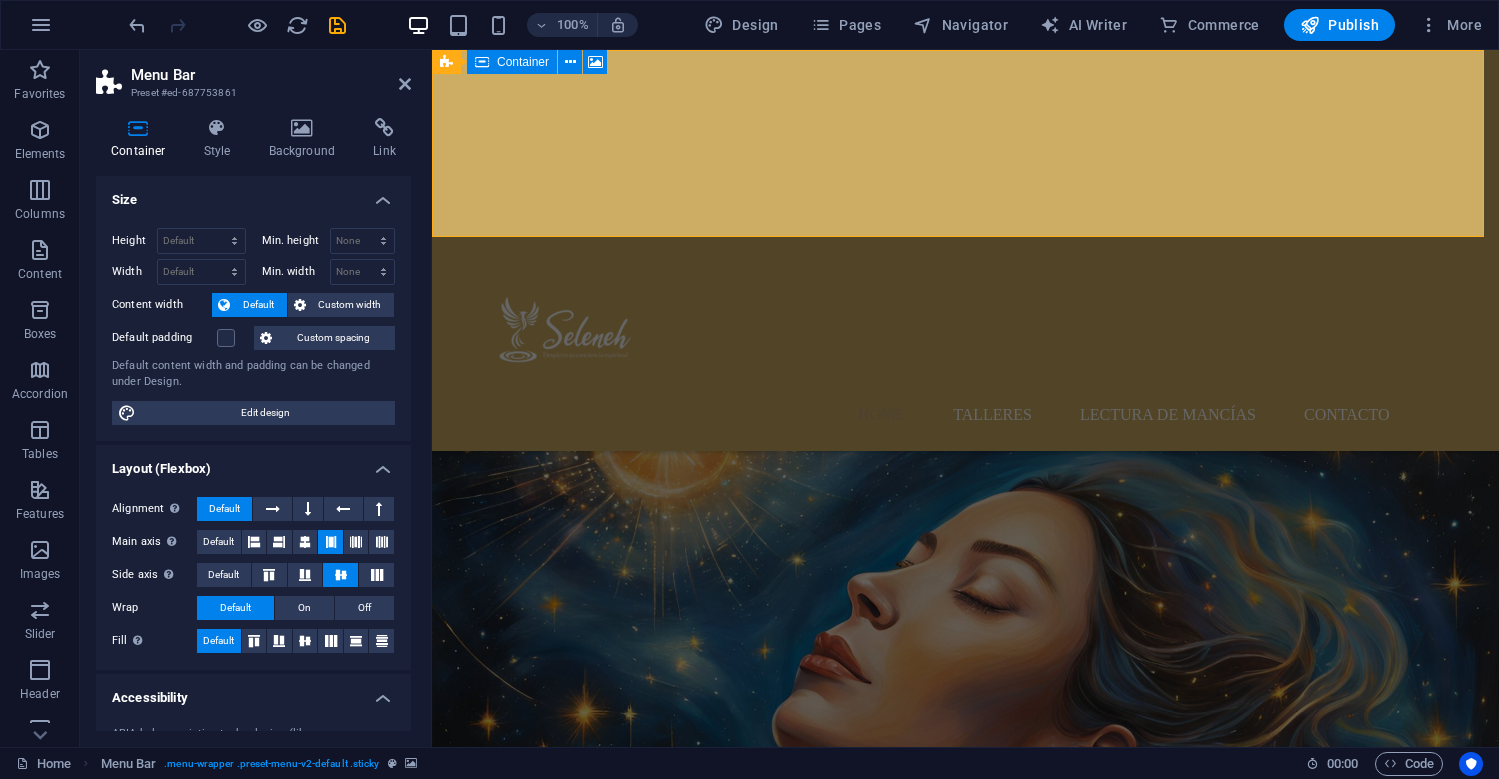 click at bounding box center [965, 143] 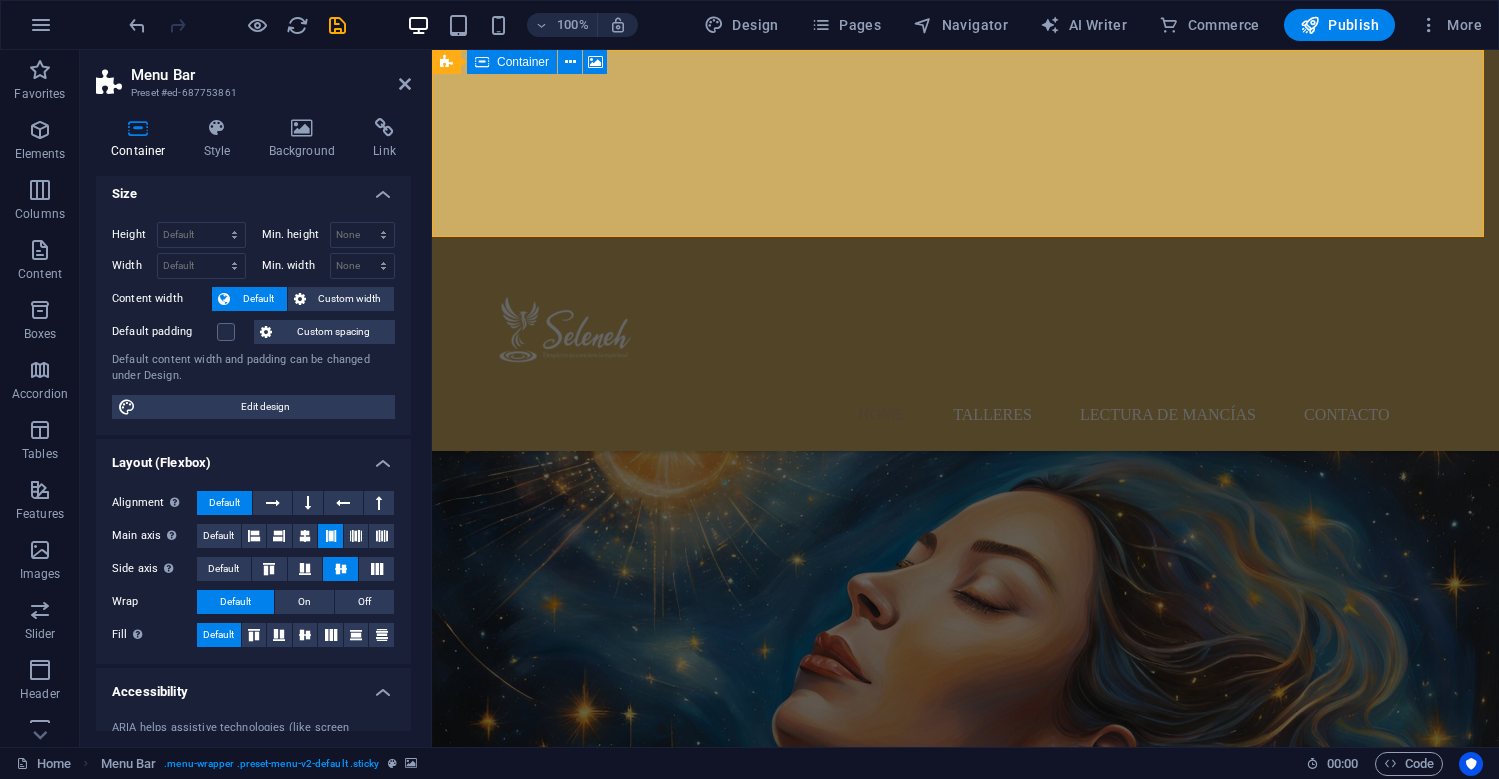 scroll, scrollTop: 0, scrollLeft: 0, axis: both 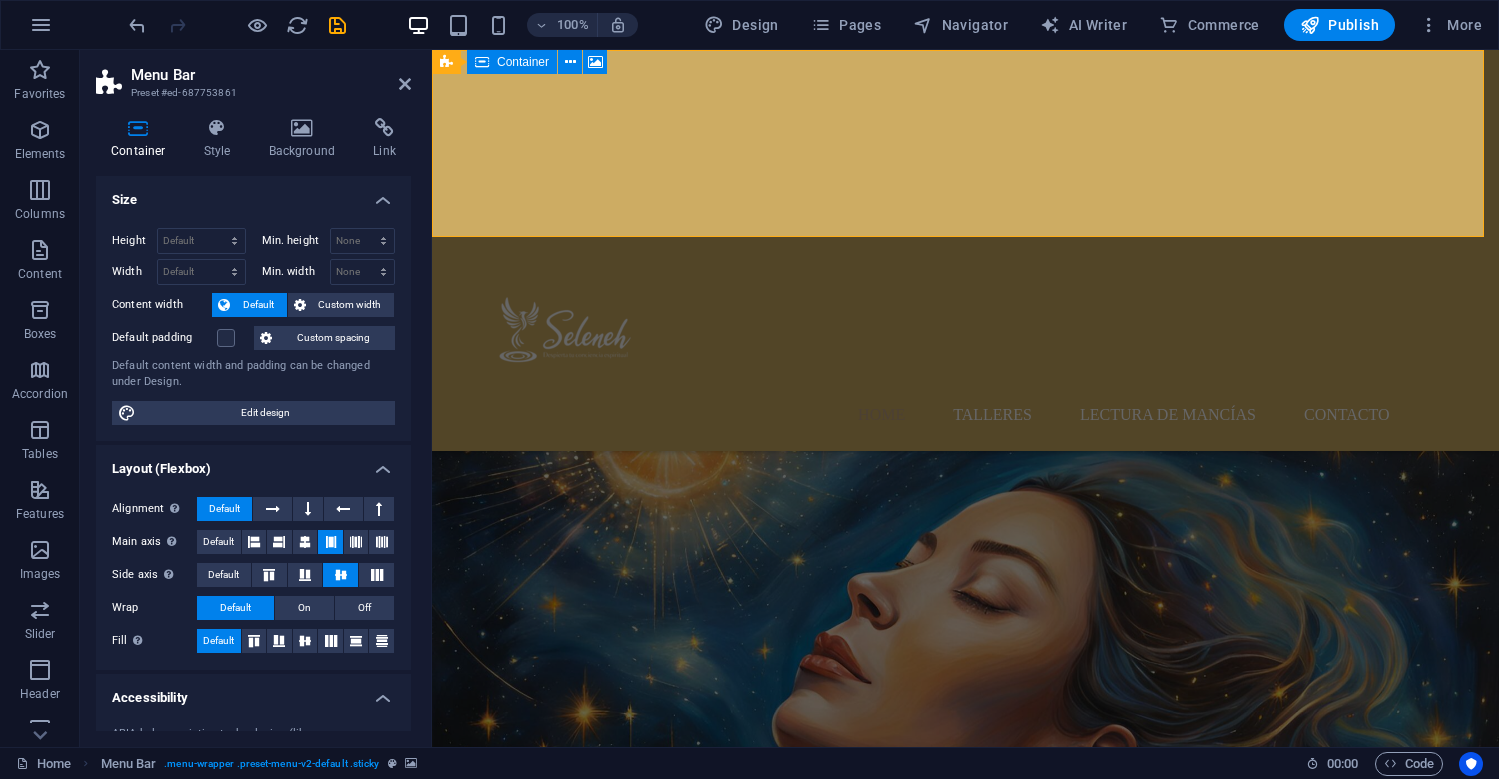 click at bounding box center (965, 143) 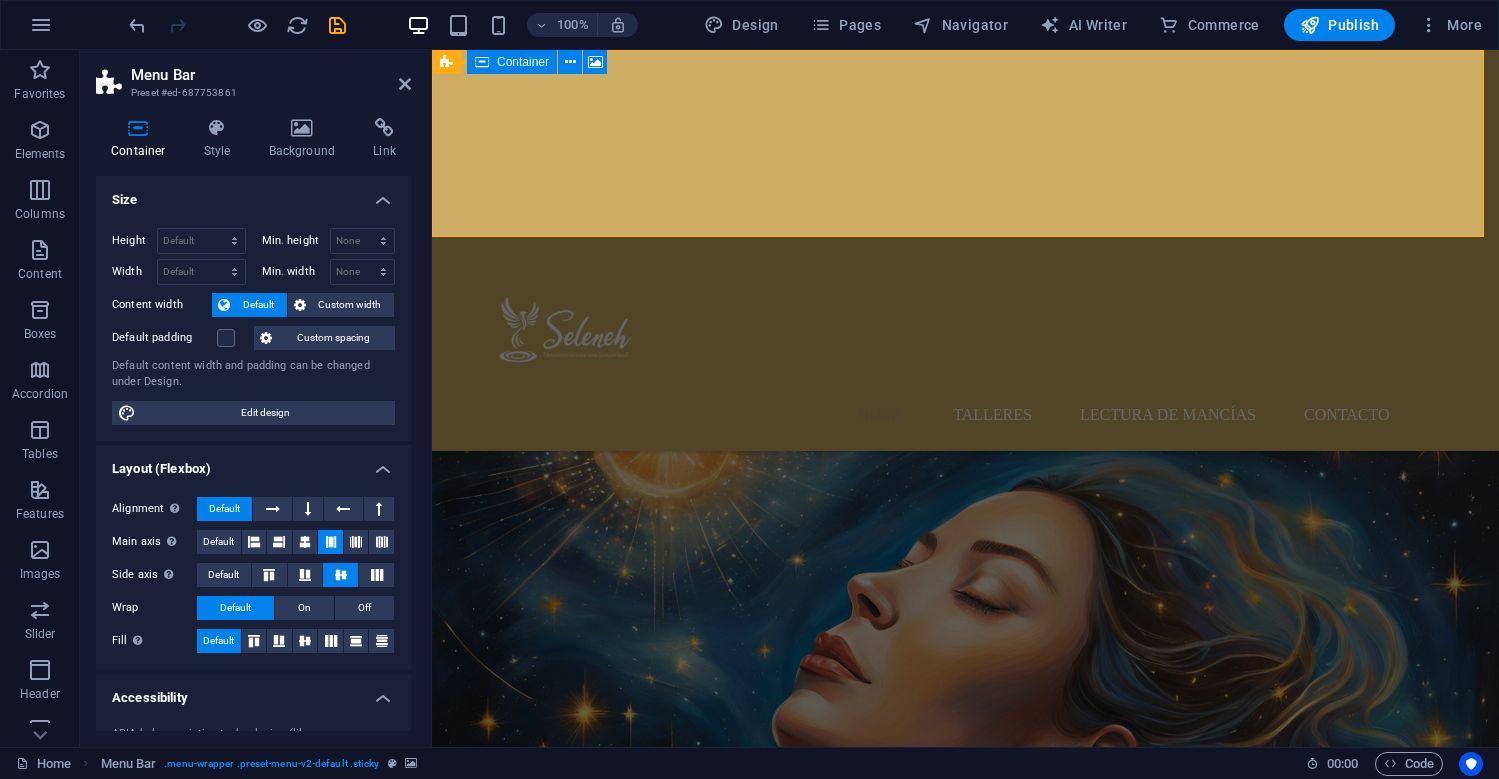 click at bounding box center (965, 143) 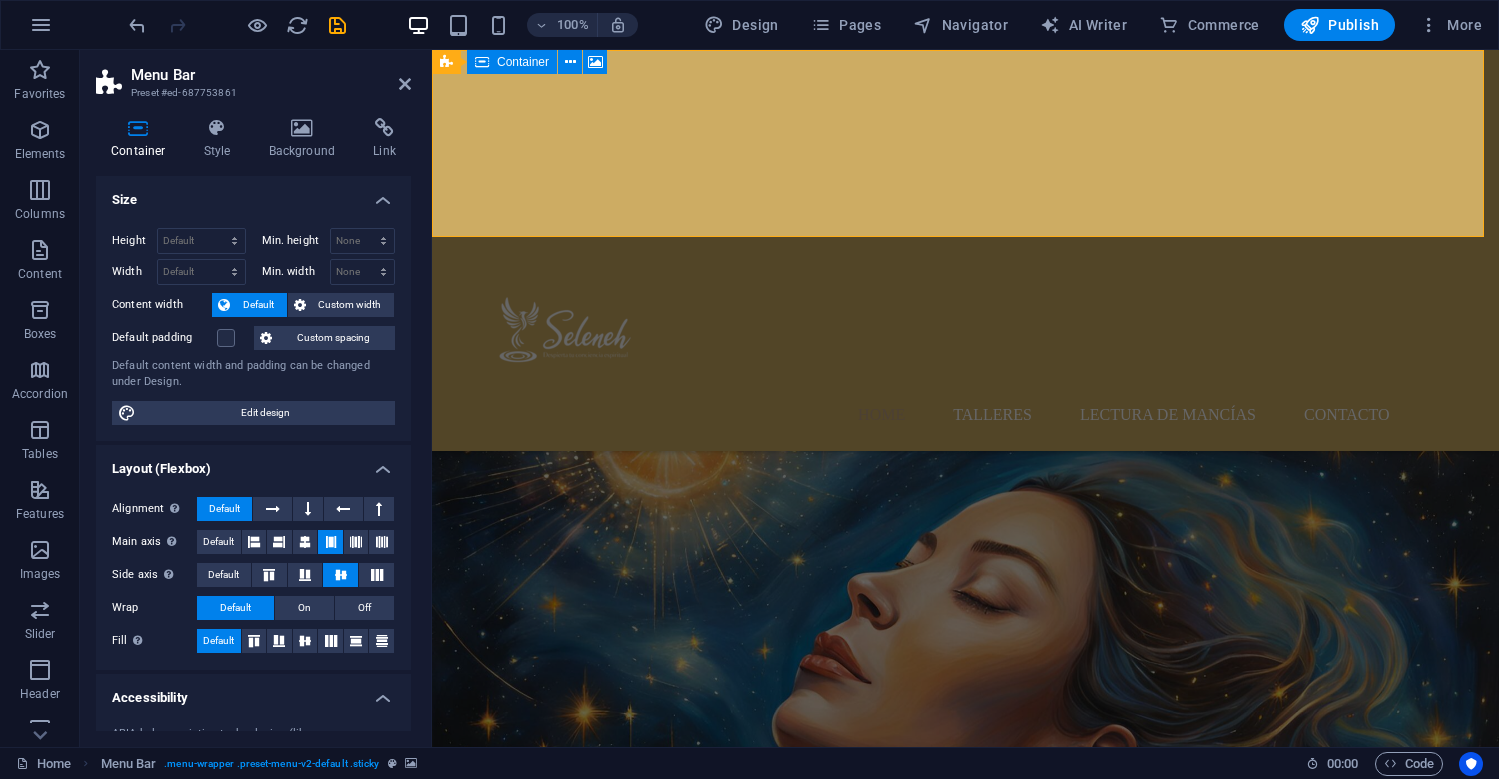 click at bounding box center (965, 143) 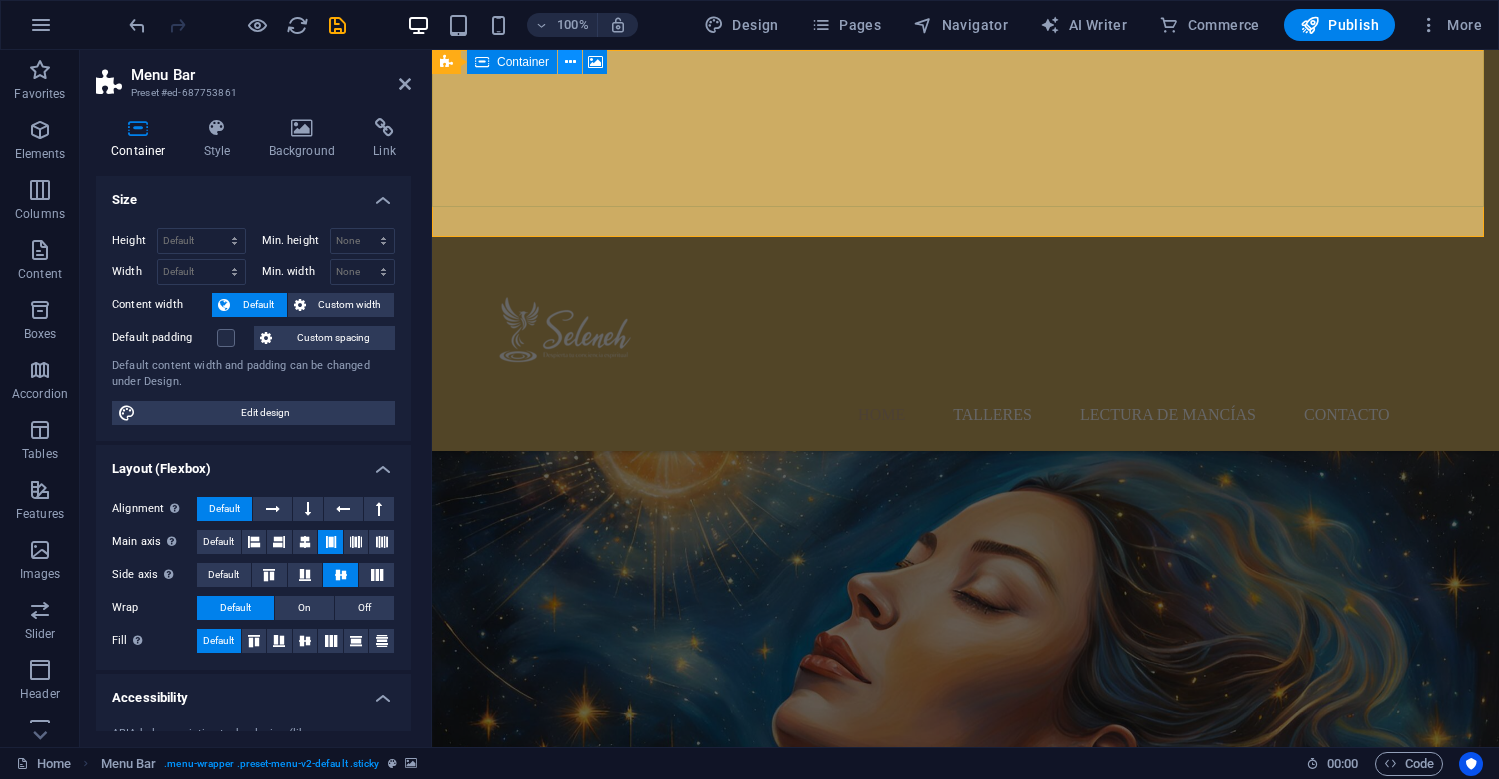 click at bounding box center (570, 62) 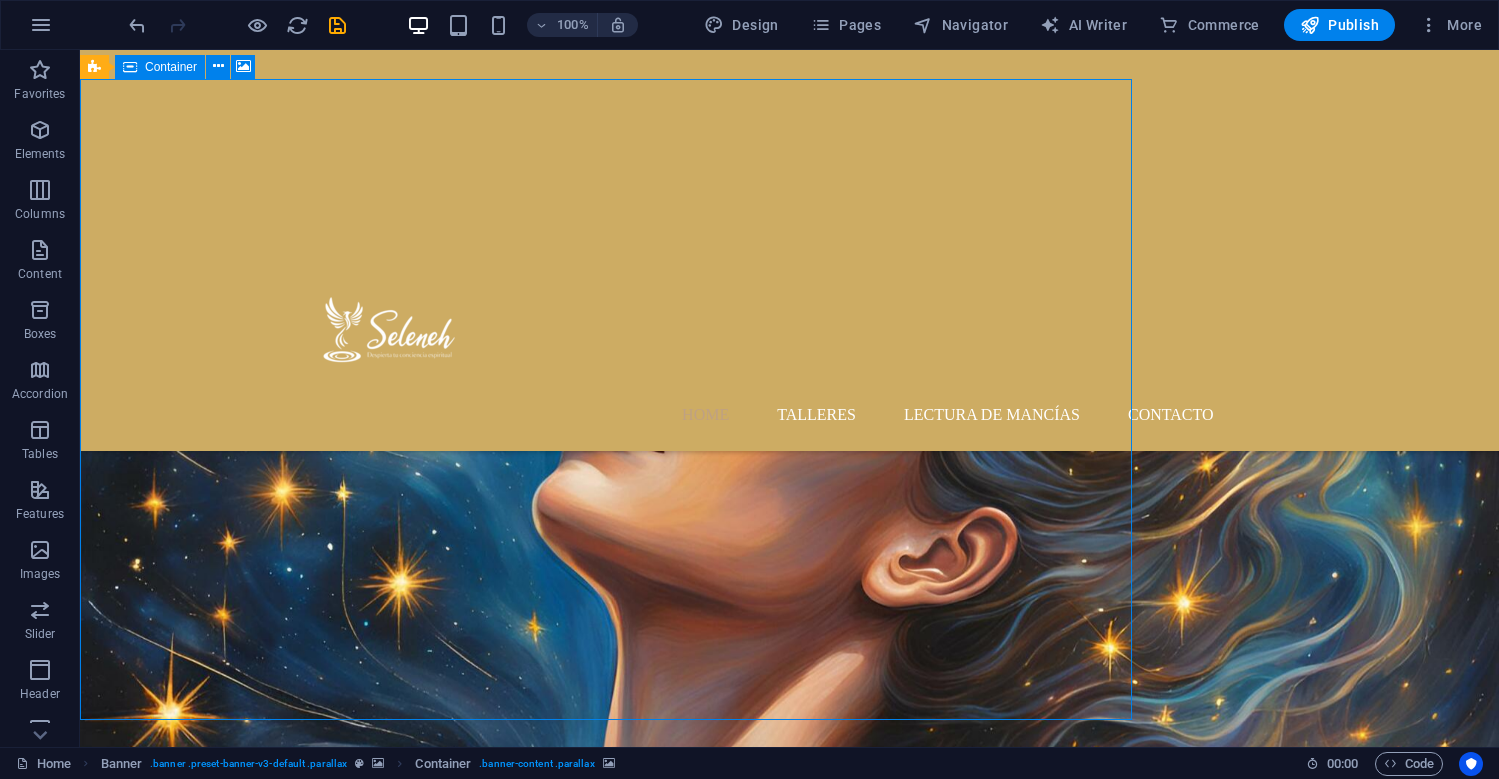 scroll, scrollTop: 158, scrollLeft: 0, axis: vertical 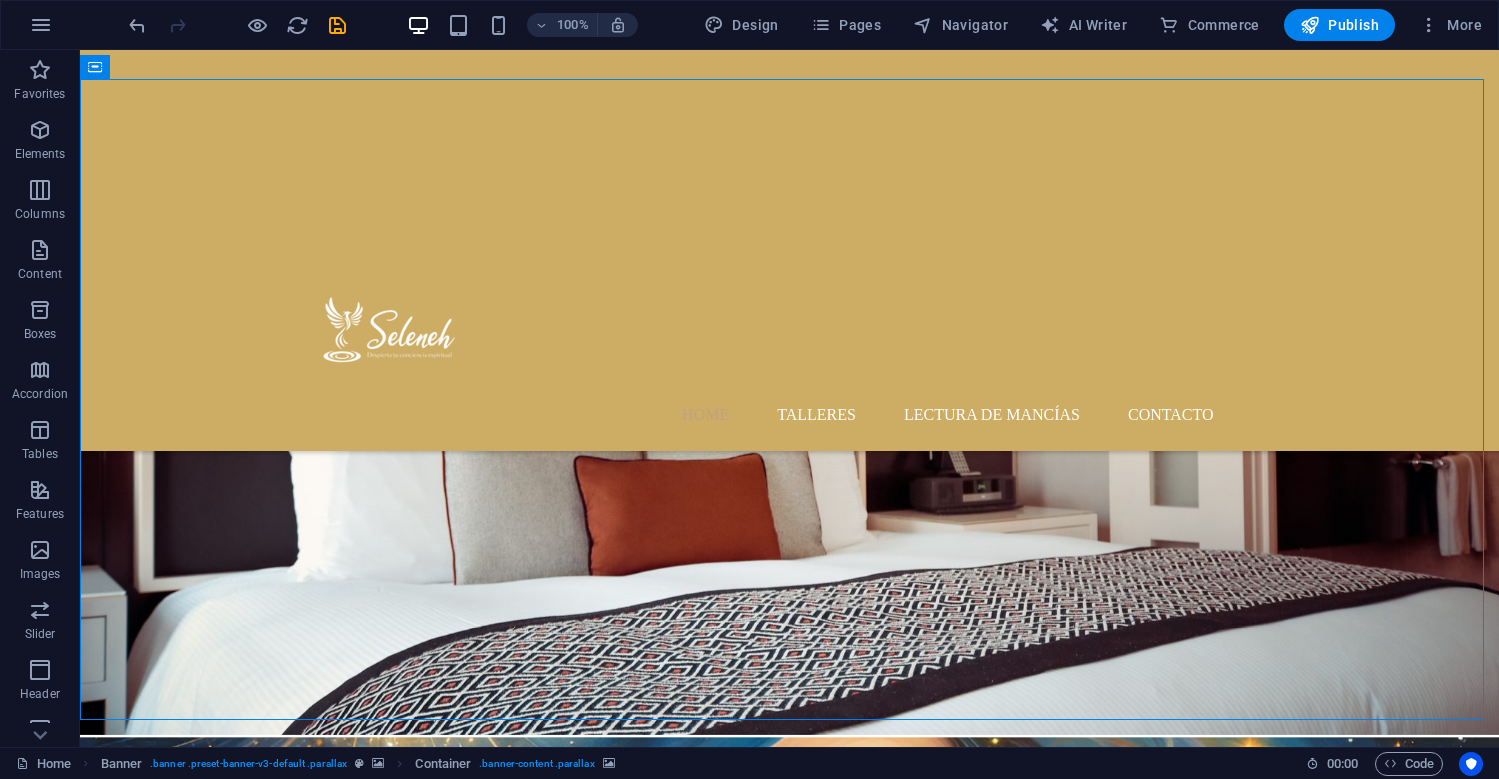 click at bounding box center [789, 143] 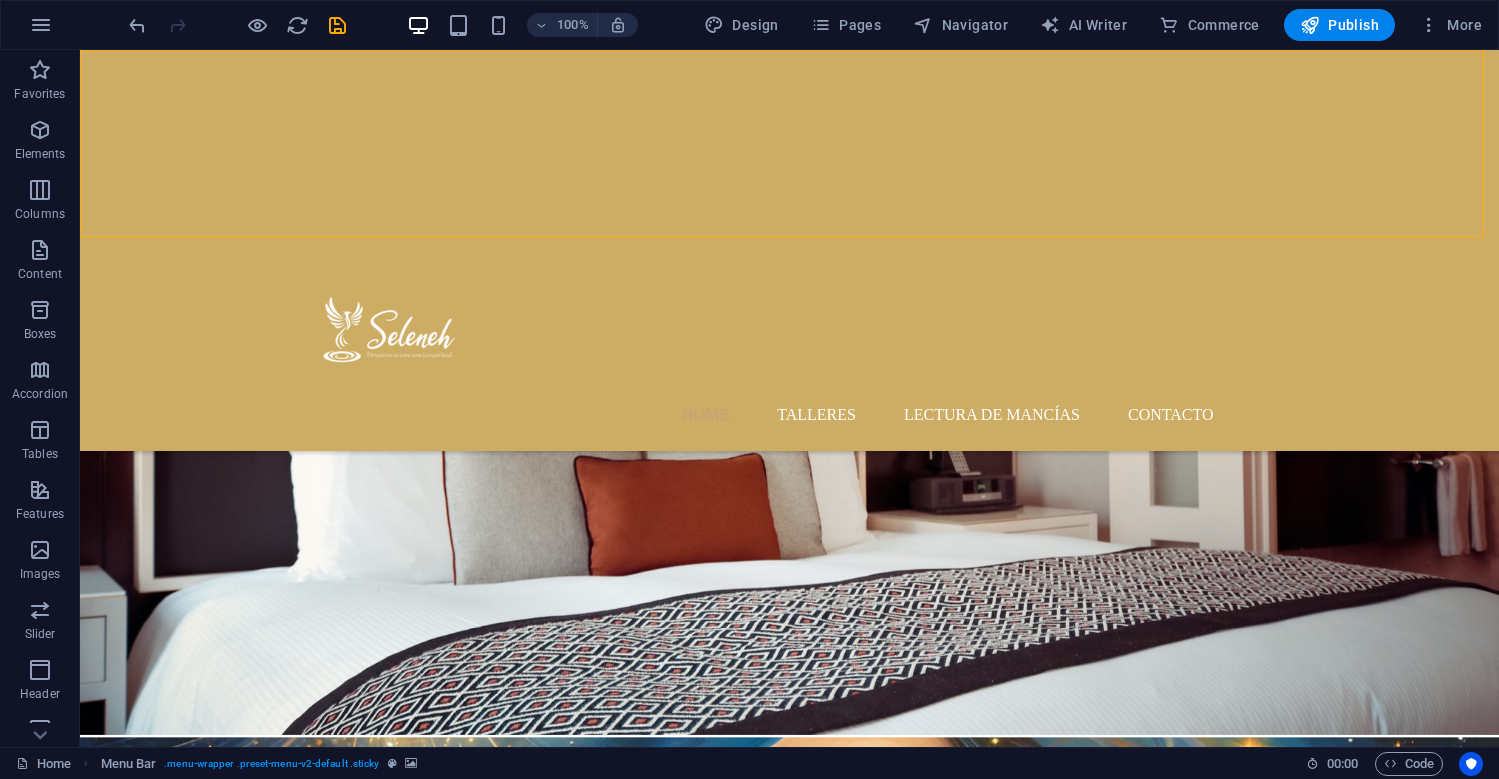 click at bounding box center (789, 143) 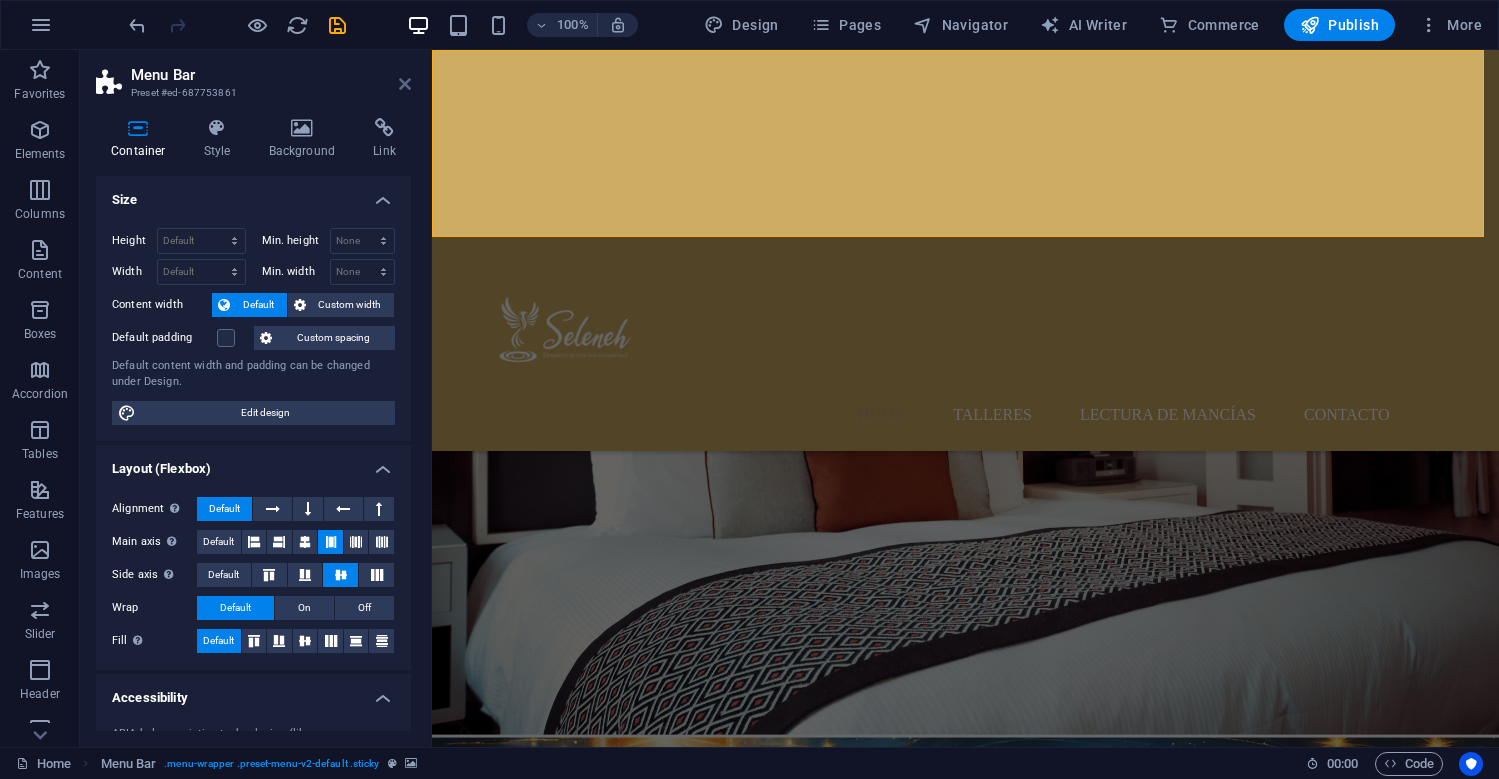 click at bounding box center (405, 84) 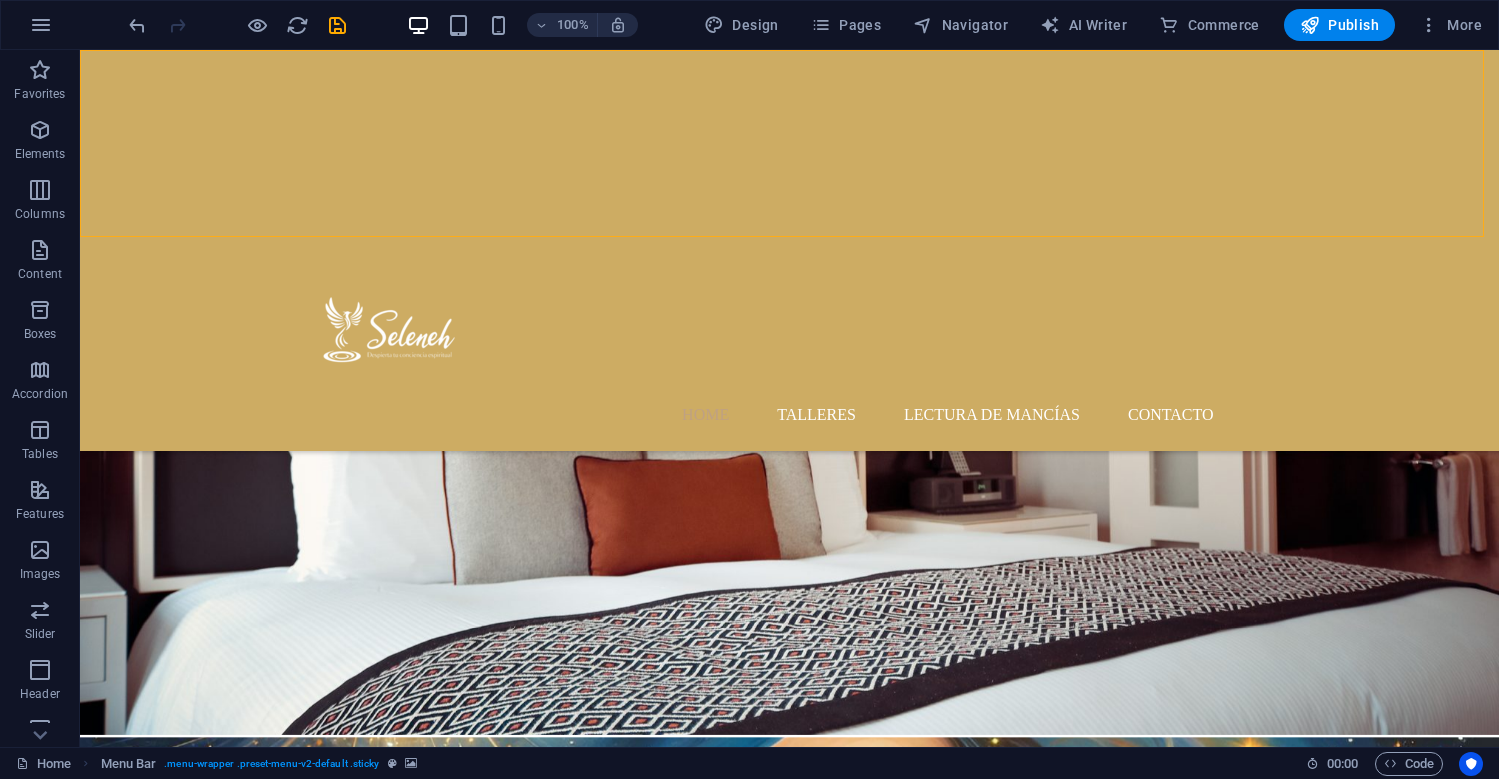 click at bounding box center [789, 143] 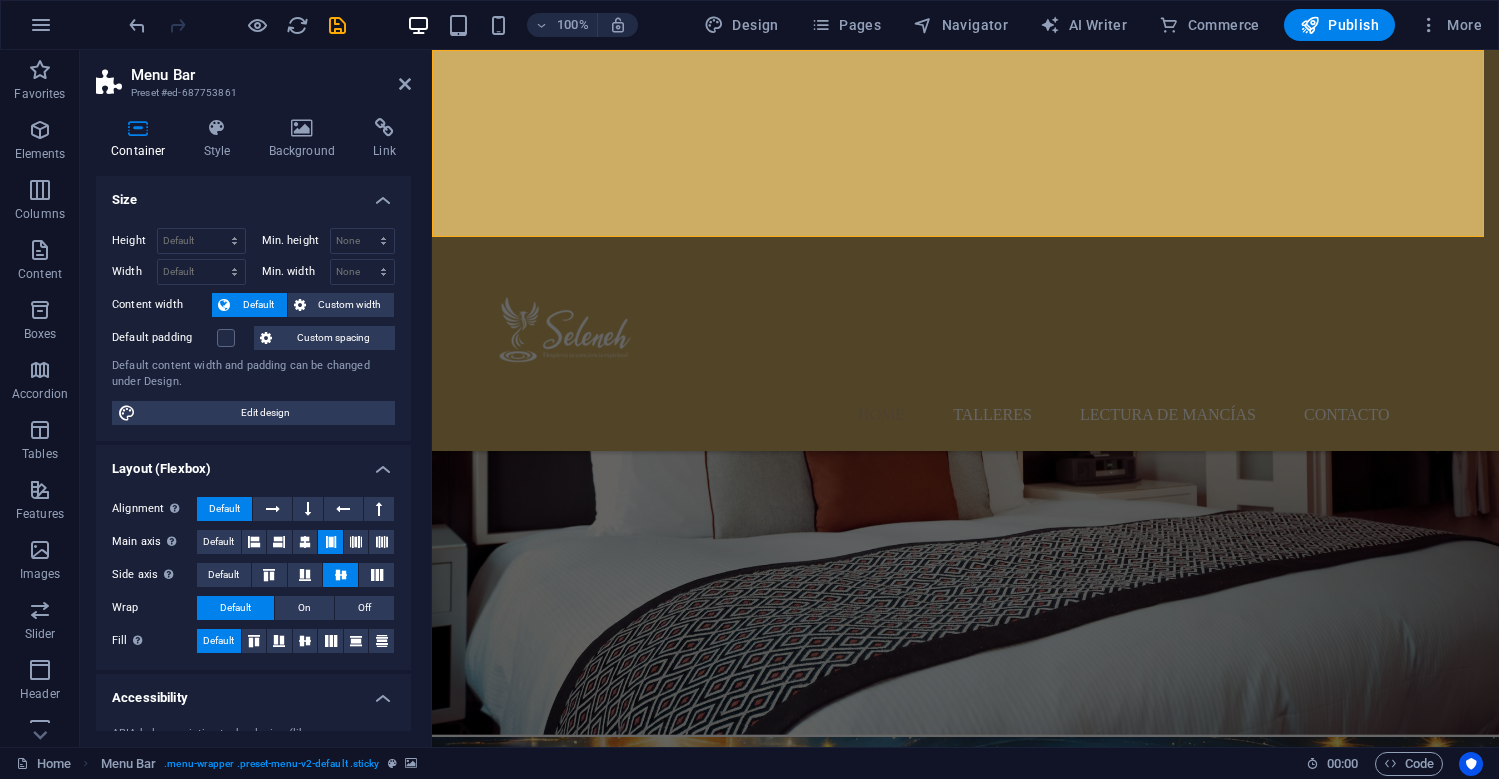 click at bounding box center [965, 143] 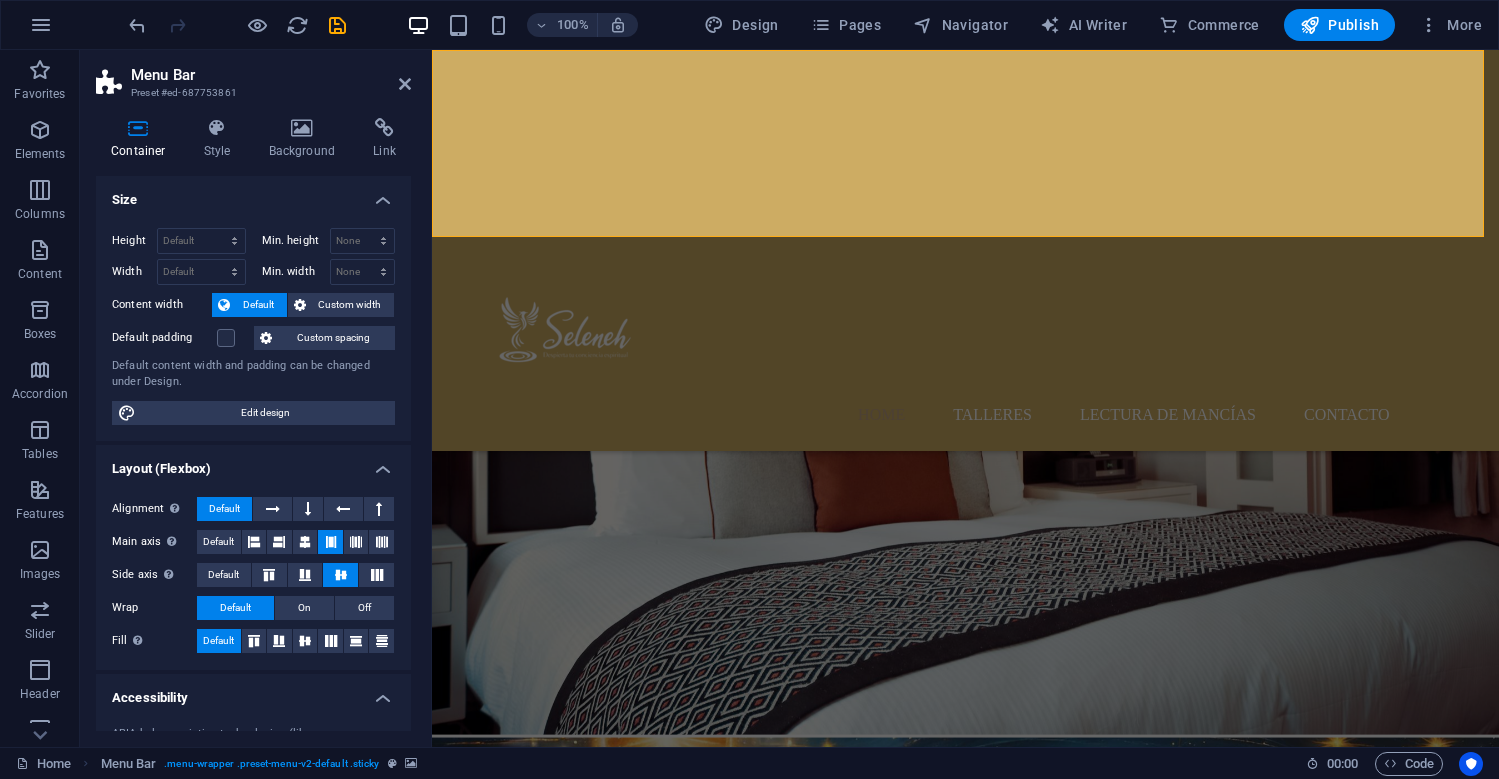 click at bounding box center (965, 143) 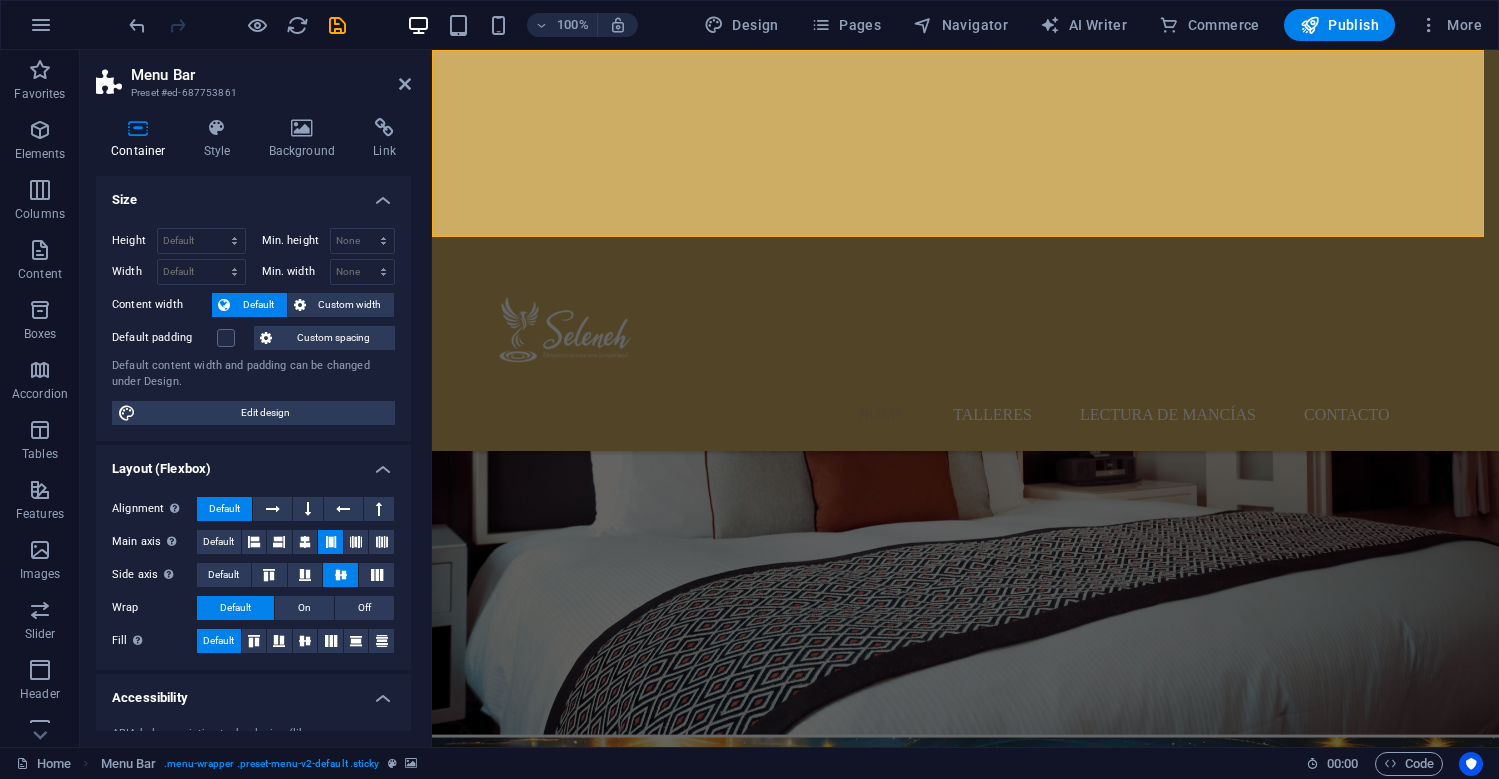 click at bounding box center [965, 143] 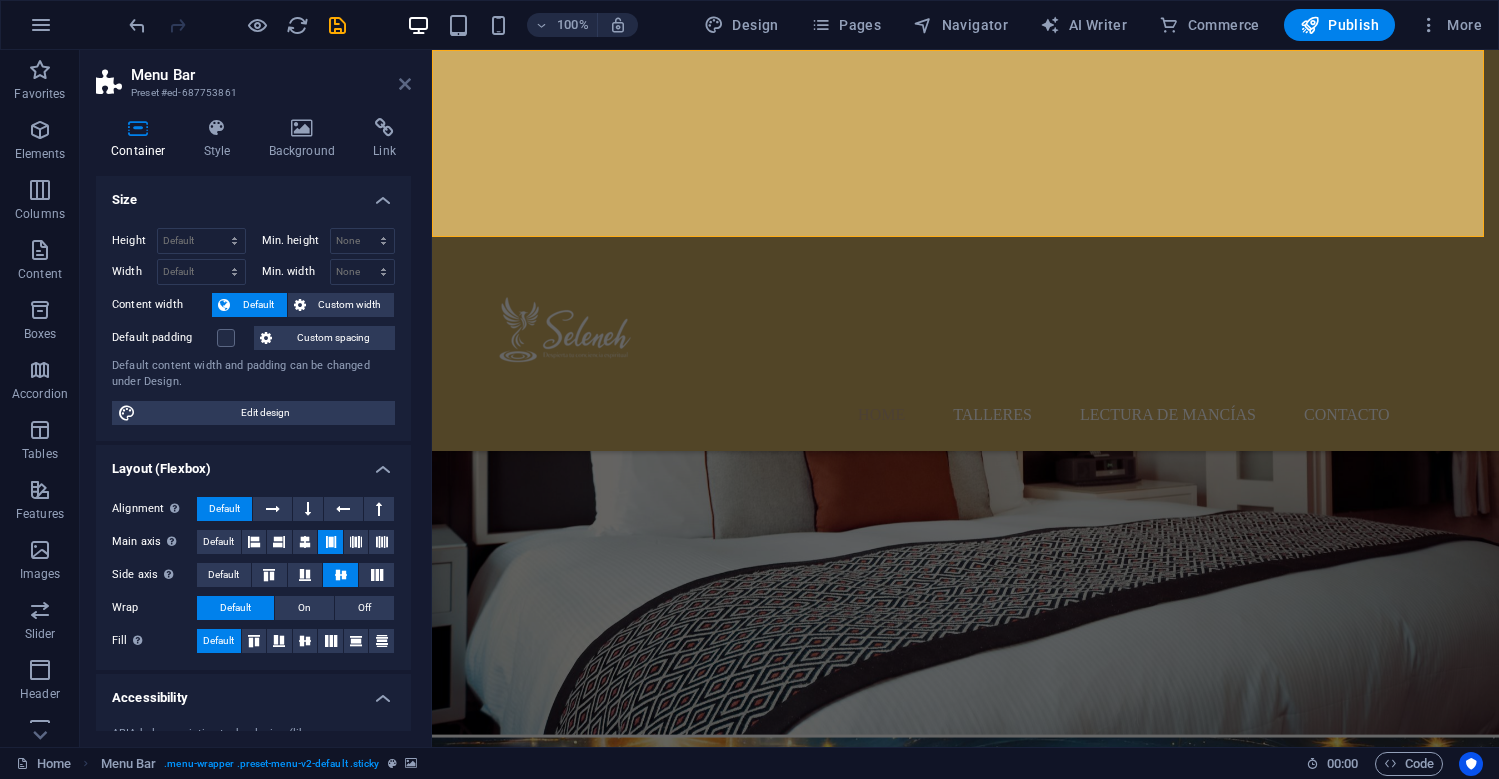 click at bounding box center (405, 84) 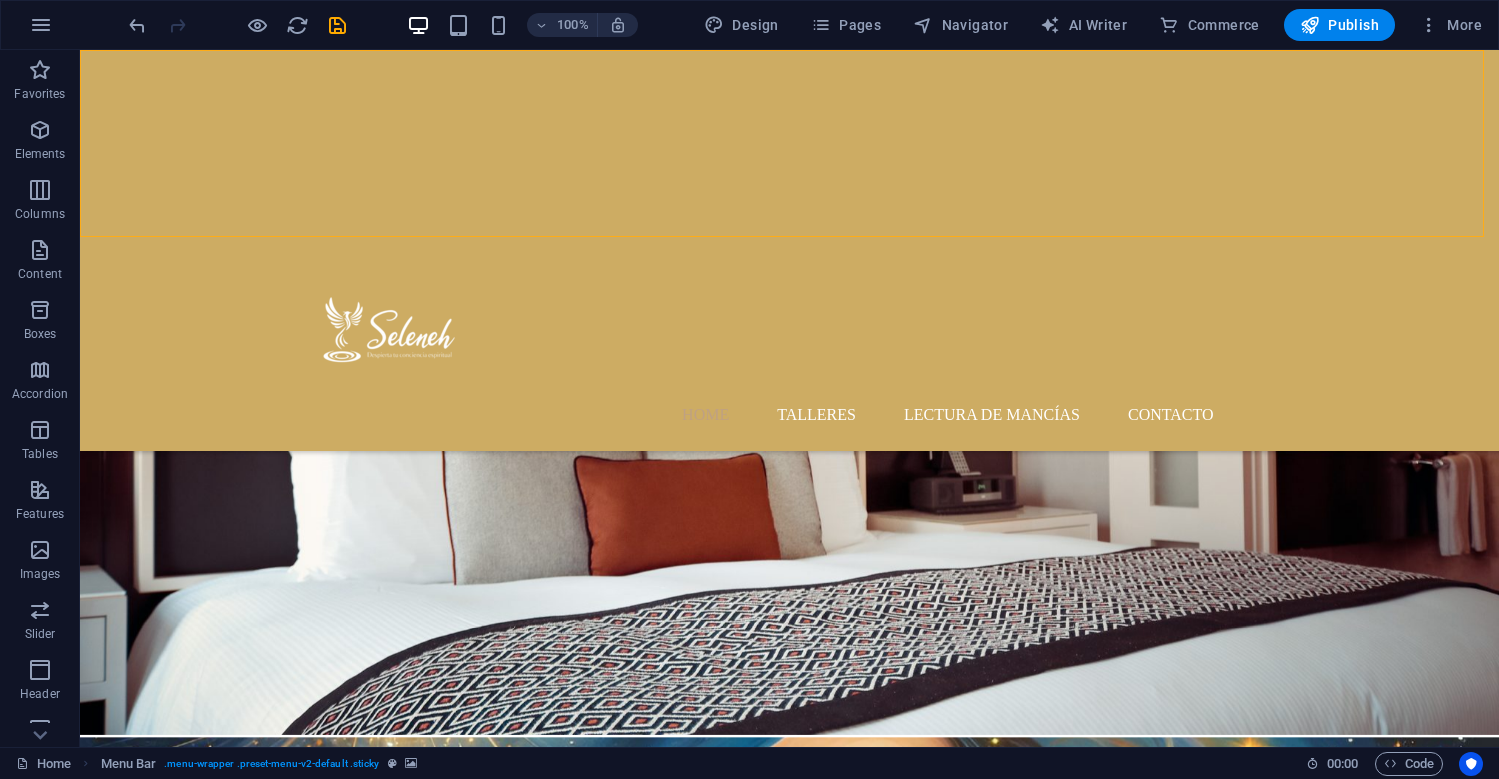 click at bounding box center (789, 143) 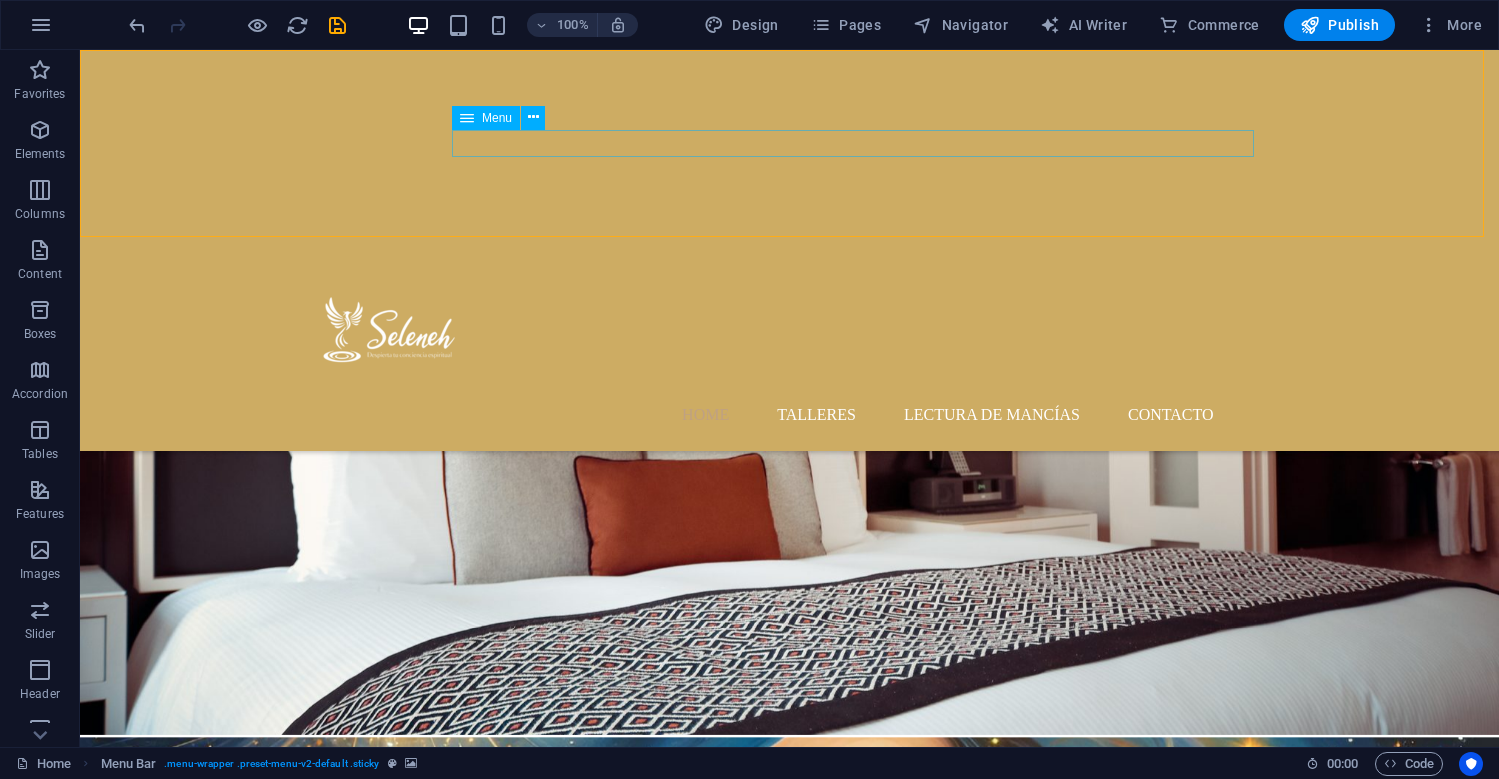 click on "Home Talleres Lectura de Mancías Contacto" at bounding box center [790, 414] 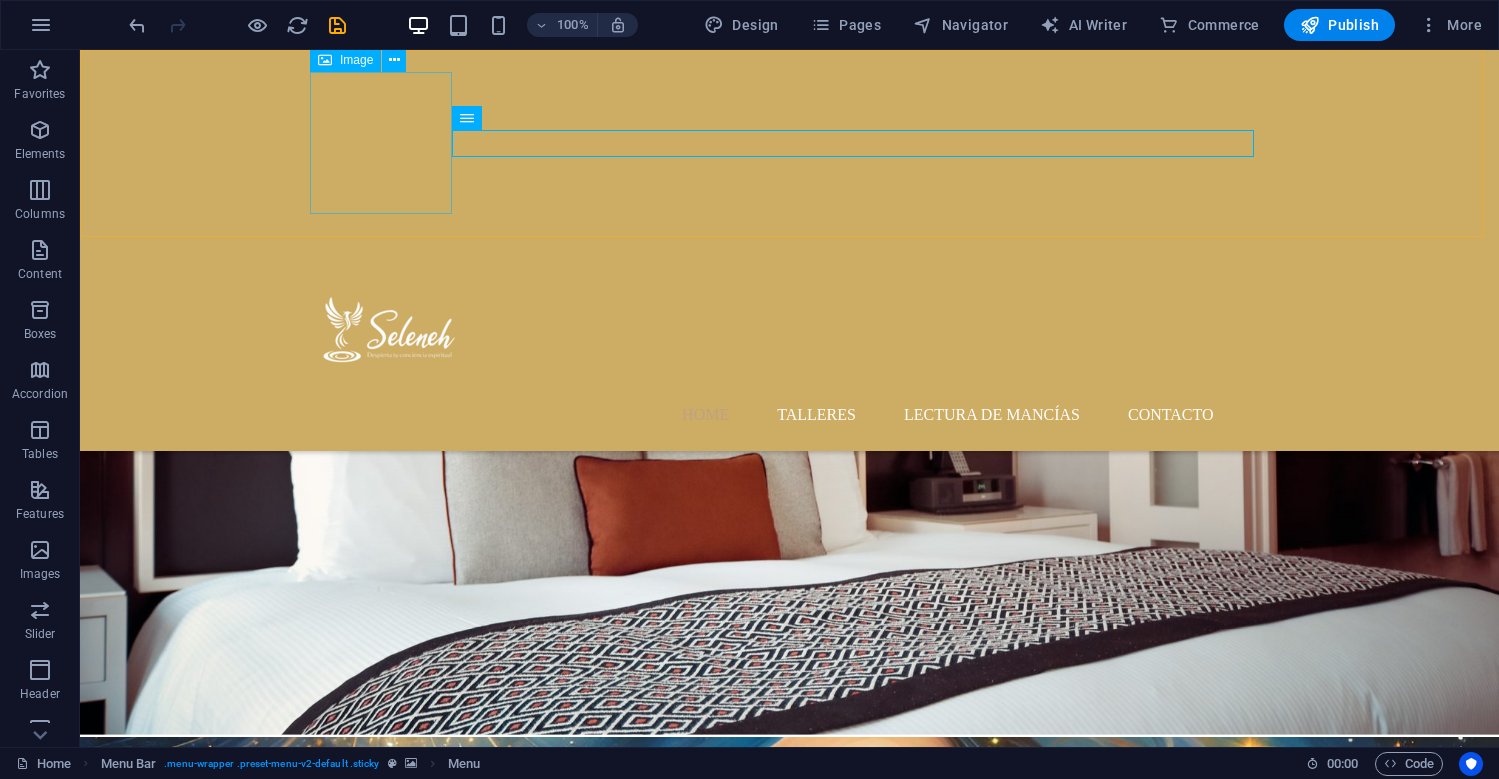 click at bounding box center (790, 330) 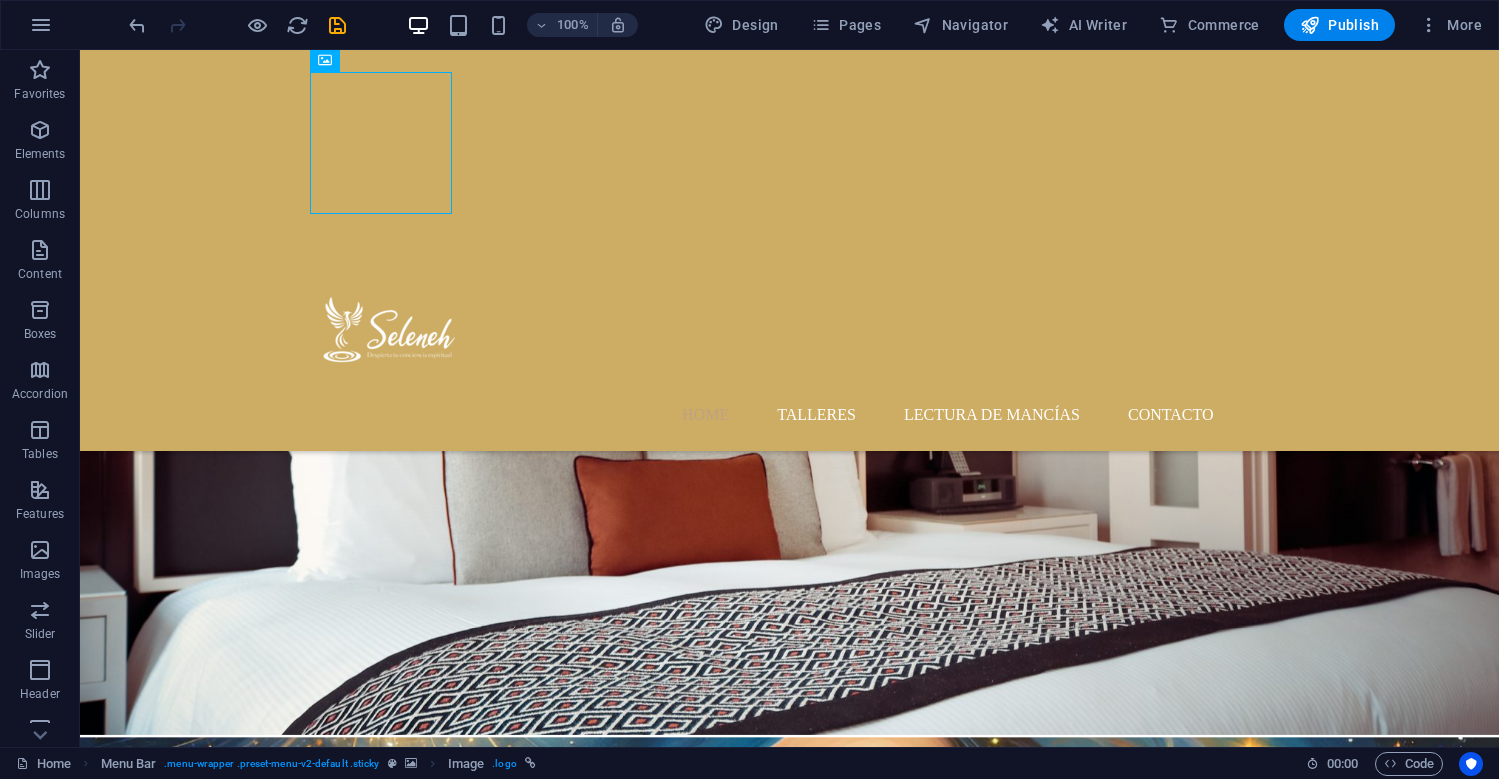 click at bounding box center (789, 143) 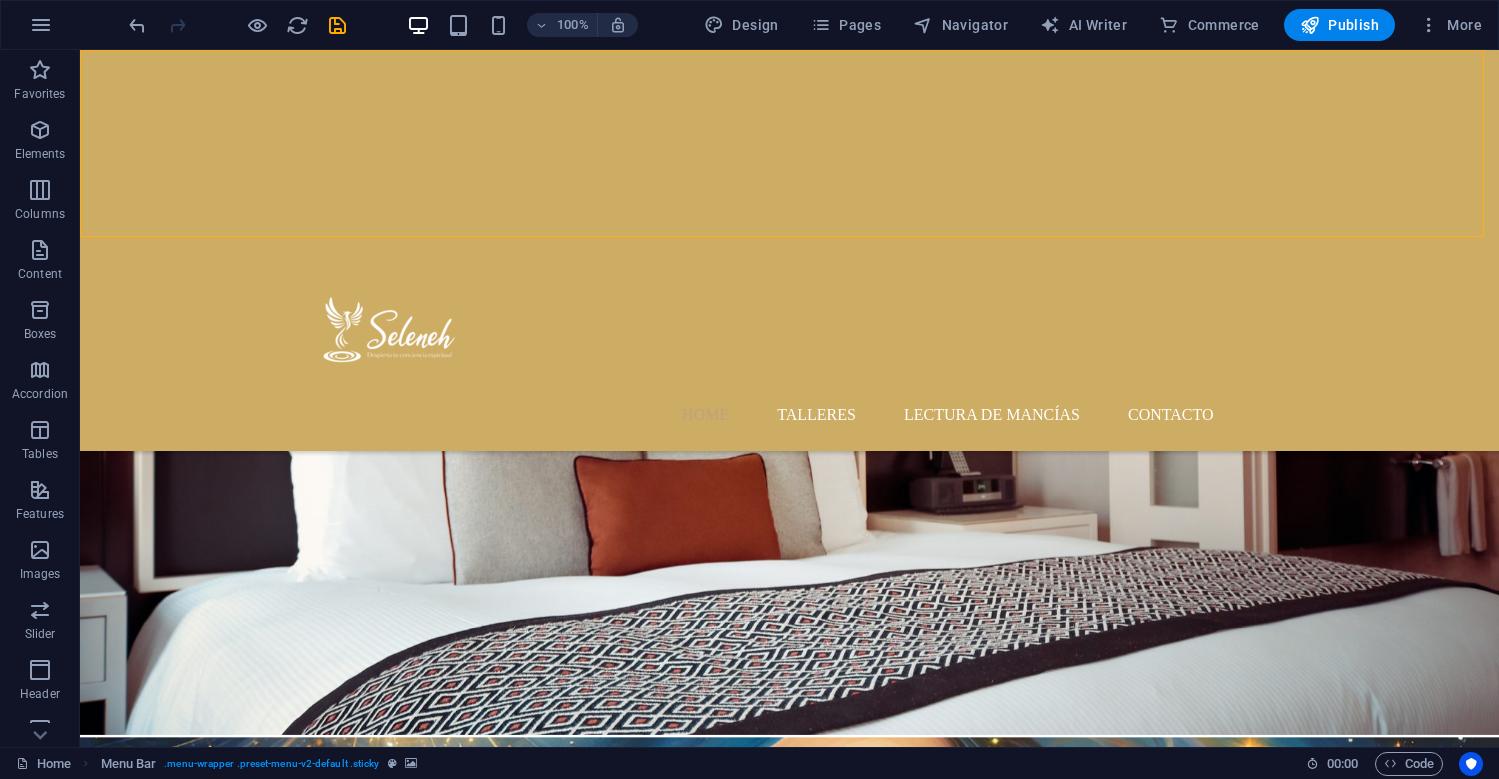click at bounding box center [789, 143] 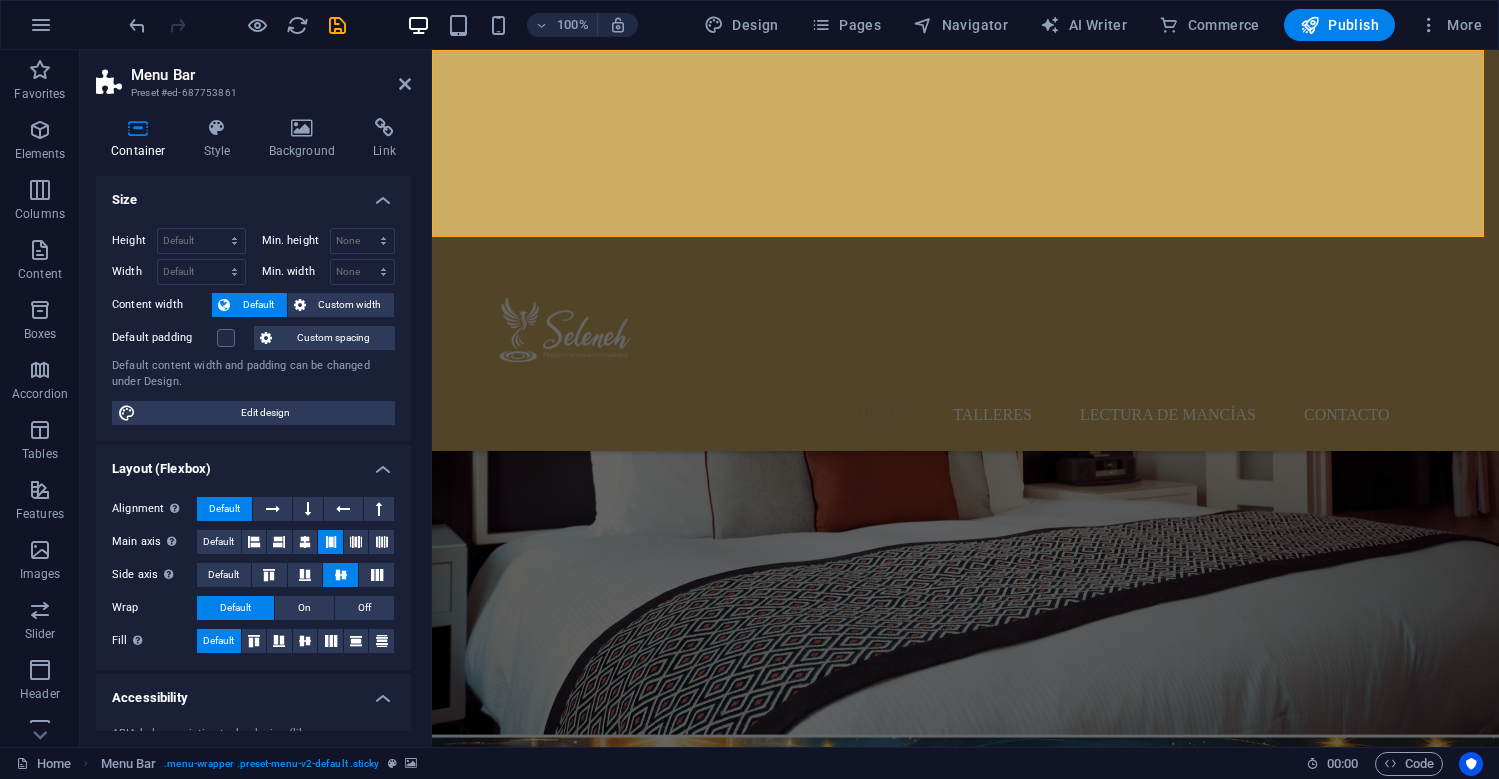 click at bounding box center [965, 143] 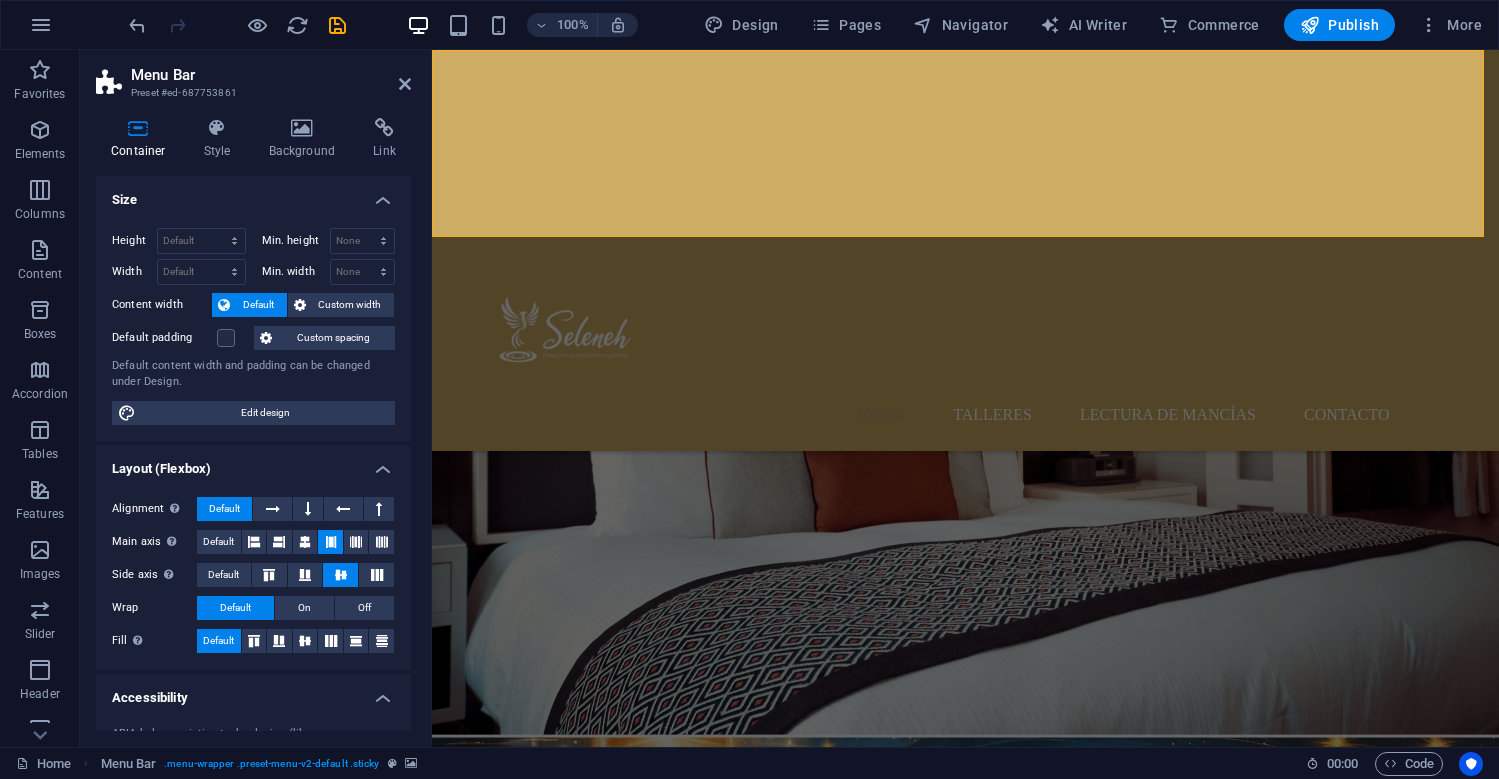click at bounding box center (965, 143) 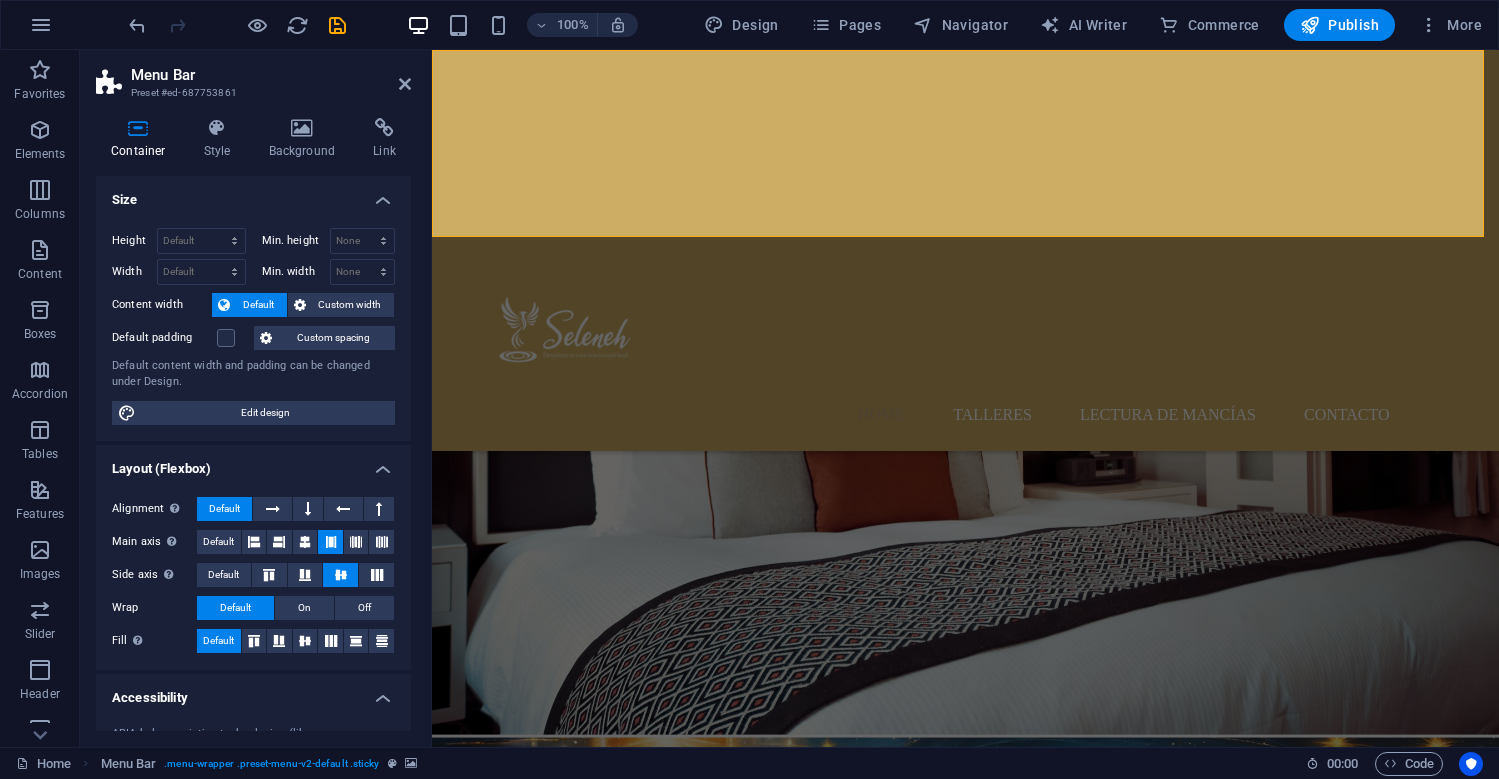 click at bounding box center [965, 143] 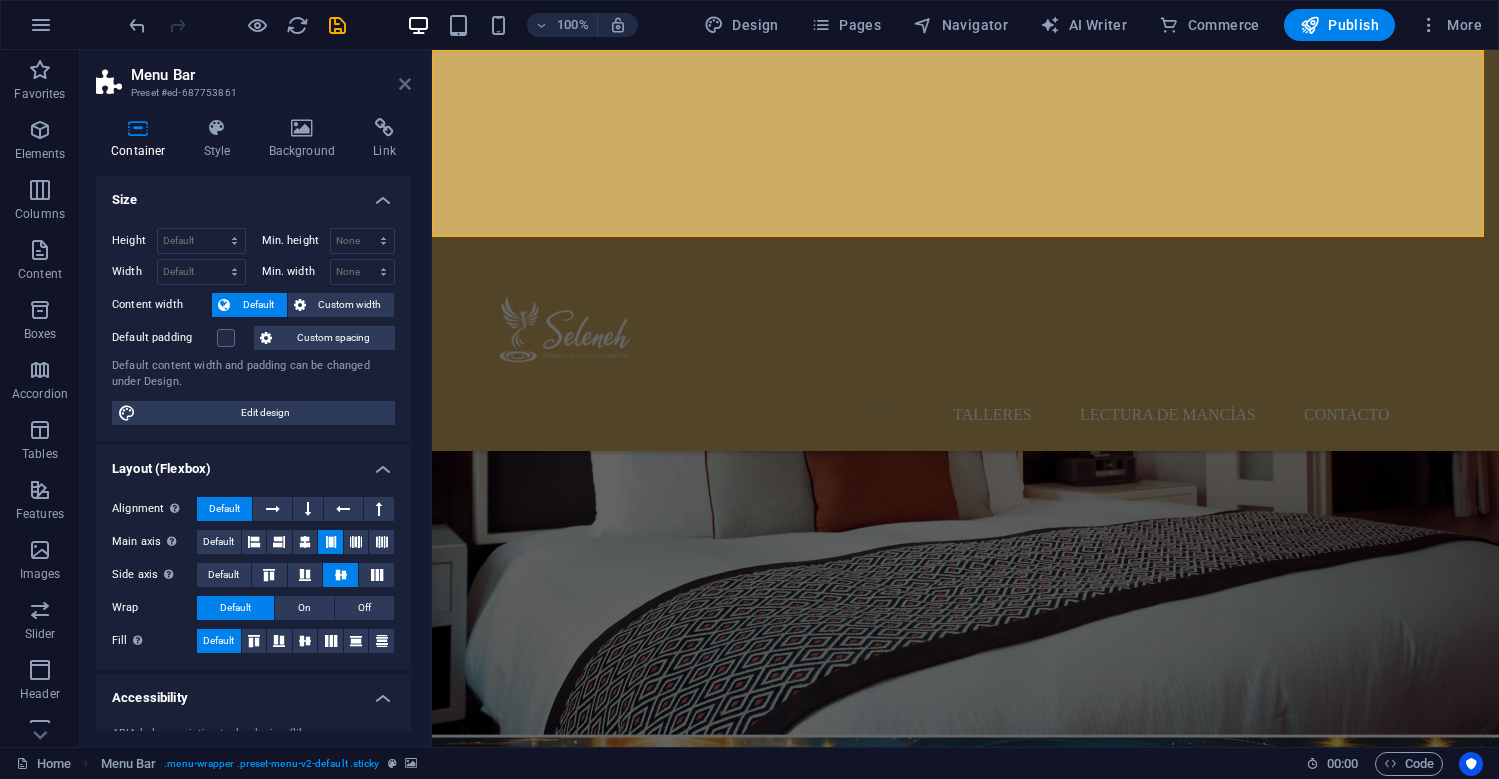 click at bounding box center [405, 84] 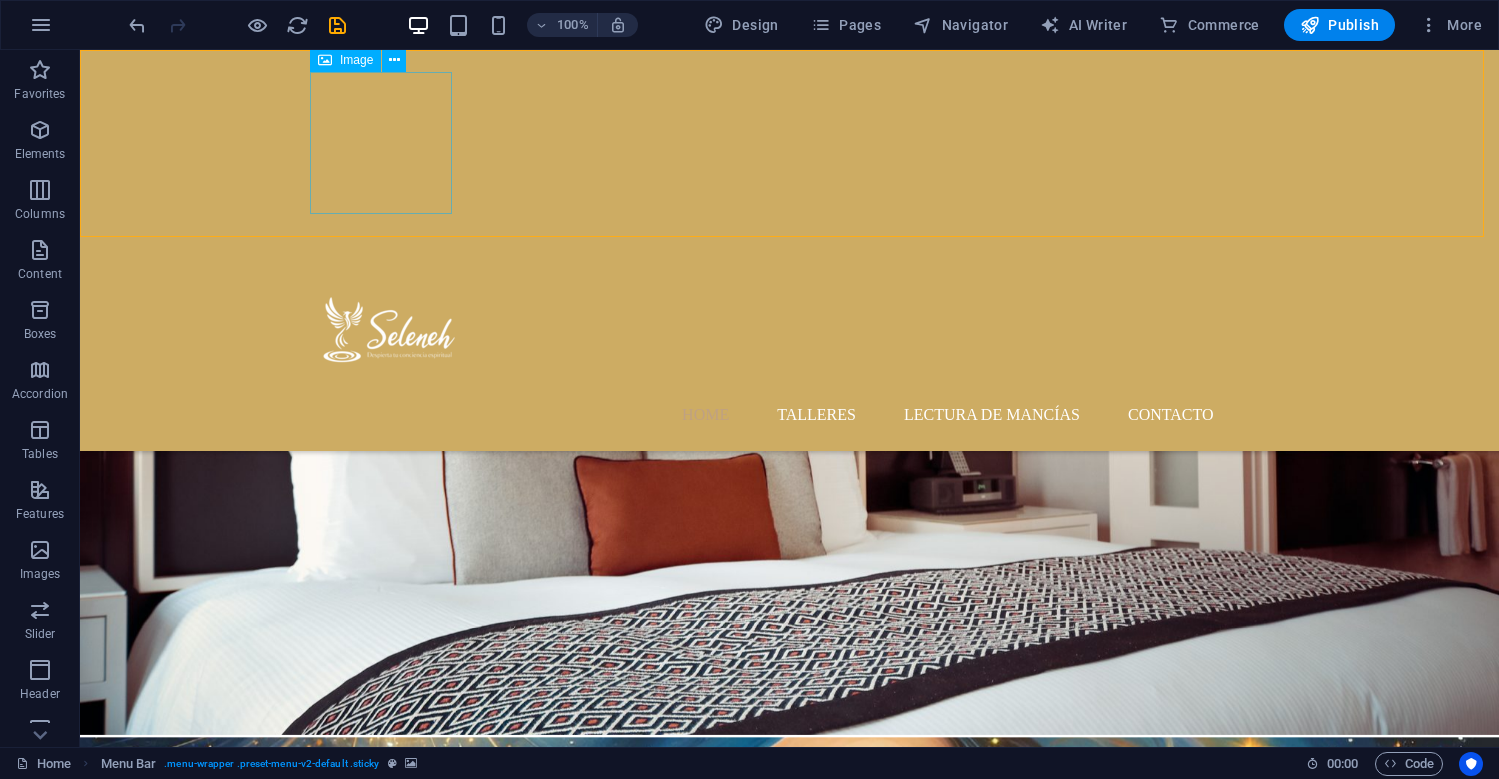 click at bounding box center [790, 330] 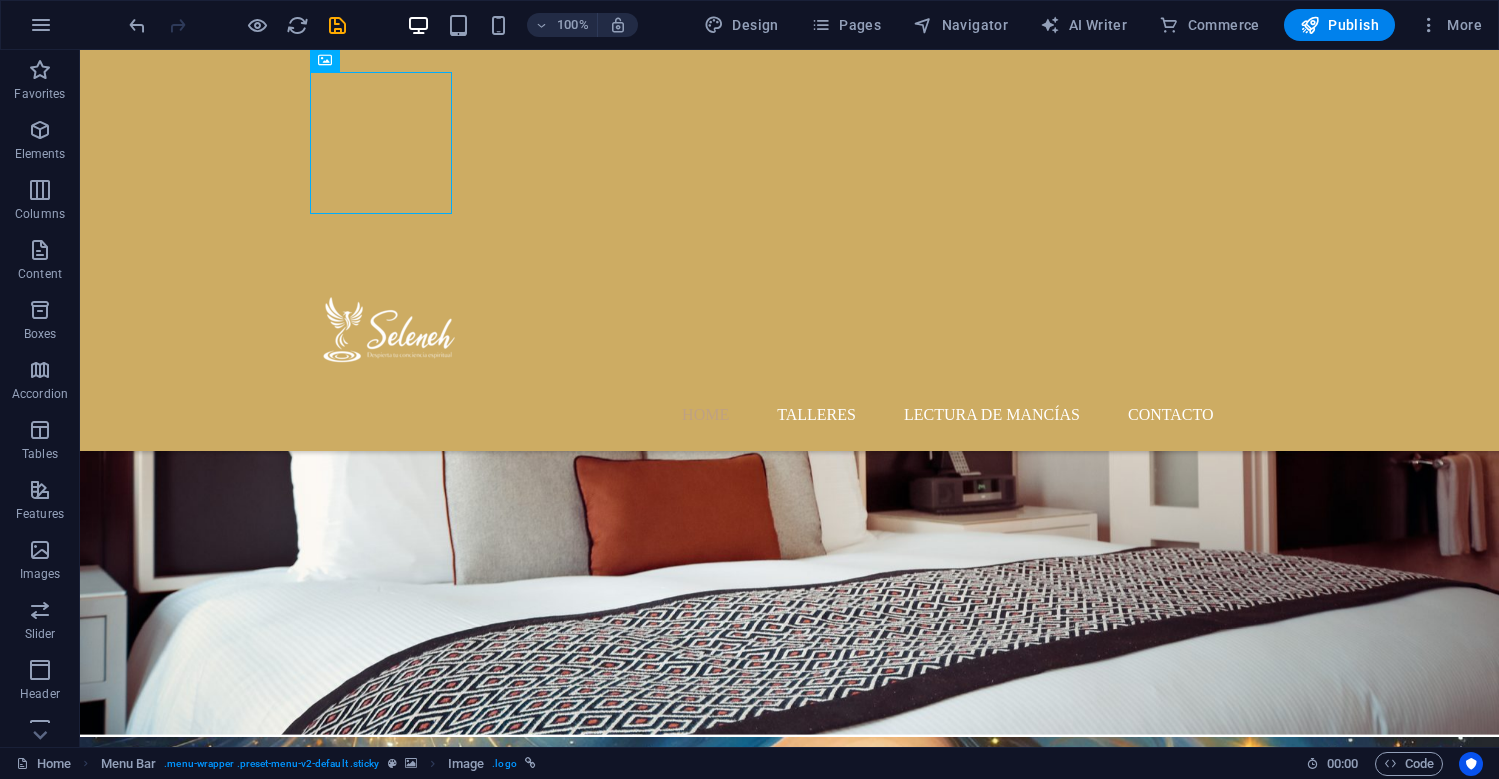 click at bounding box center [789, 143] 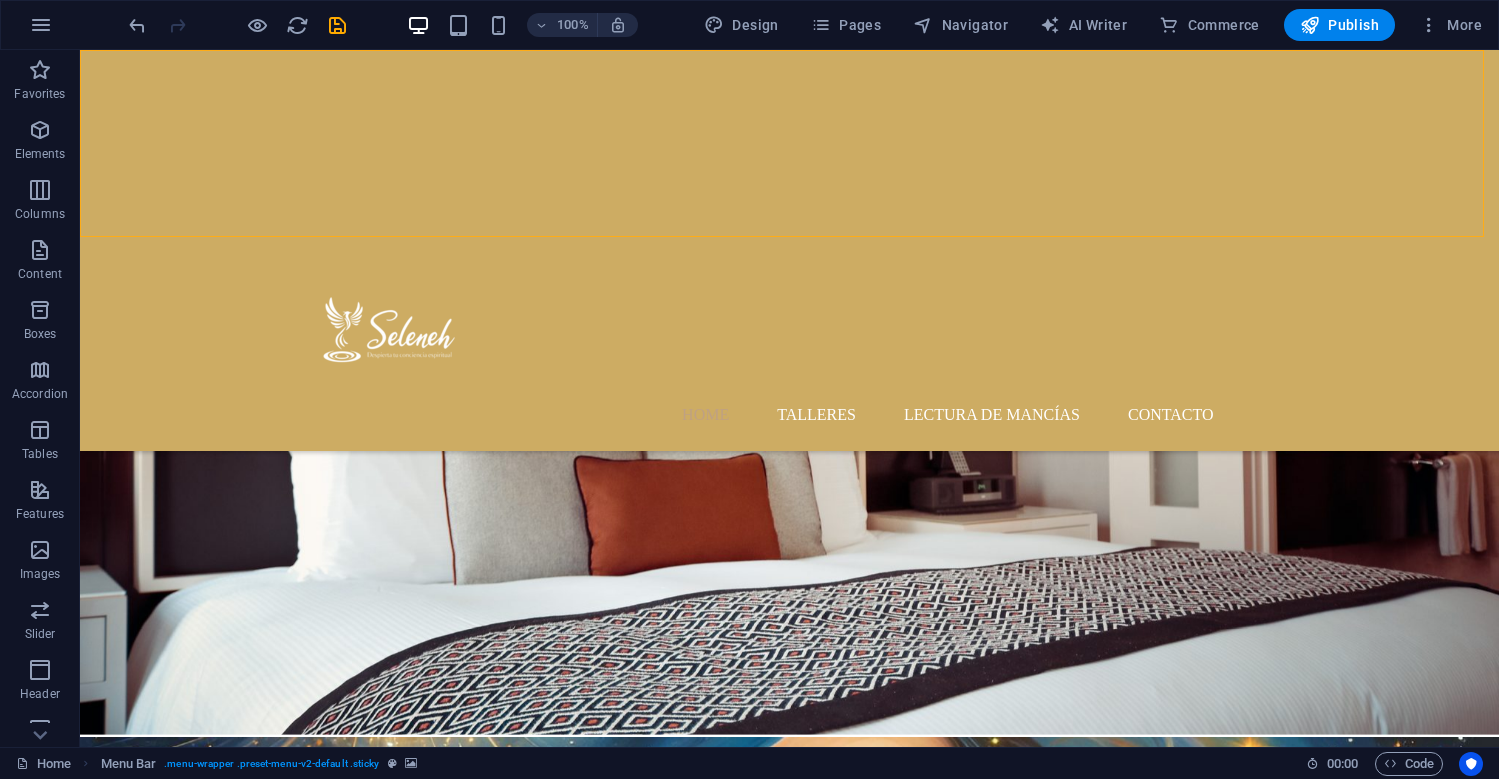 click at bounding box center (789, 143) 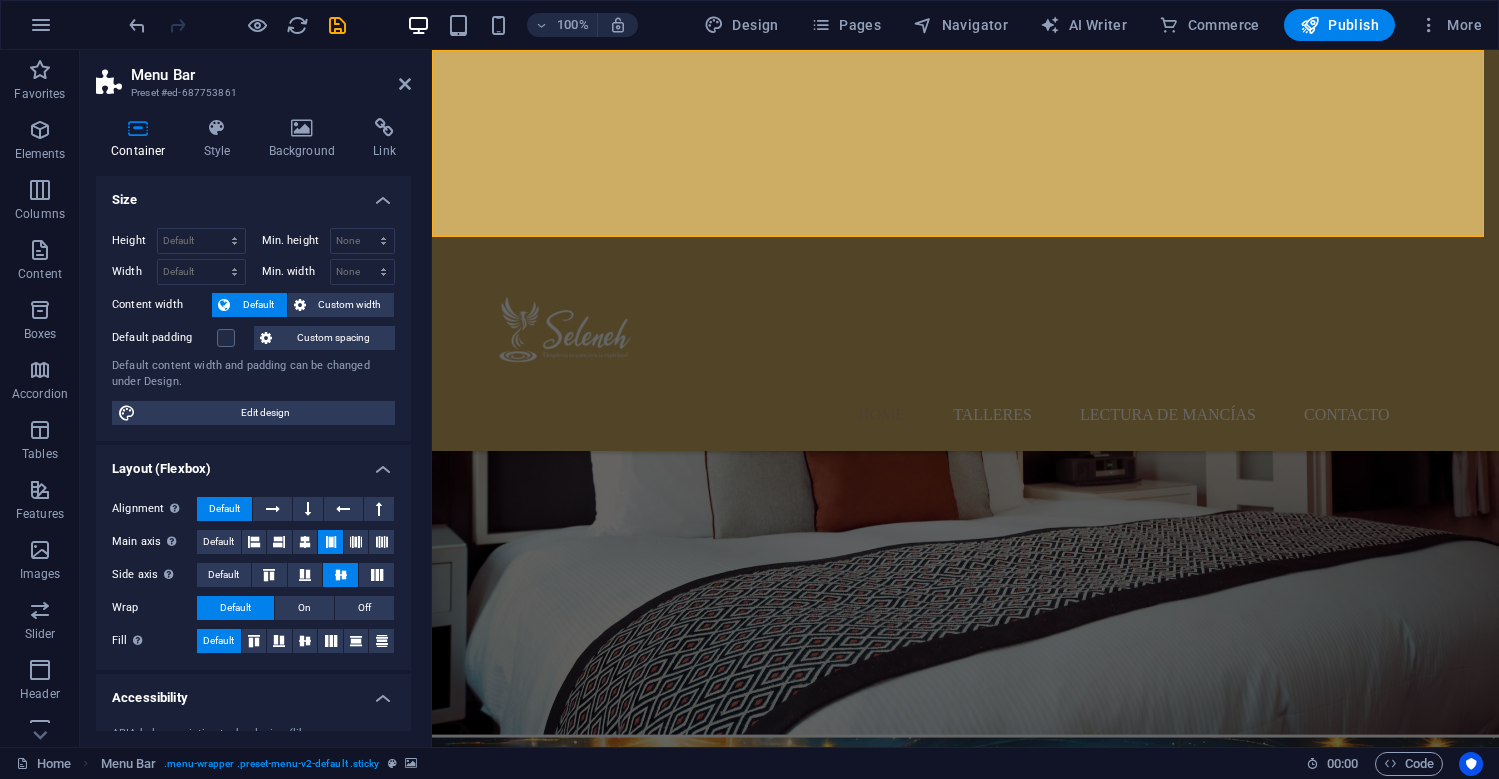 click at bounding box center (965, 143) 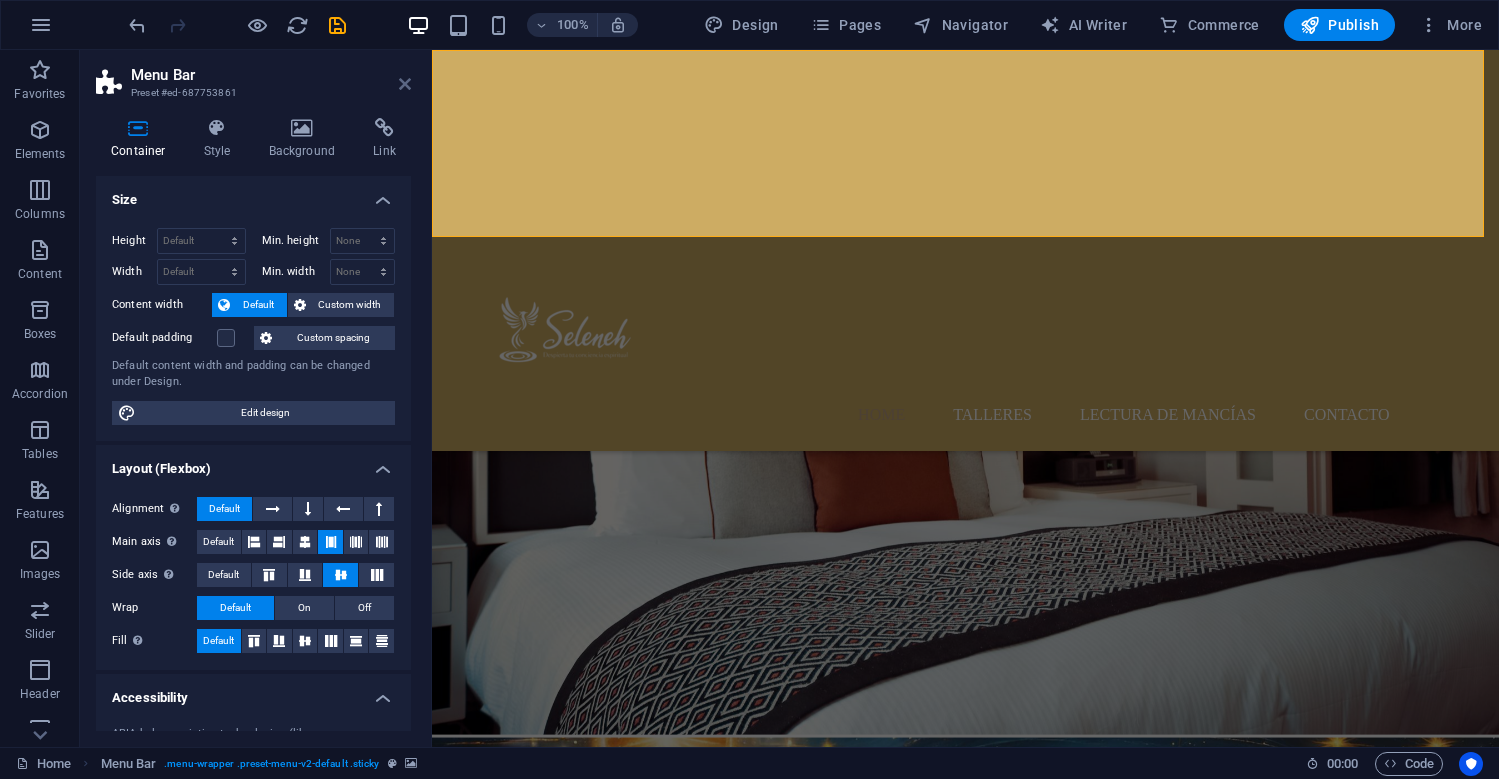 click at bounding box center [405, 84] 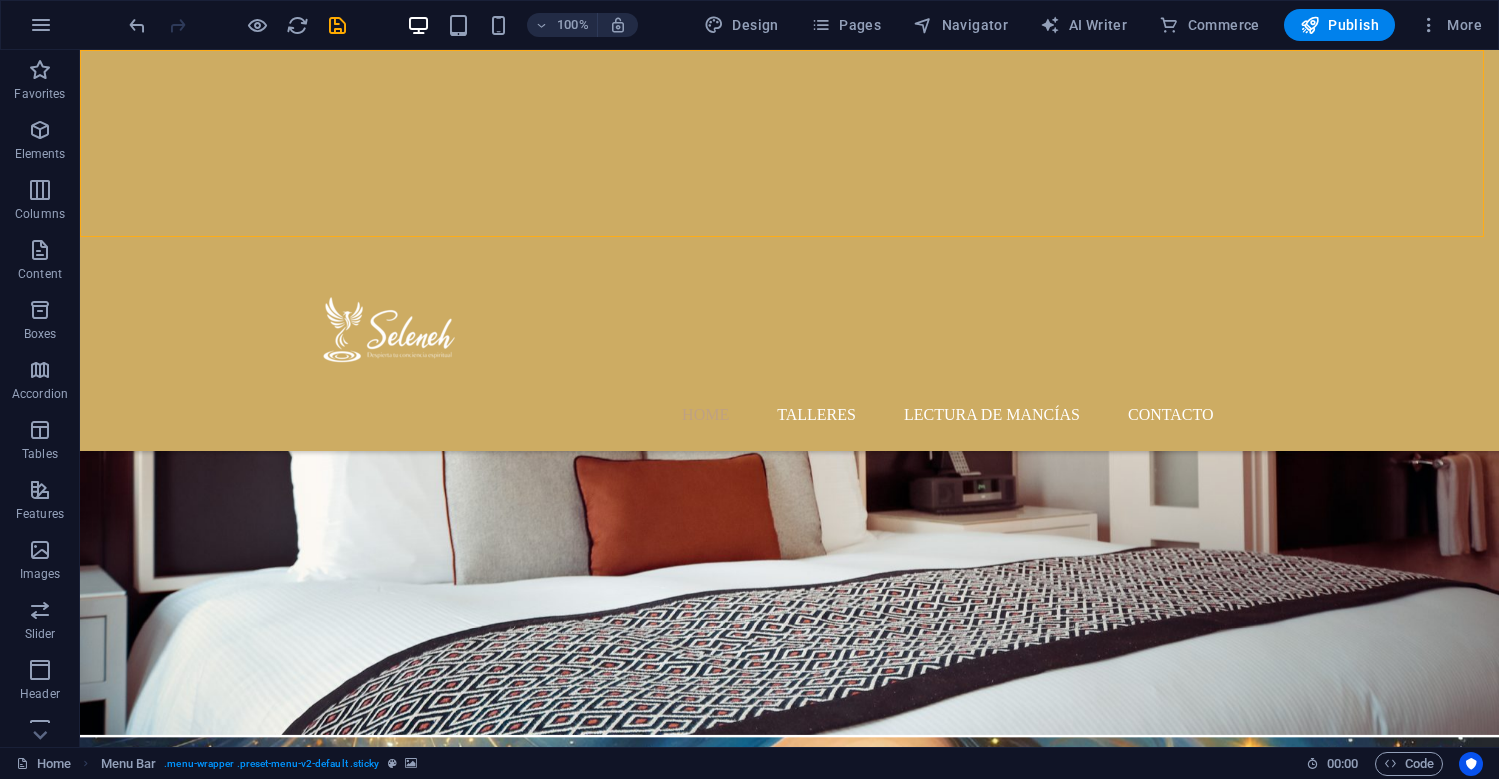 click at bounding box center (789, 143) 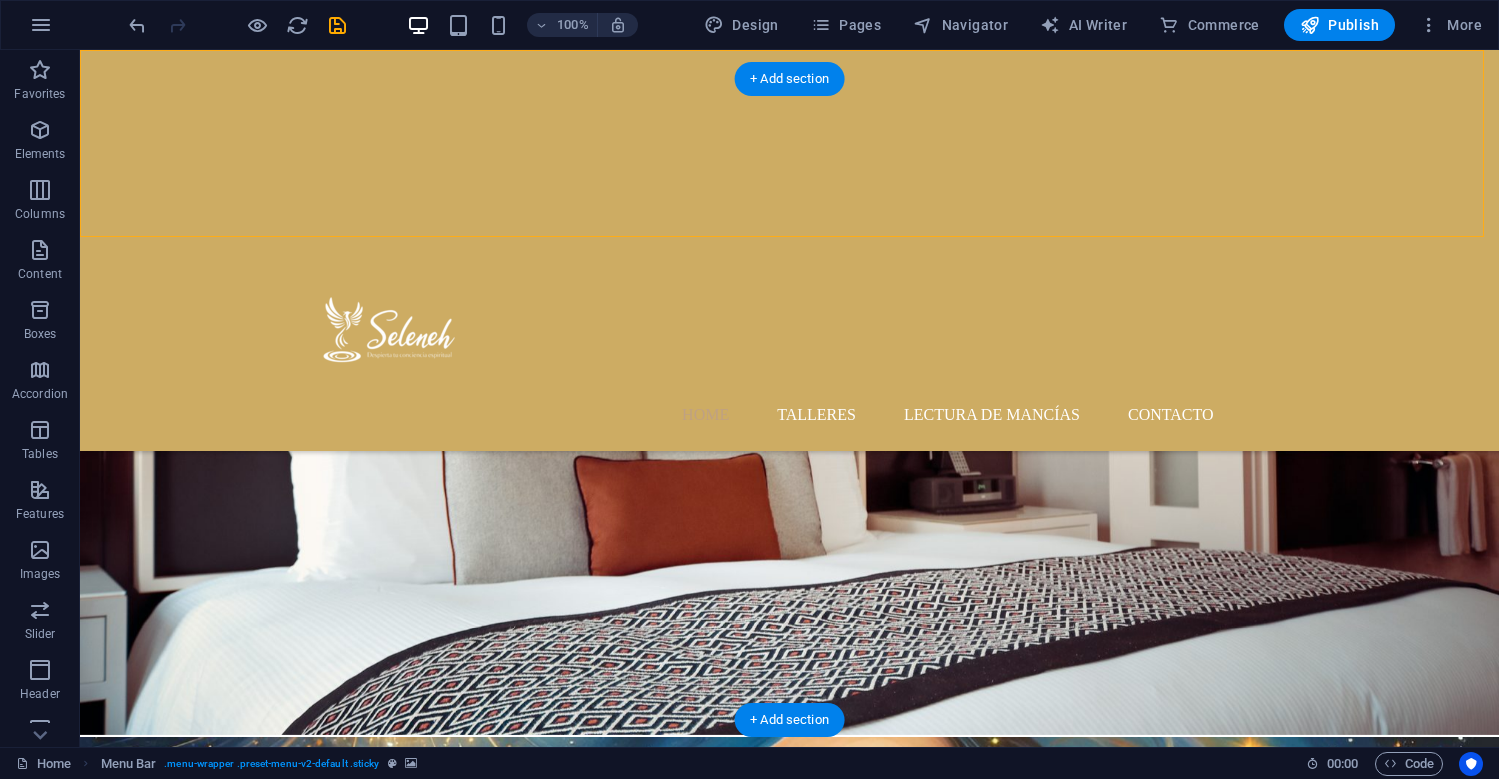 click at bounding box center [789, 1069] 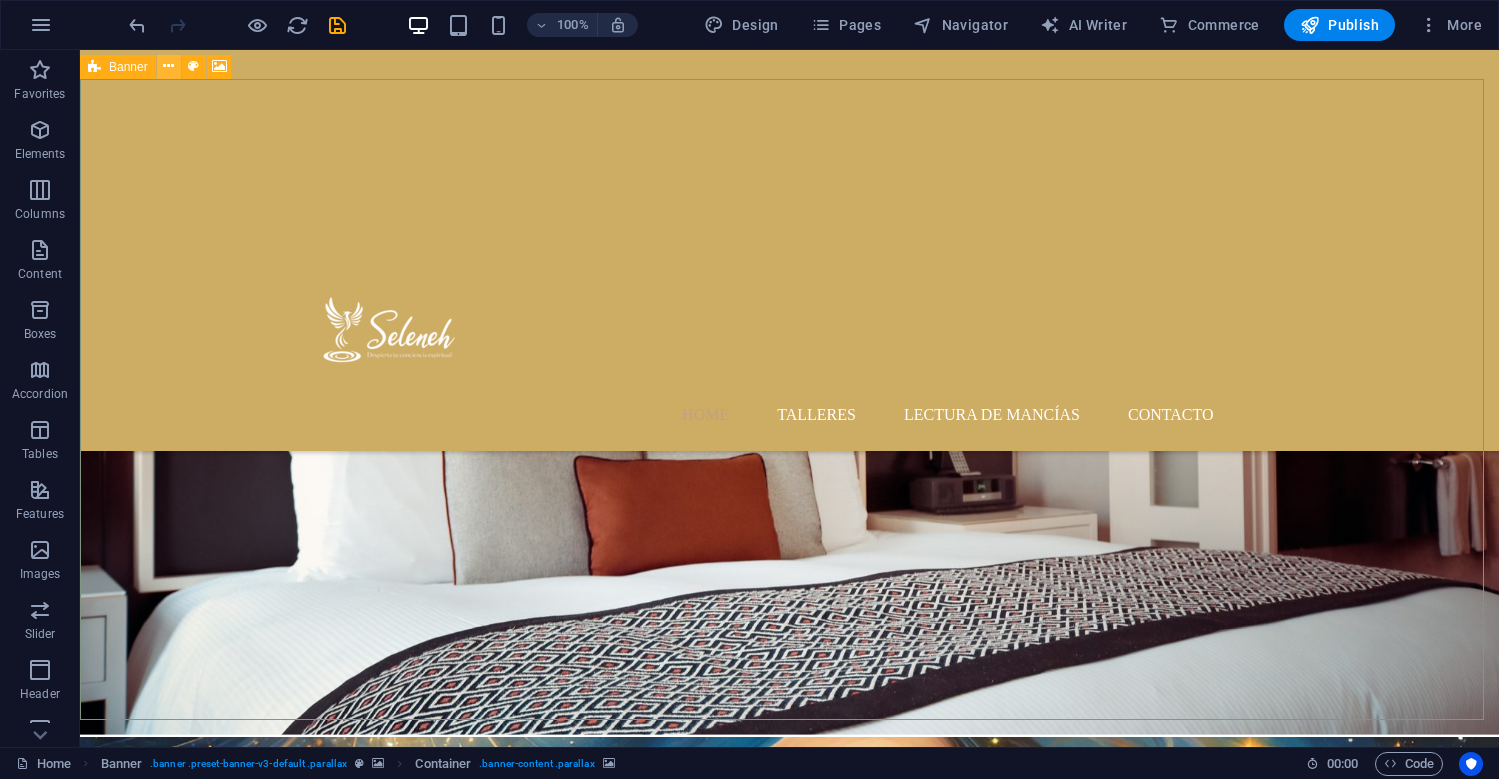 click at bounding box center (169, 67) 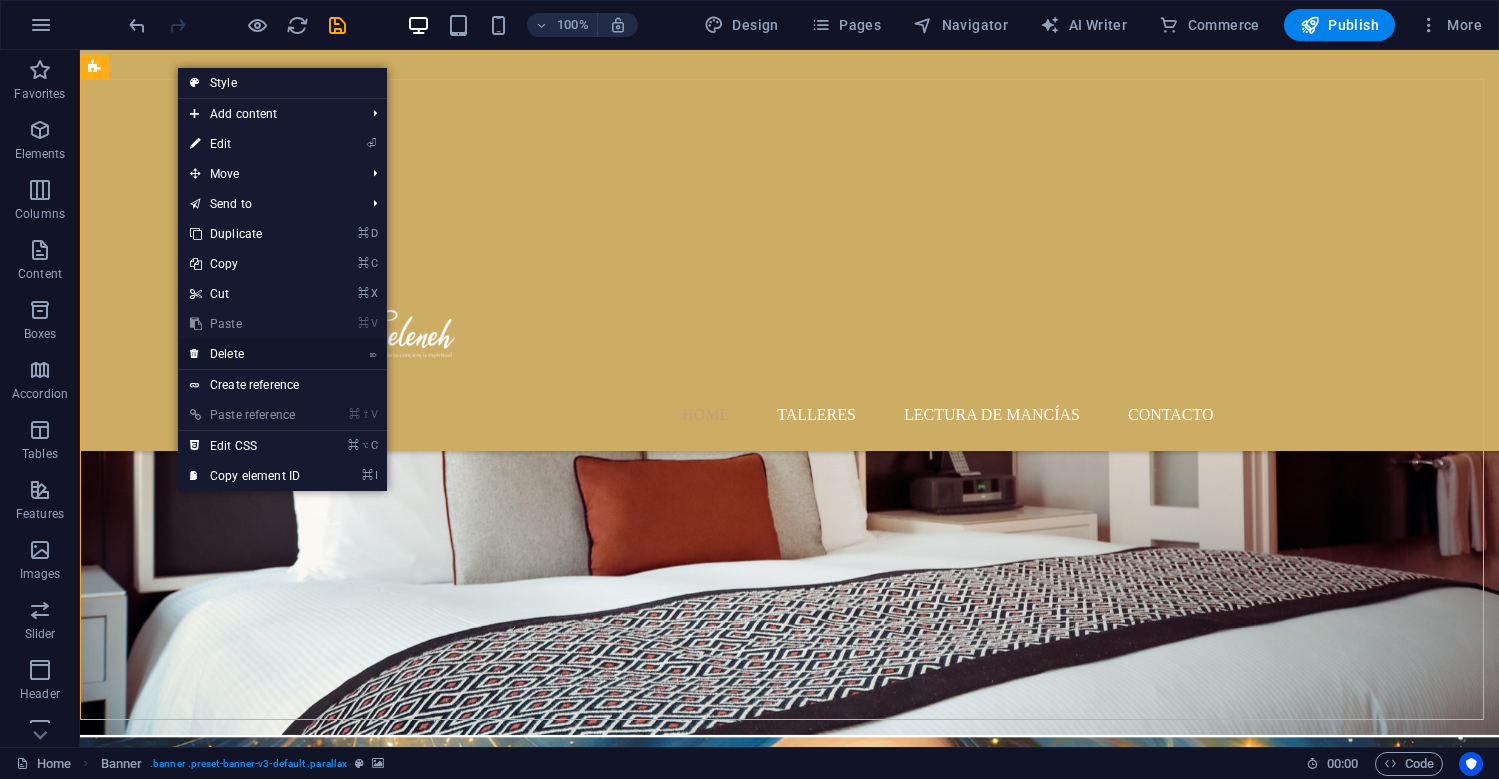 click on "⌦  Delete" at bounding box center [245, 354] 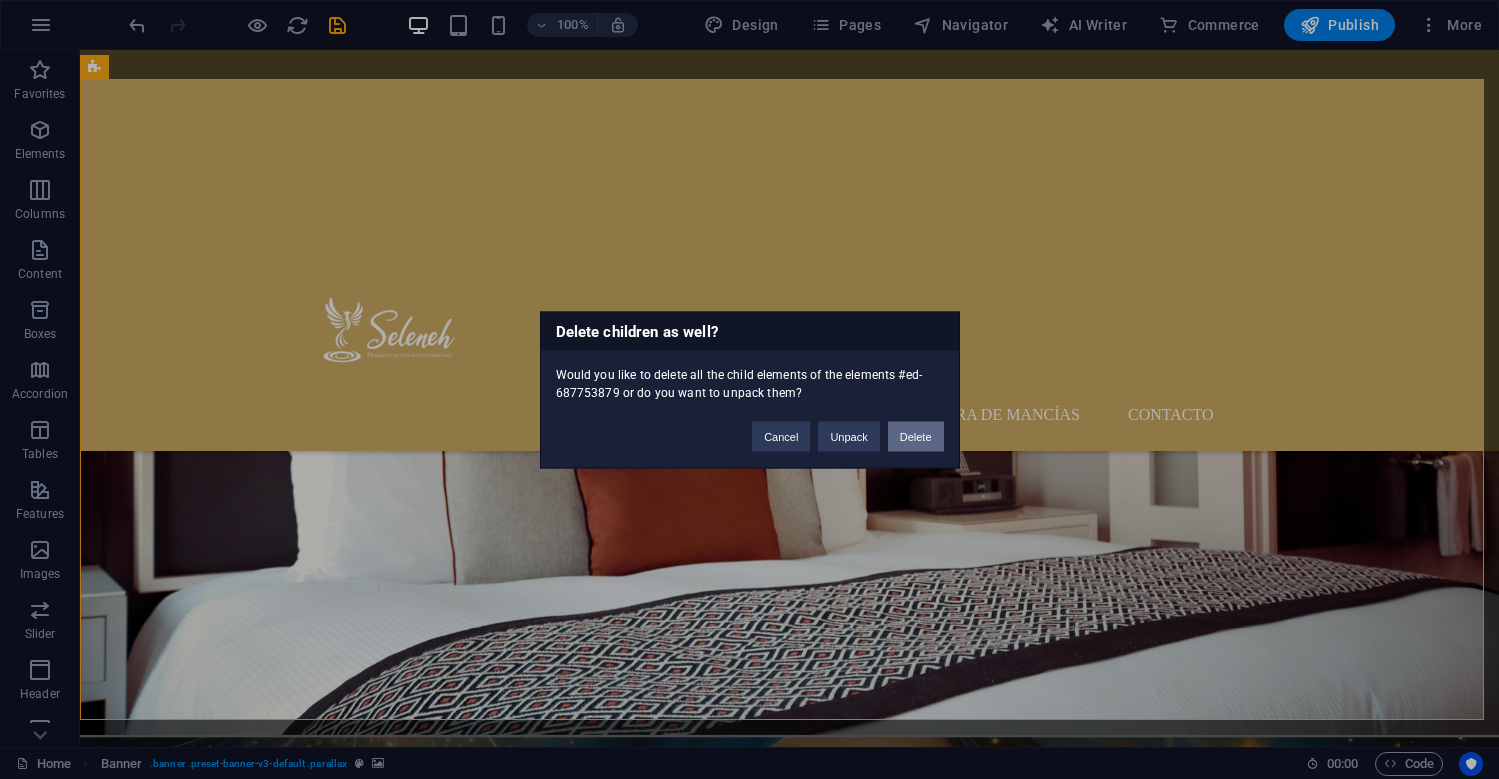 click on "Delete" at bounding box center (916, 436) 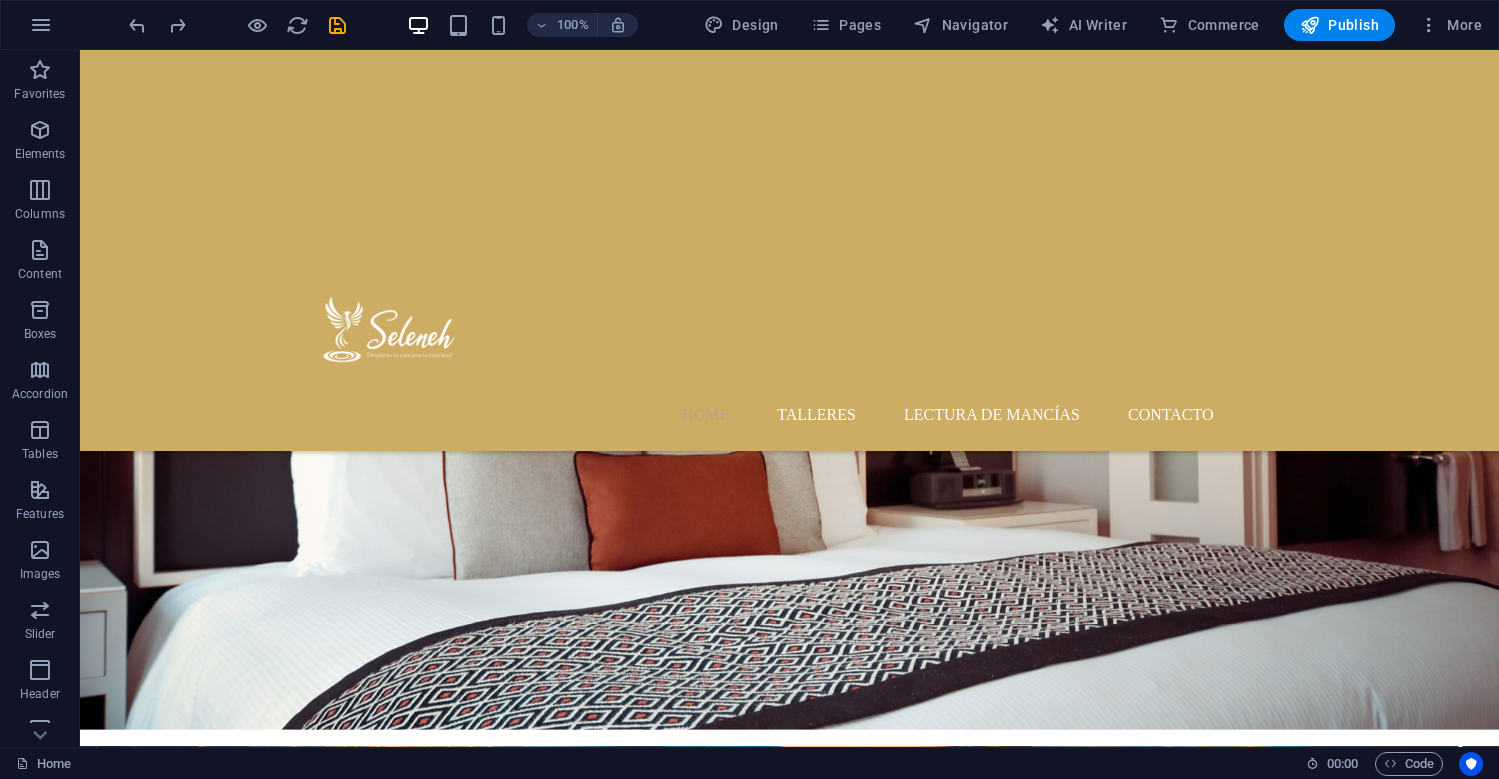 scroll, scrollTop: 0, scrollLeft: 0, axis: both 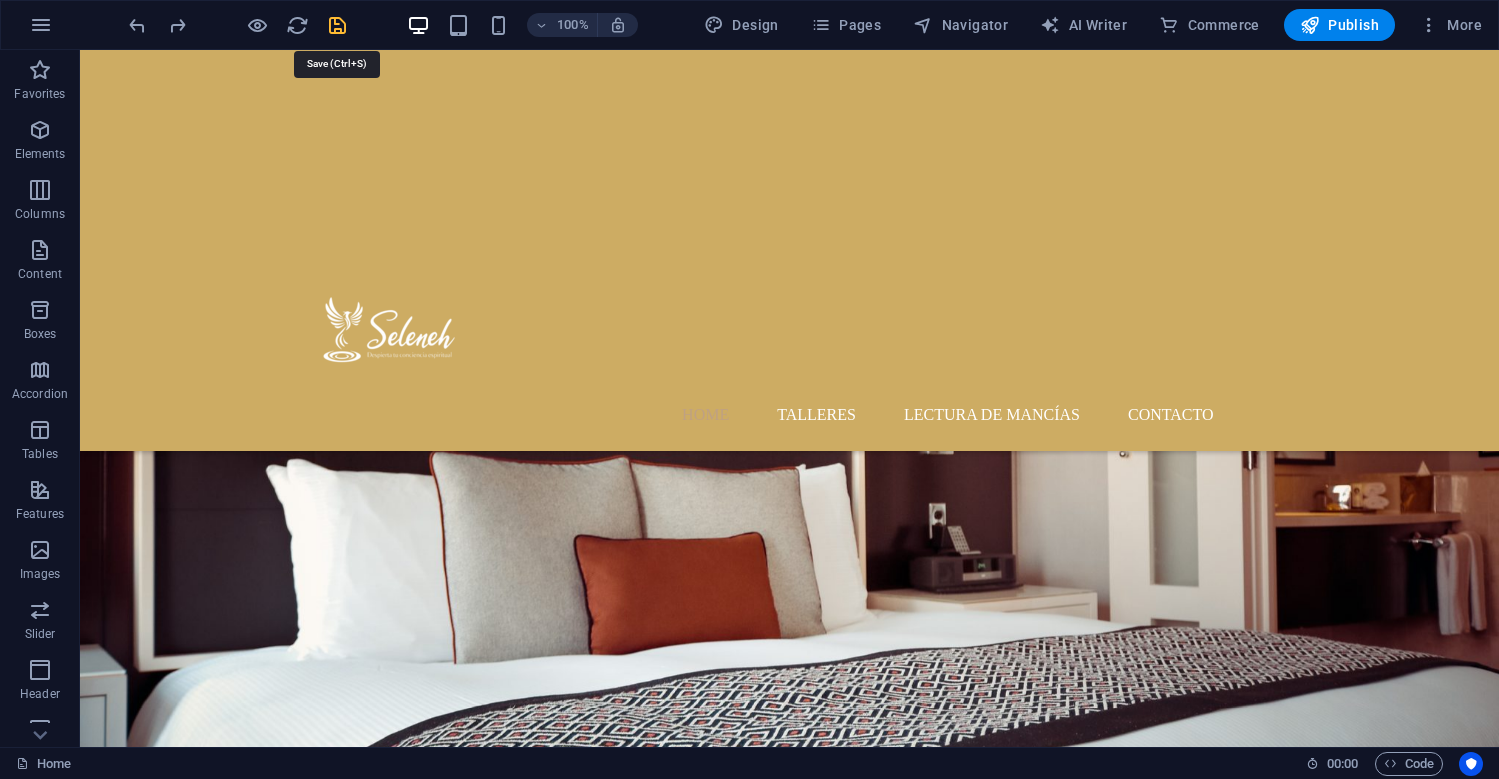 click at bounding box center [337, 25] 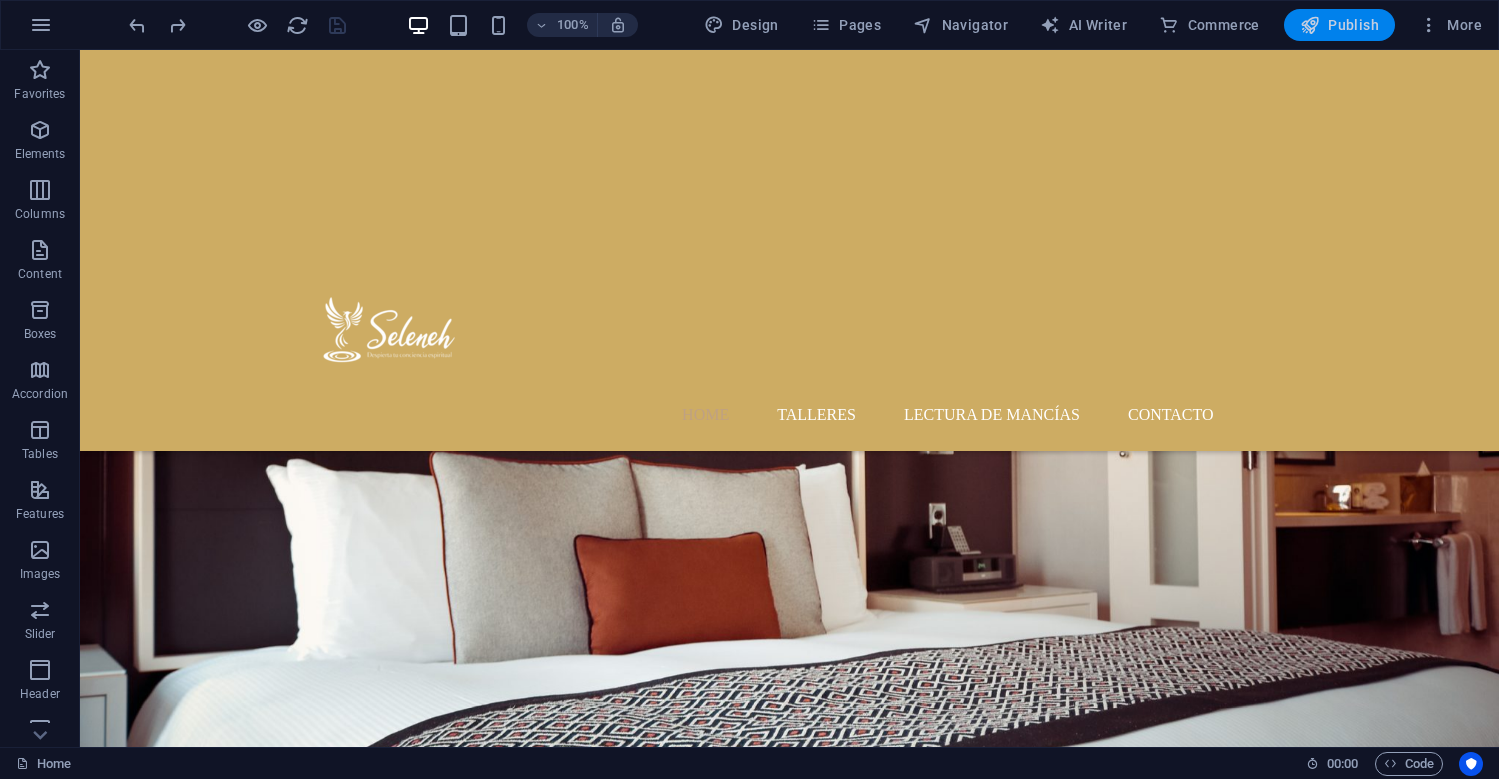 click on "Publish" at bounding box center [1339, 25] 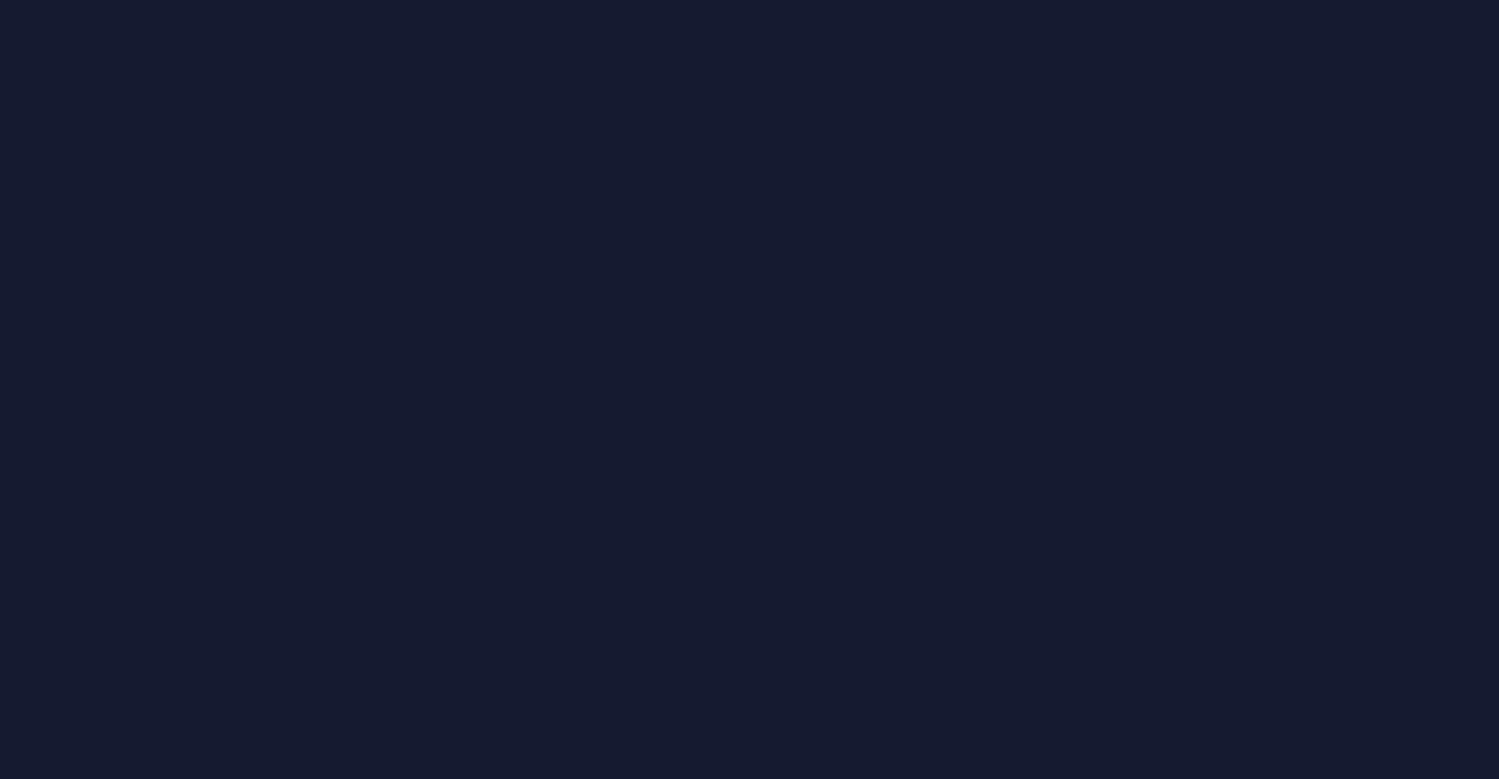 scroll, scrollTop: 0, scrollLeft: 0, axis: both 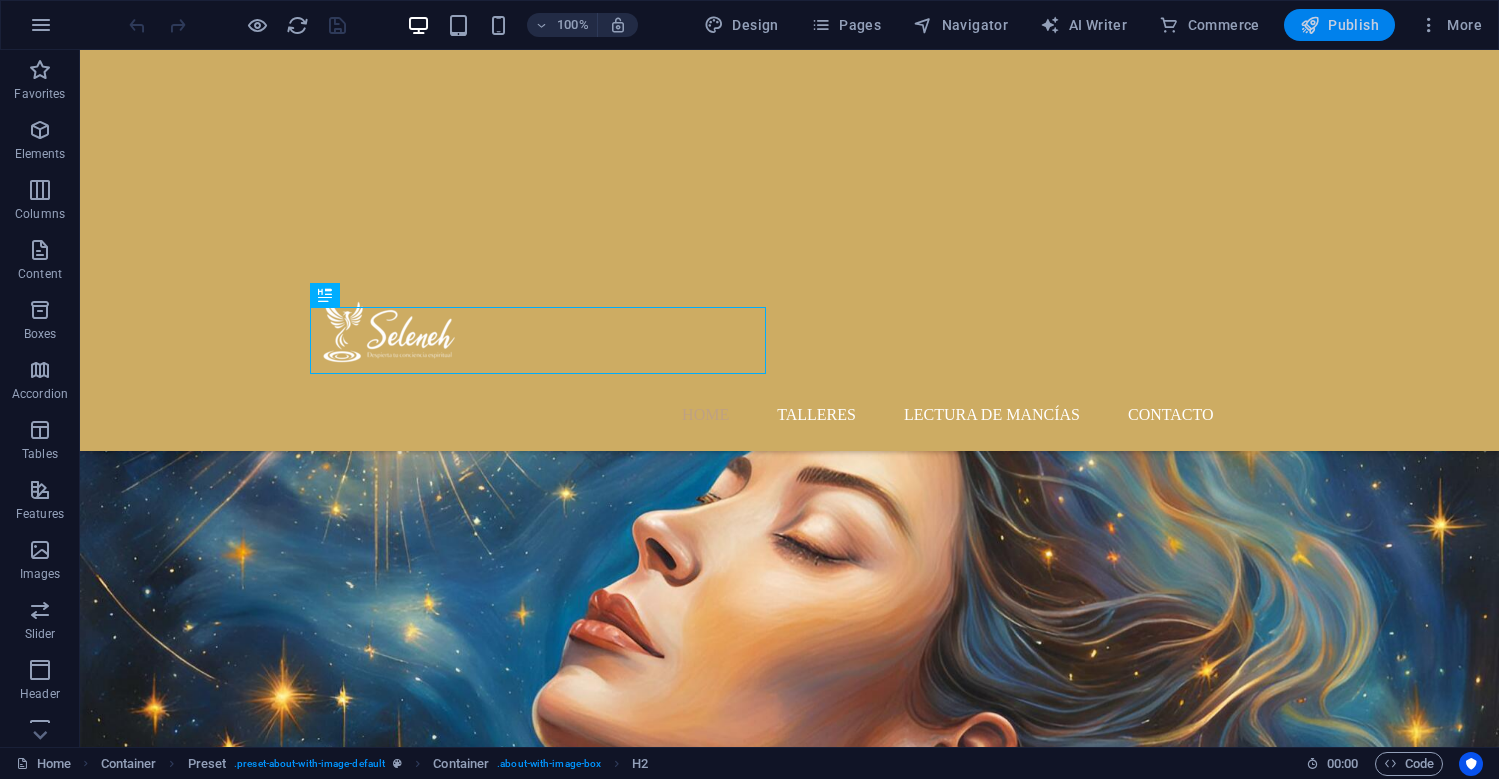 click on "Publish" at bounding box center (1339, 25) 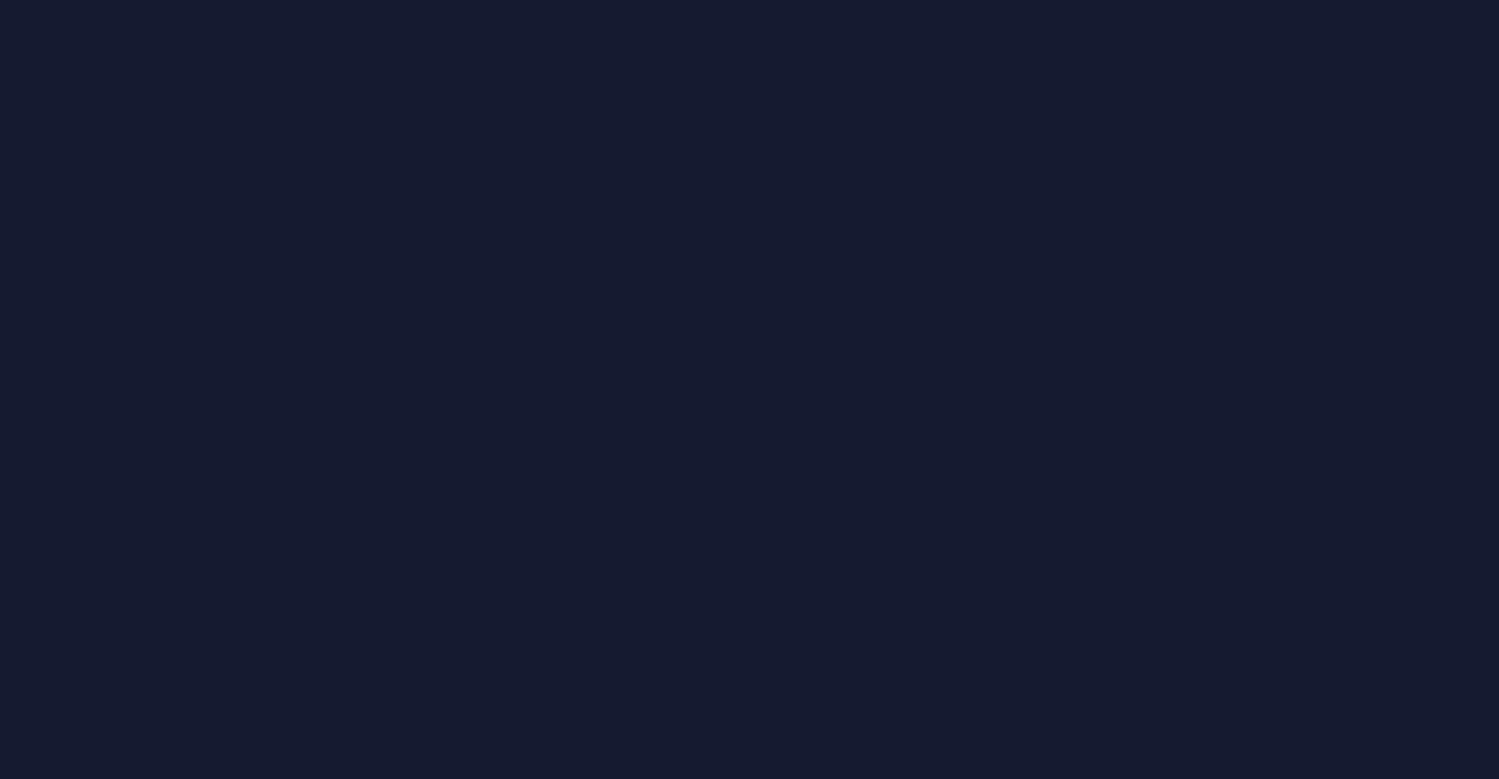 scroll, scrollTop: 0, scrollLeft: 0, axis: both 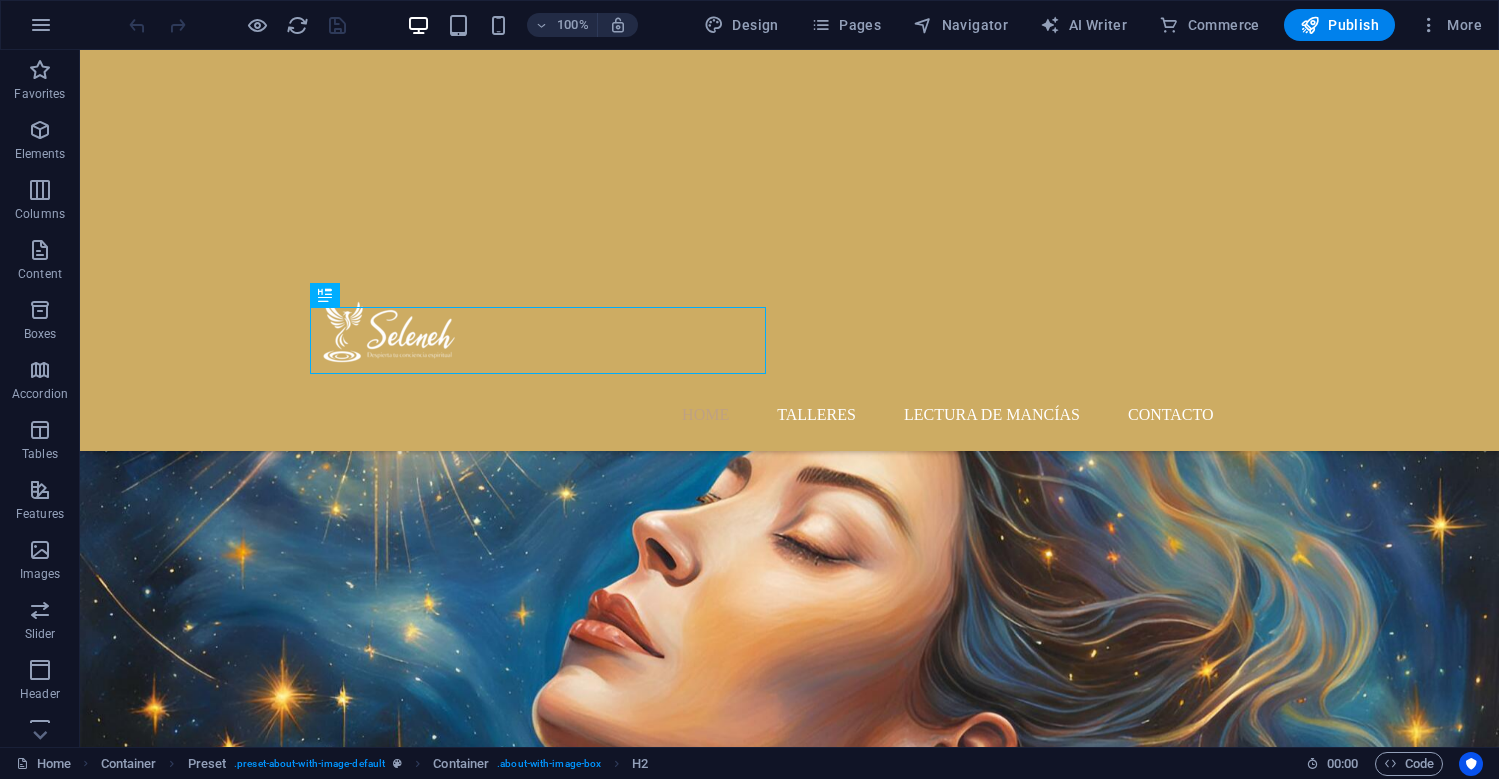 click at bounding box center (789, 143) 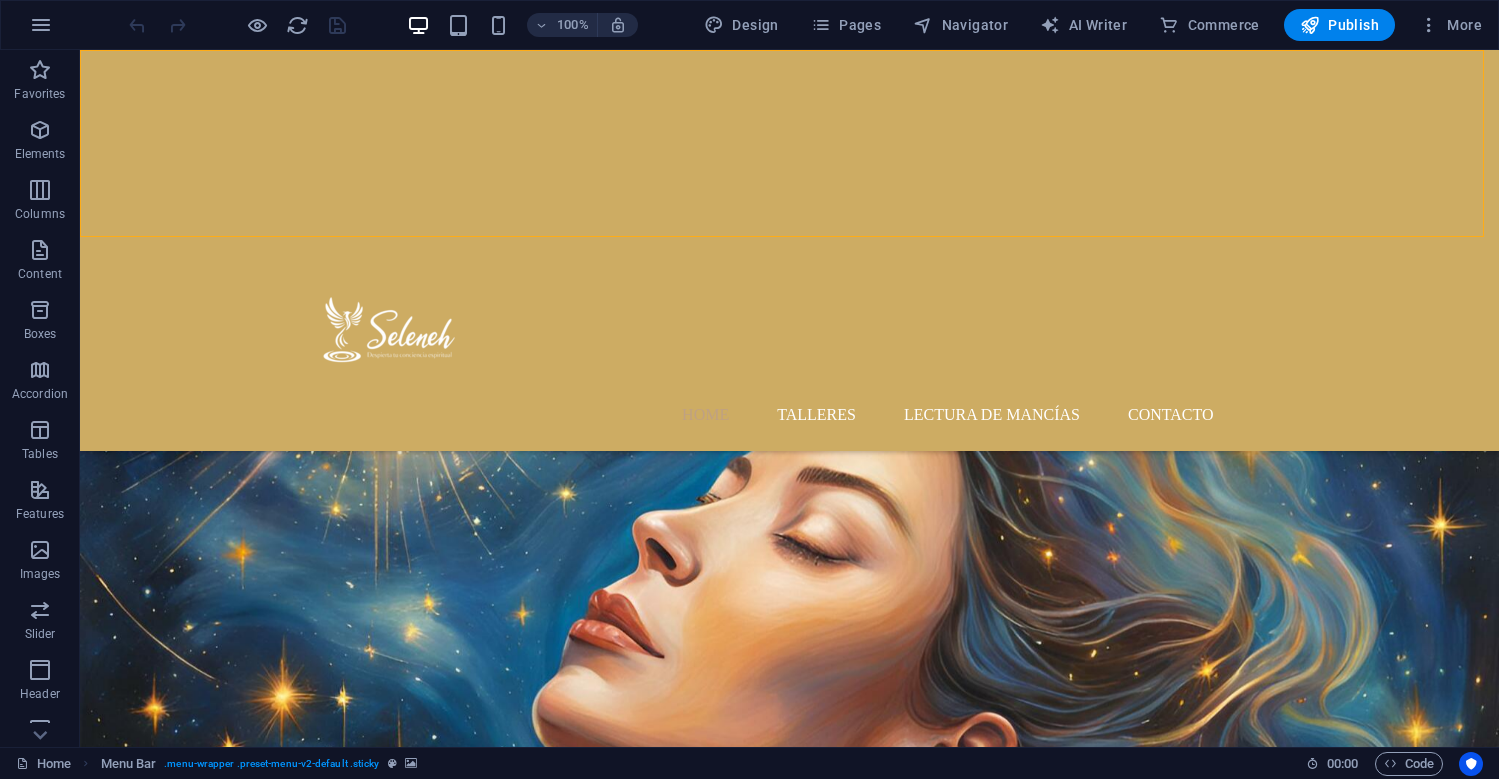 click at bounding box center [789, 143] 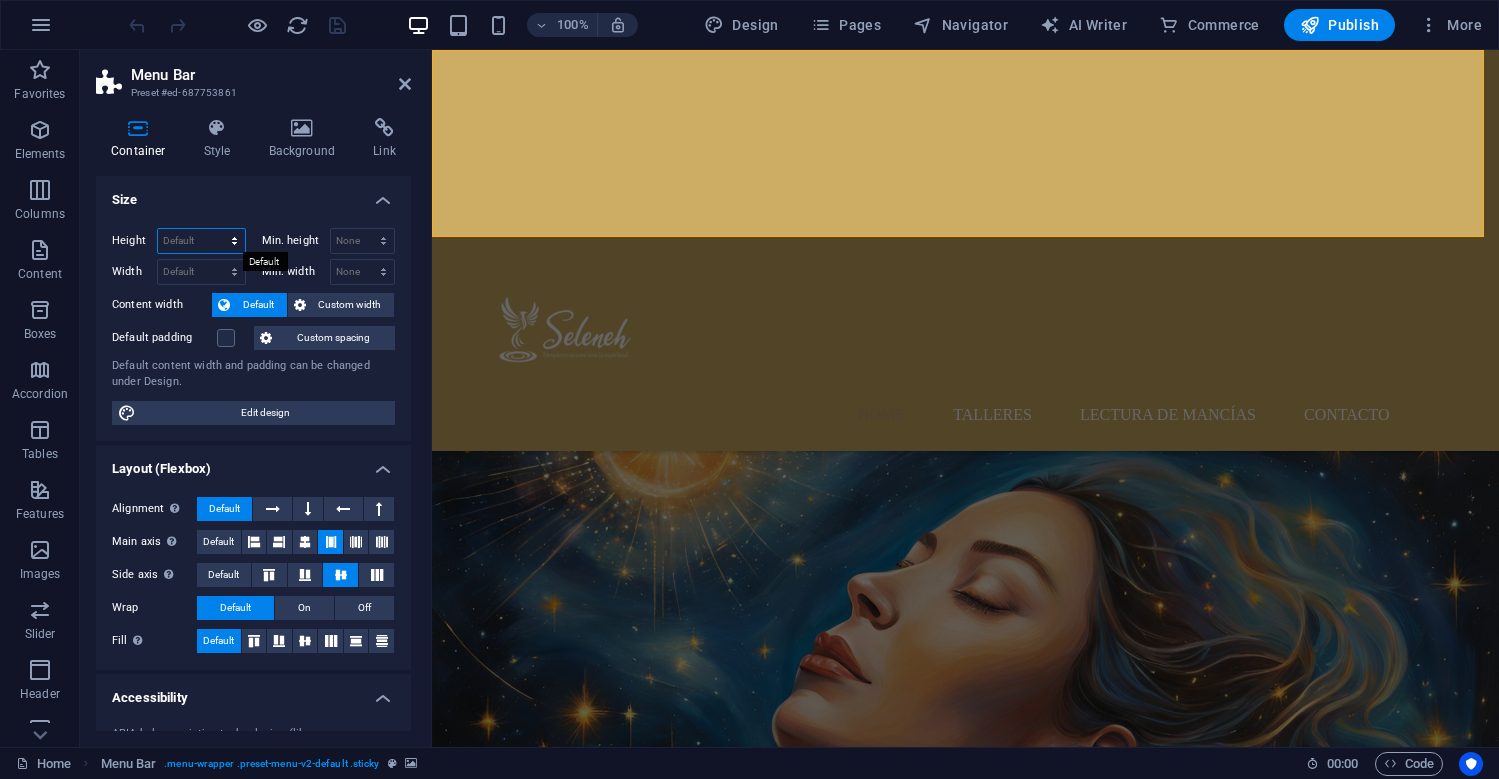 select on "px" 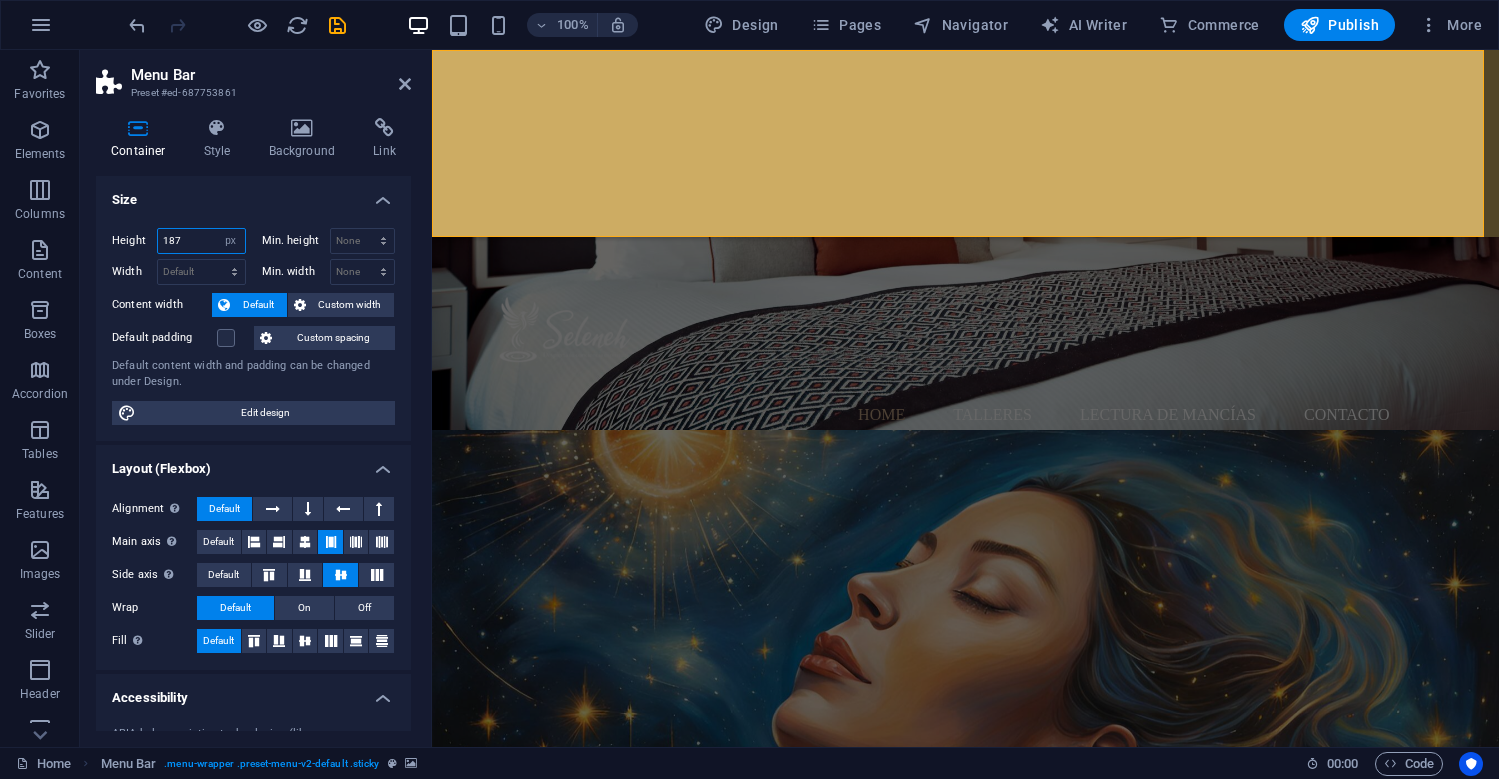 click on "187" at bounding box center (201, 241) 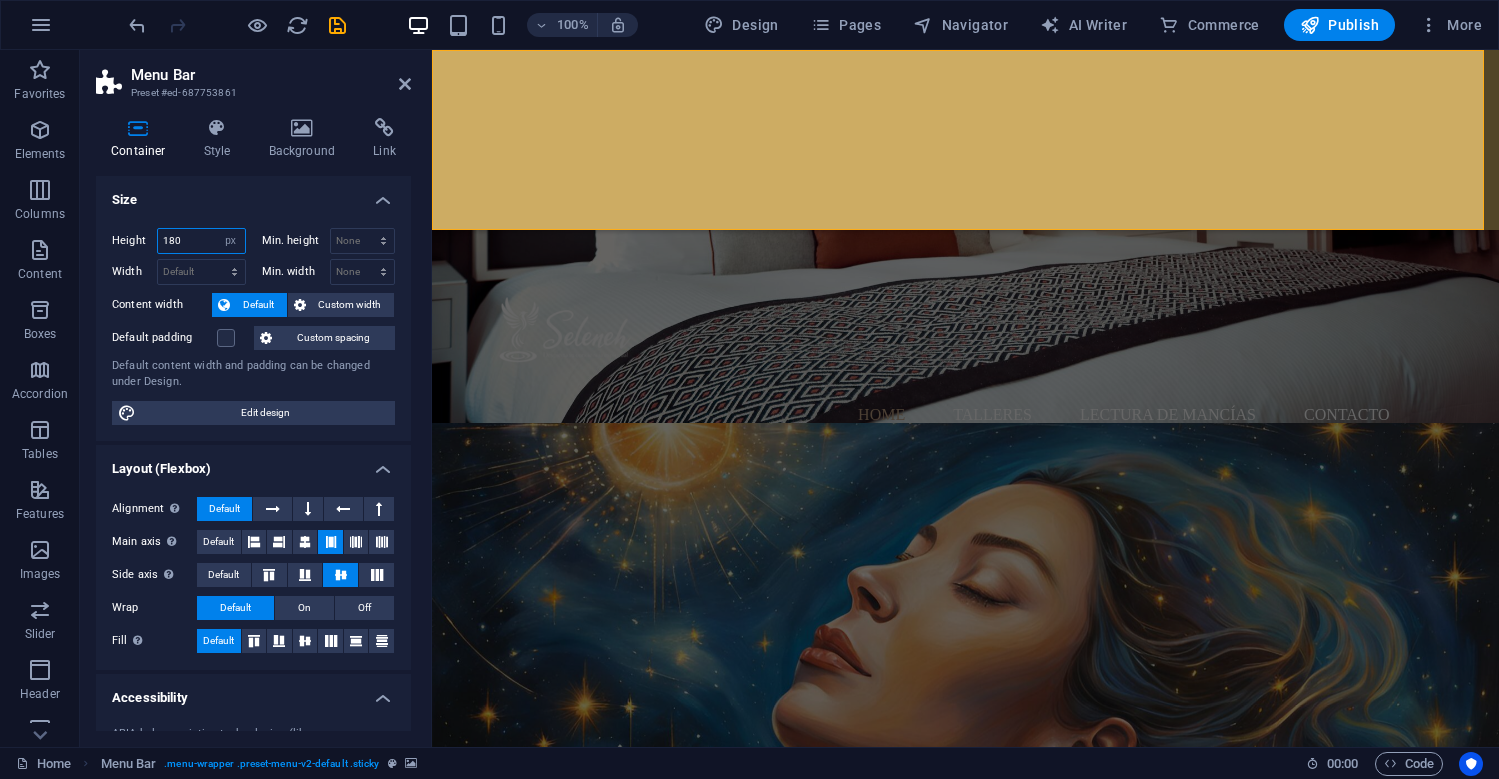 click on "180" at bounding box center (201, 241) 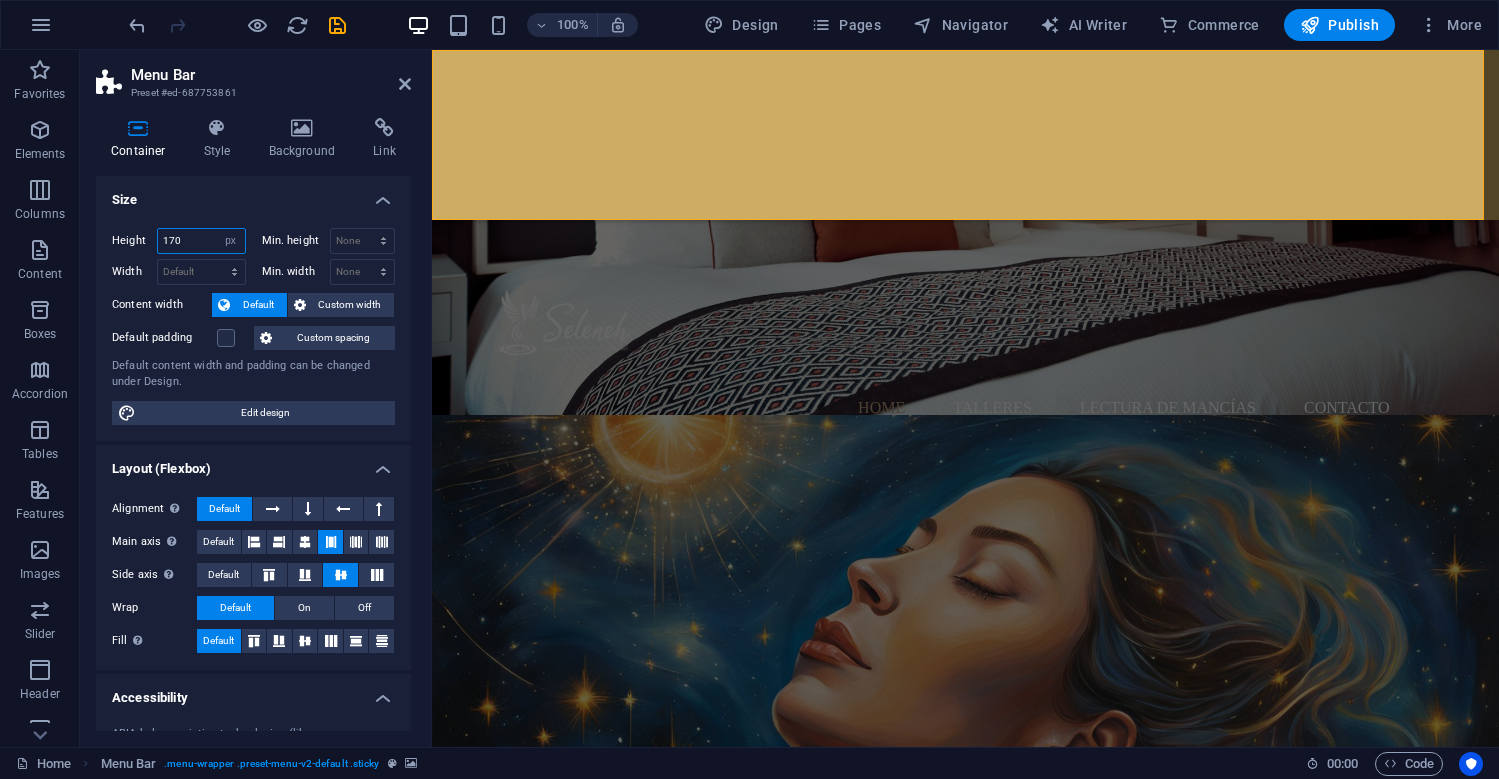 click on "170" at bounding box center (201, 241) 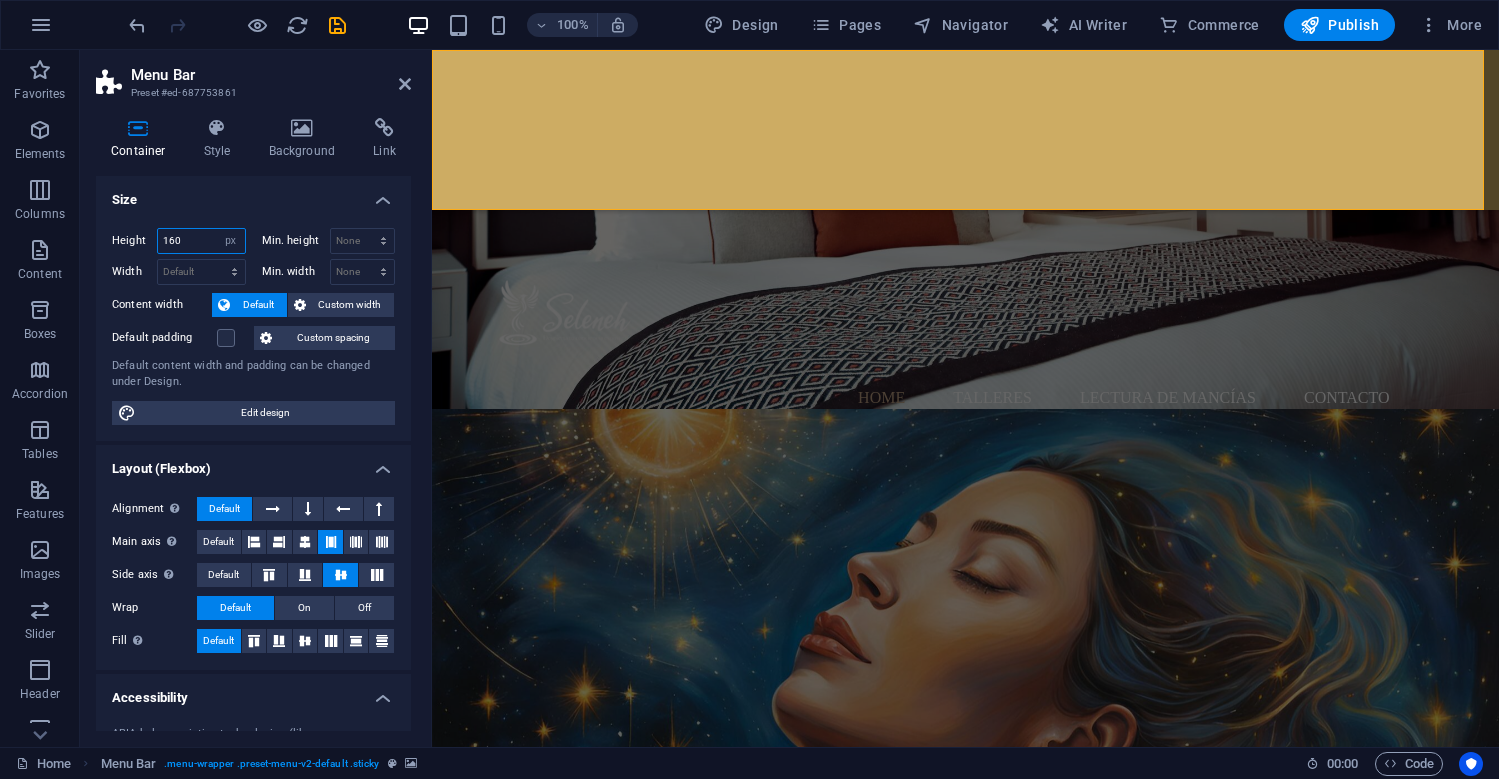 click on "160" at bounding box center [201, 241] 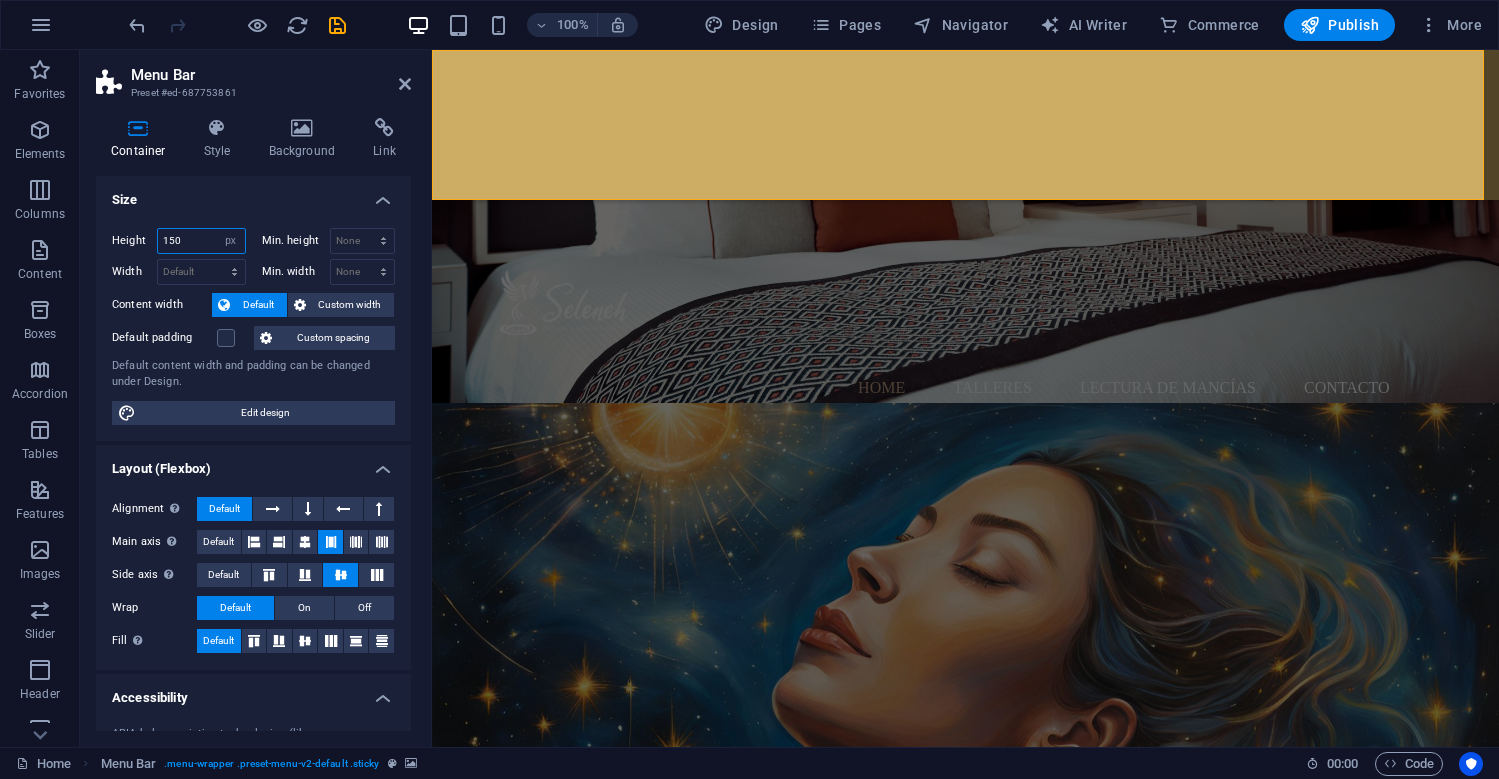 click on "150" at bounding box center [201, 241] 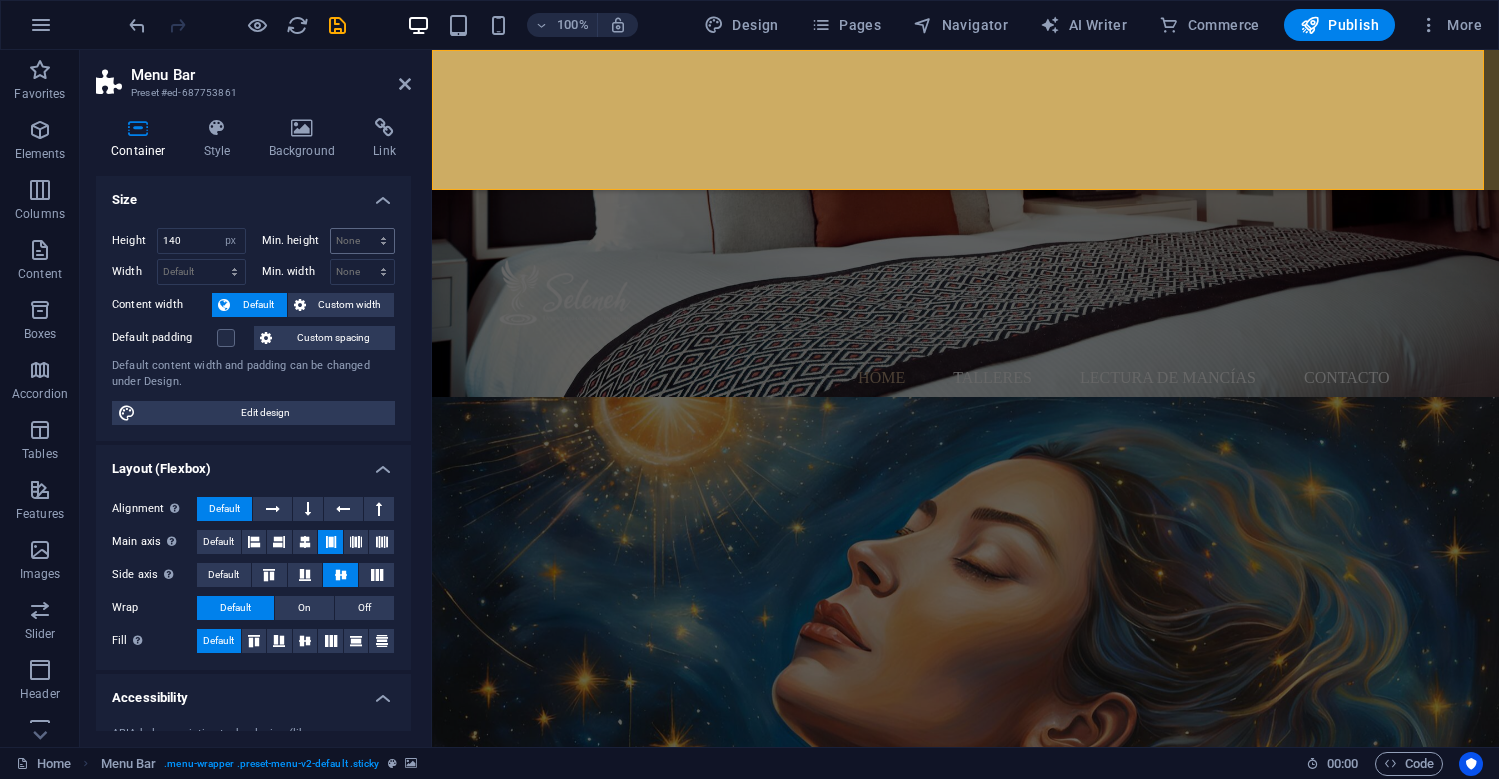 type on "150" 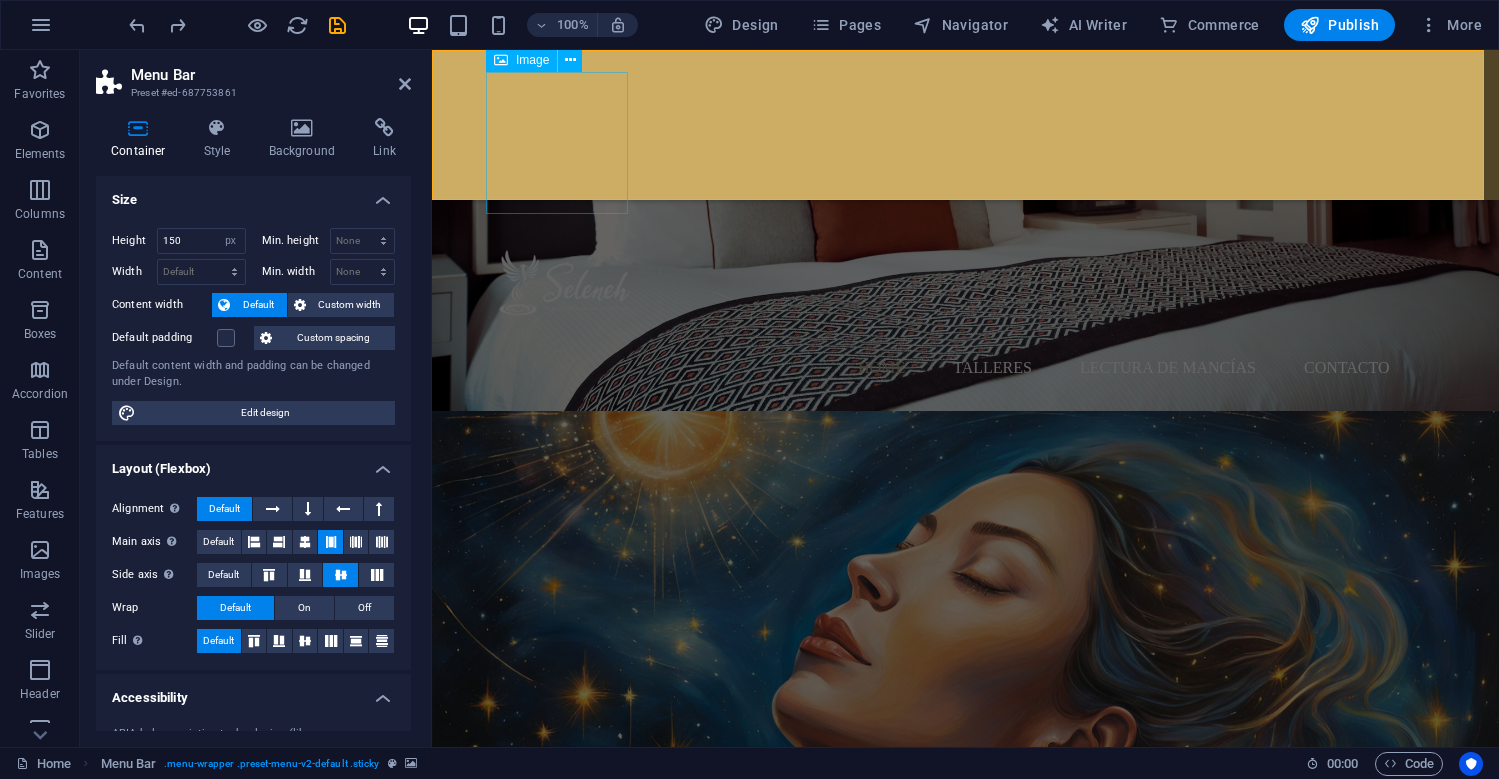 click at bounding box center (966, 283) 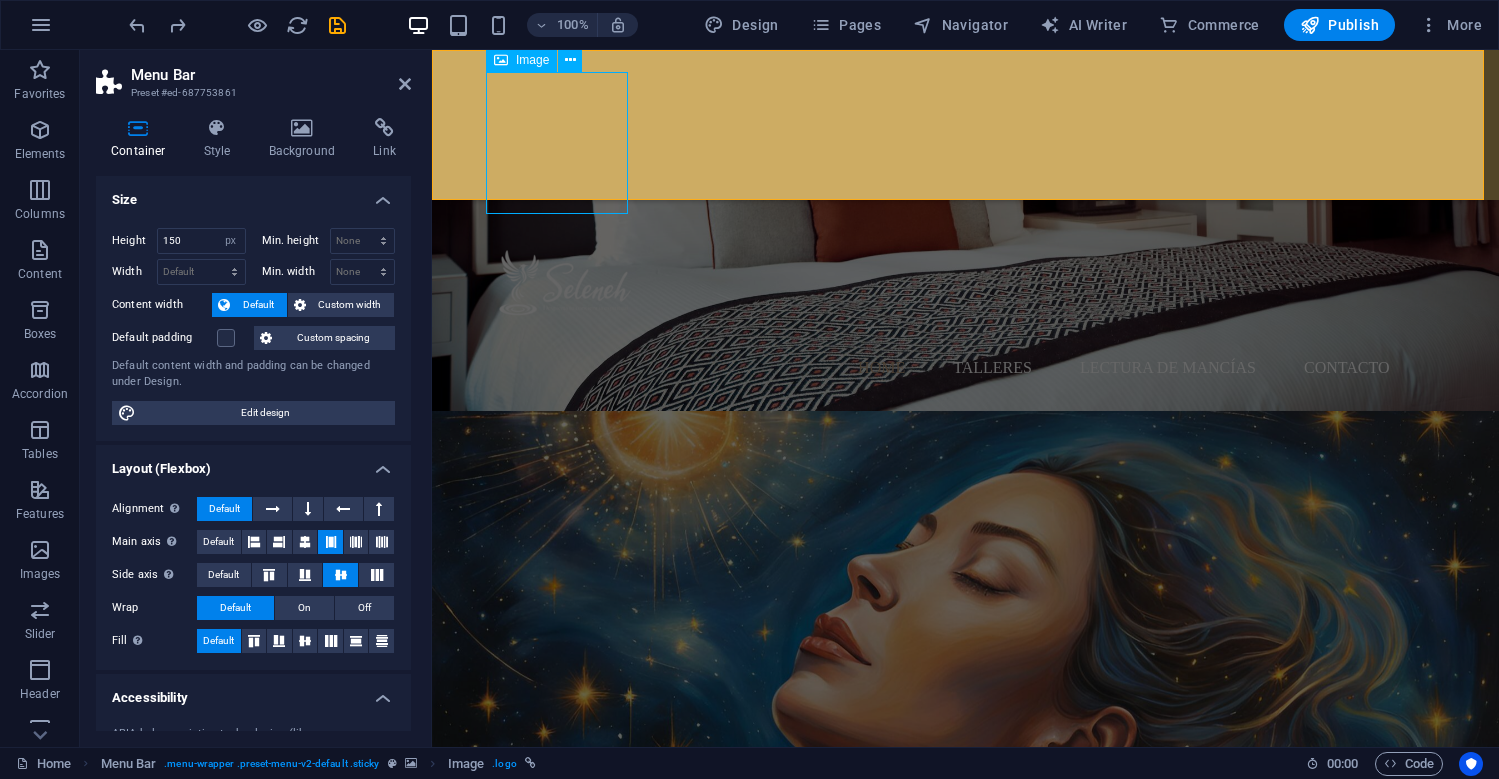 click at bounding box center (966, 283) 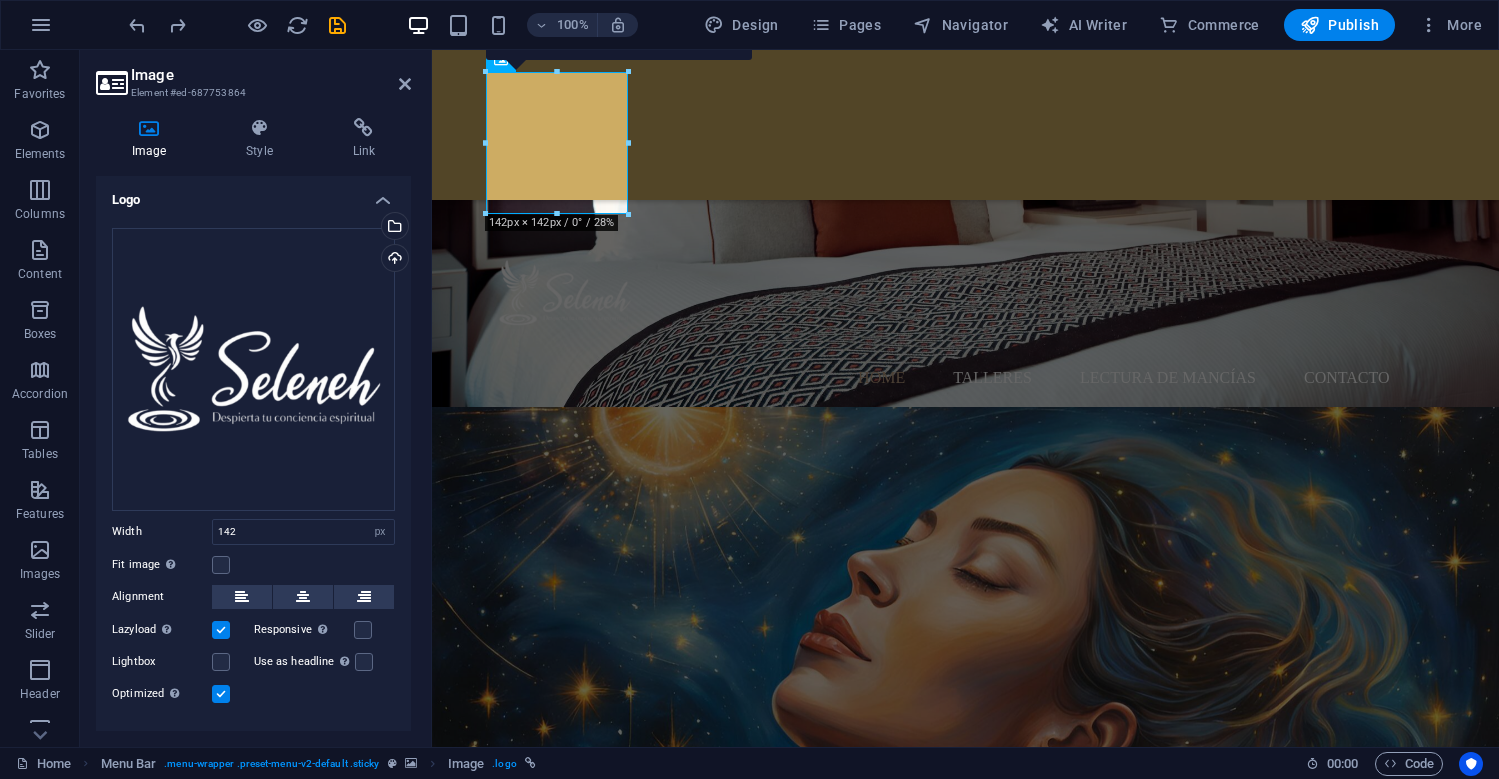 drag, startPoint x: 412, startPoint y: 340, endPoint x: 411, endPoint y: 375, distance: 35.014282 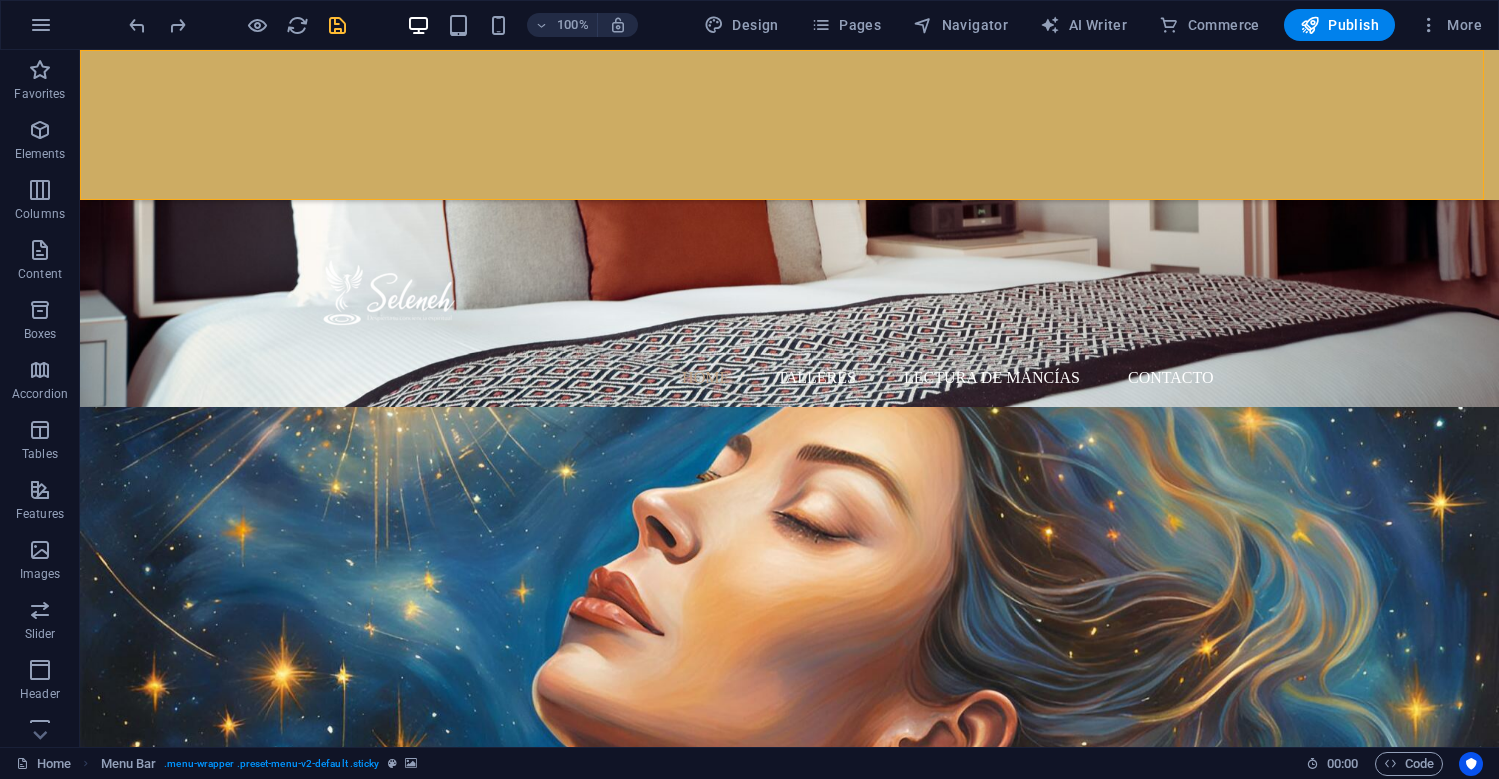 click at bounding box center [337, 25] 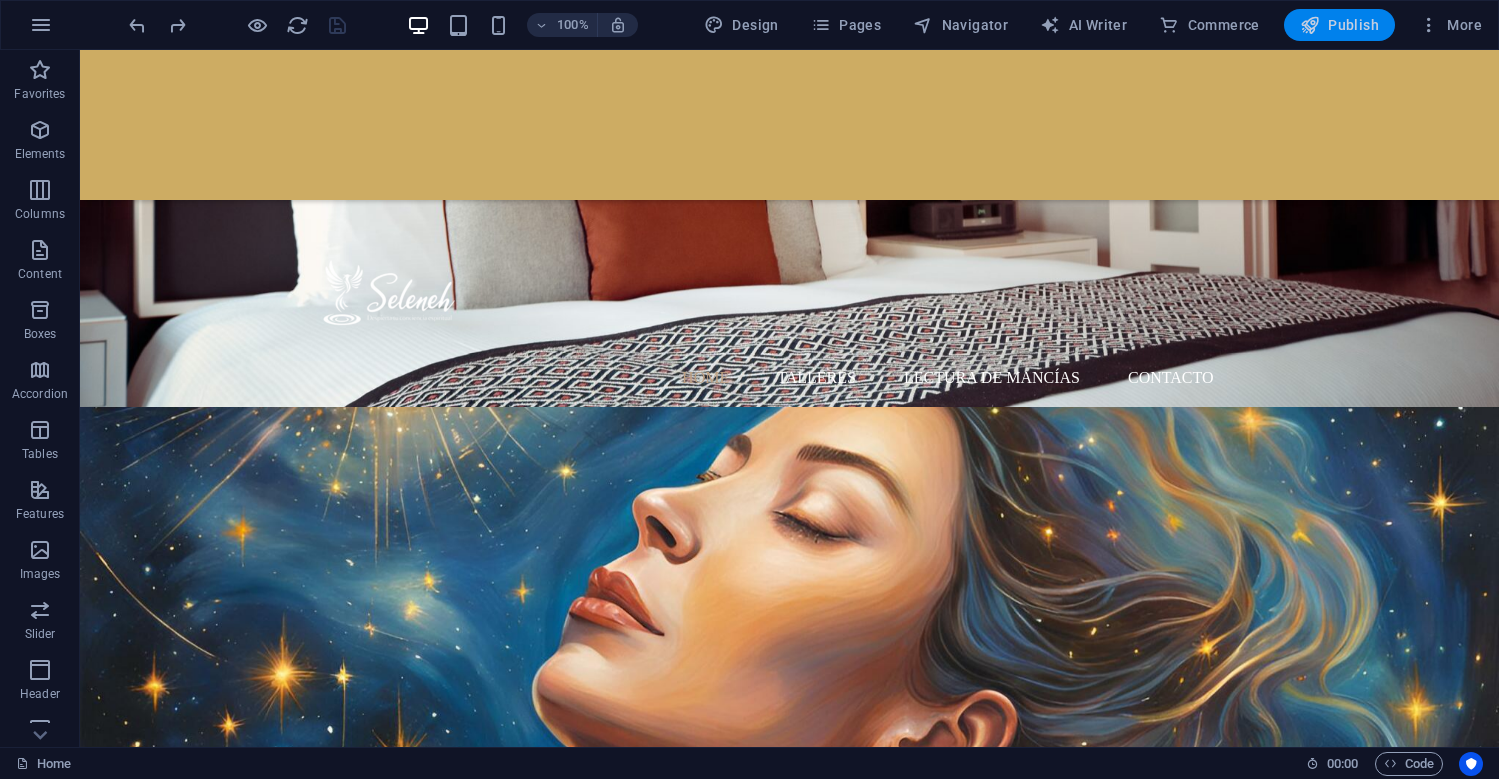 click at bounding box center [1310, 25] 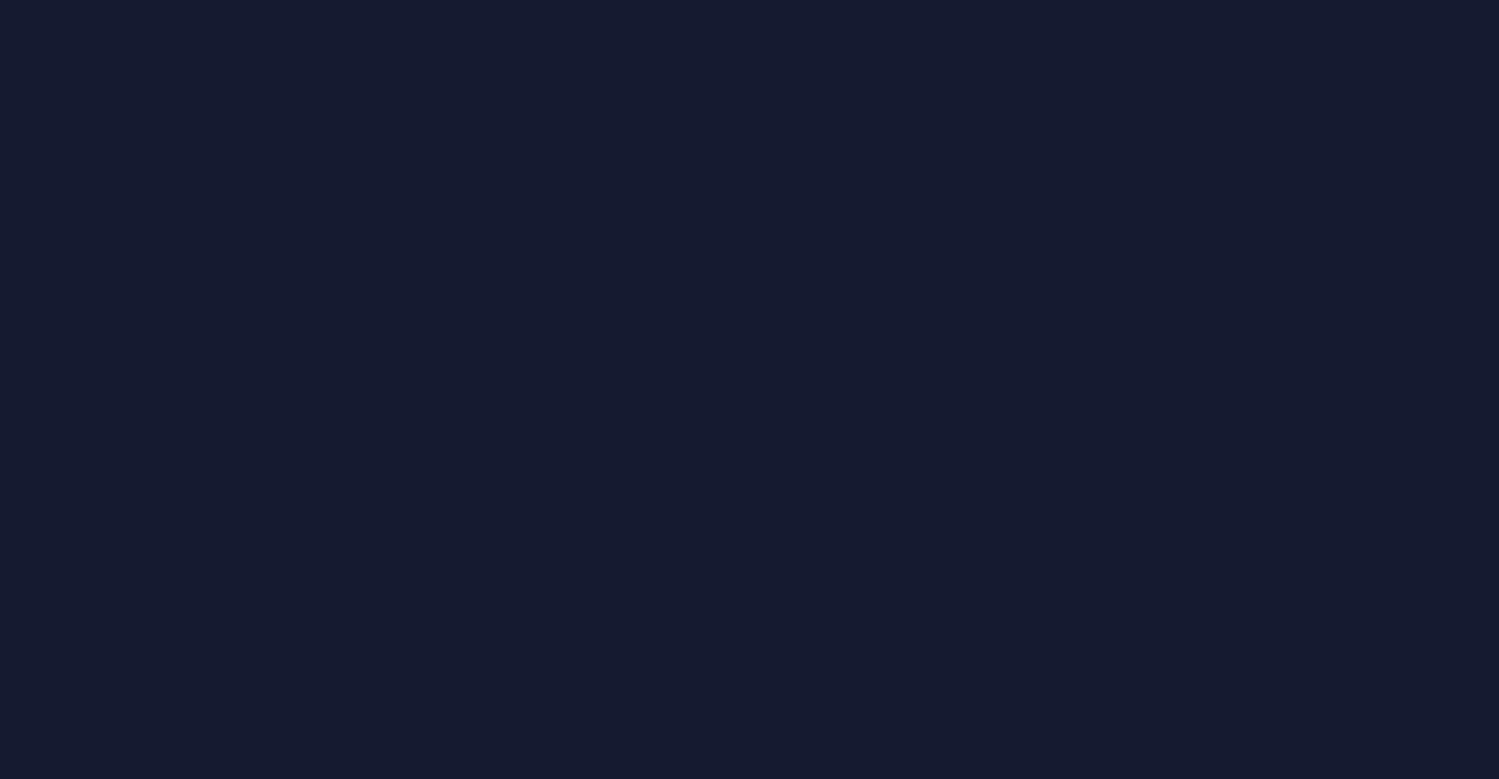 scroll, scrollTop: 0, scrollLeft: 0, axis: both 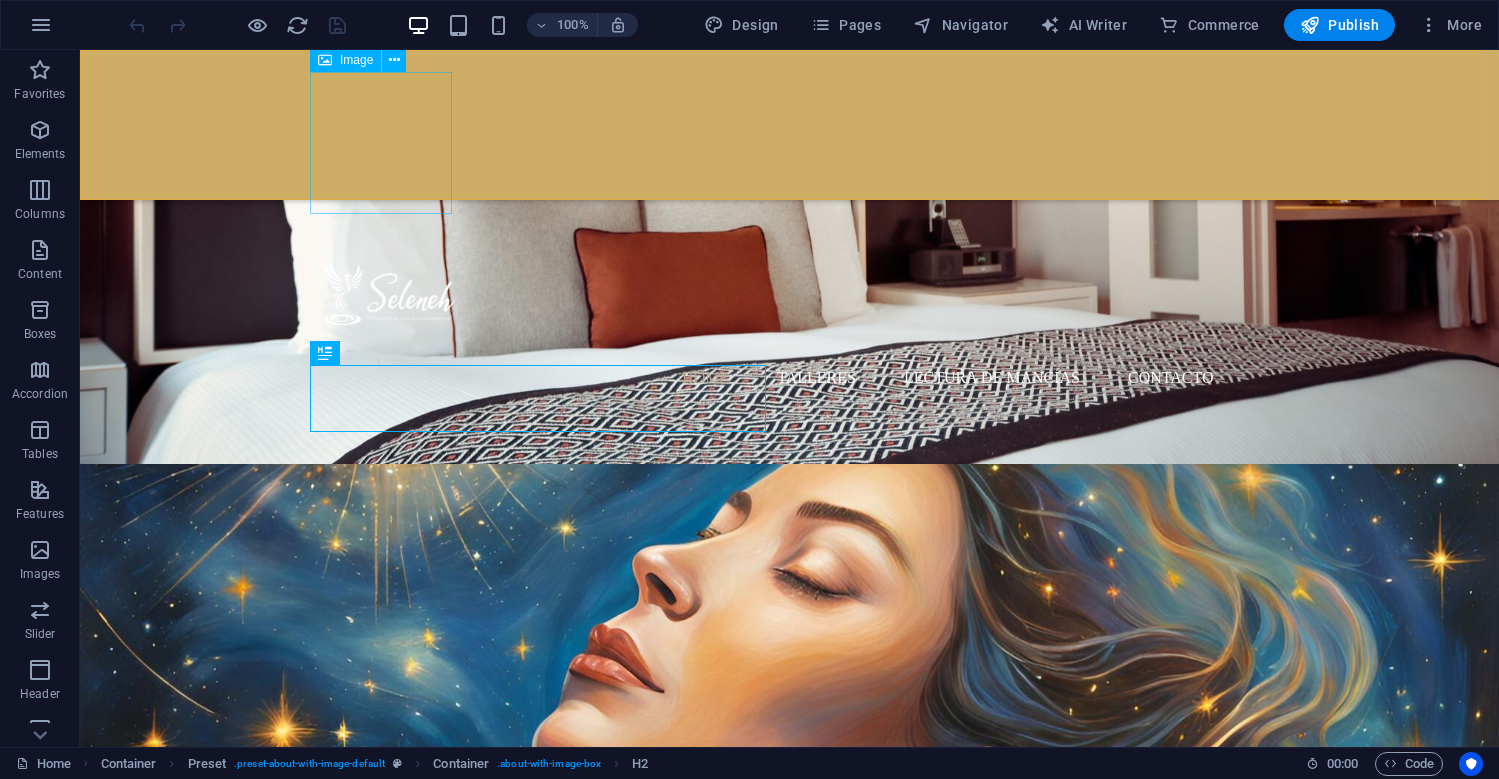 click at bounding box center (790, 293) 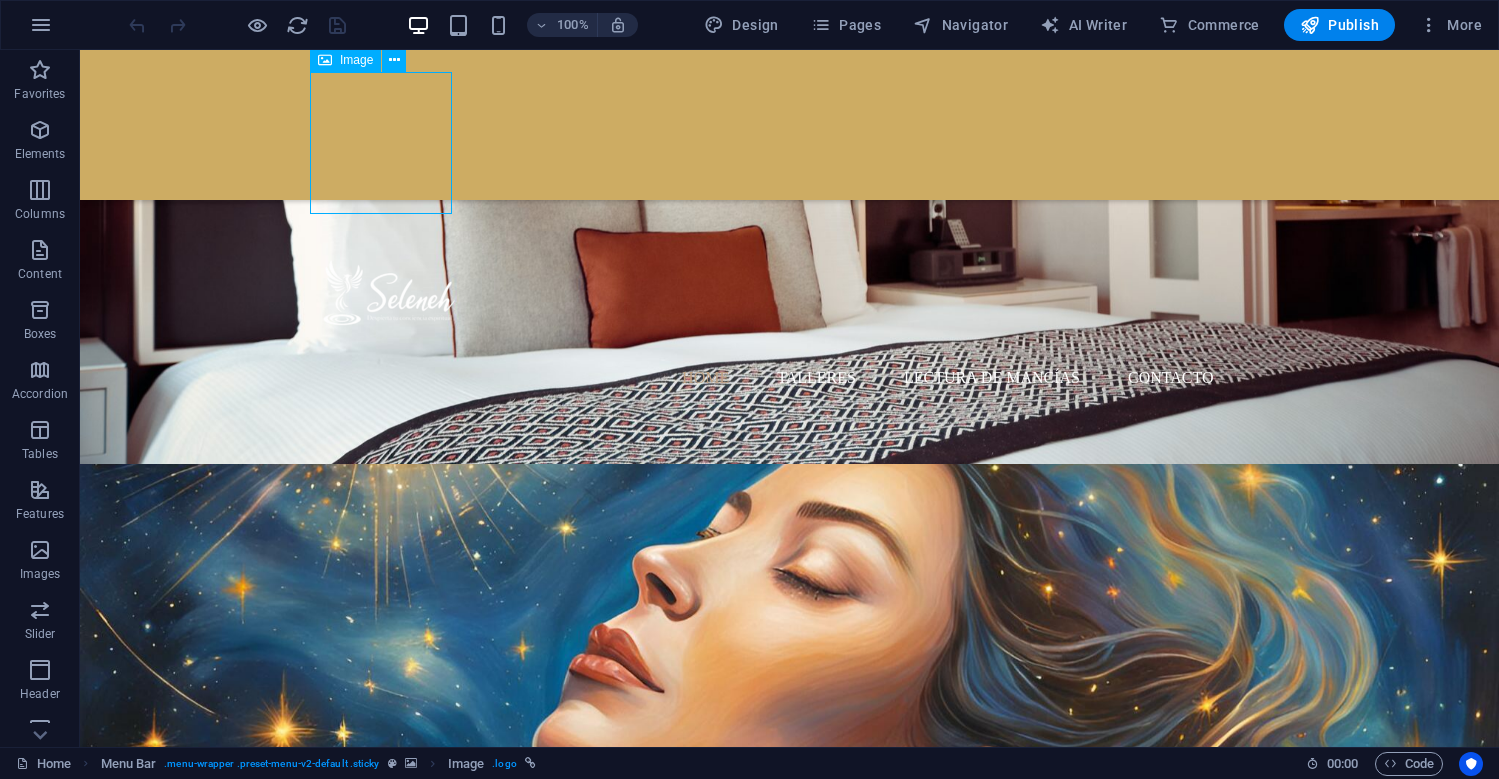 click at bounding box center [790, 293] 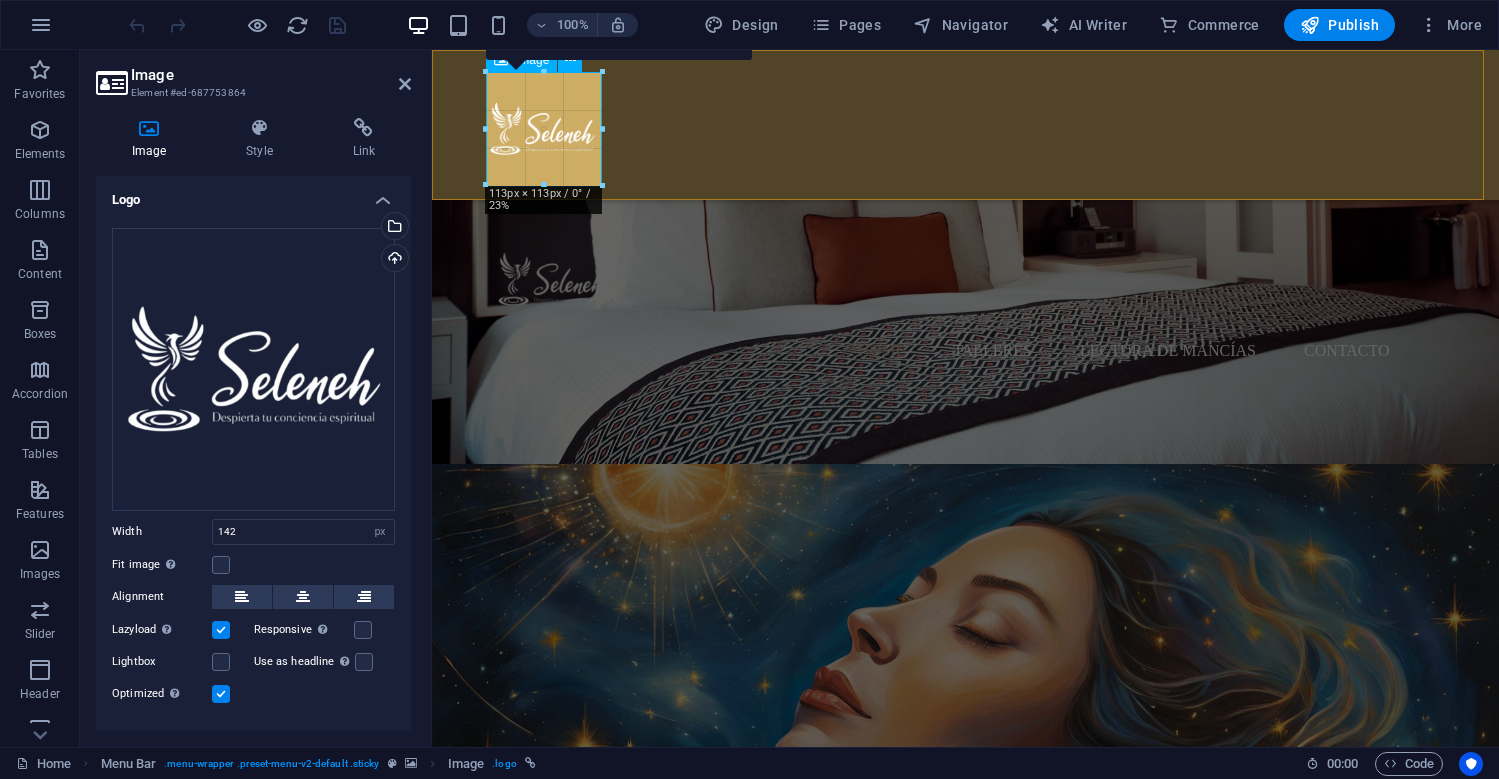 drag, startPoint x: 550, startPoint y: 215, endPoint x: 565, endPoint y: 188, distance: 30.88689 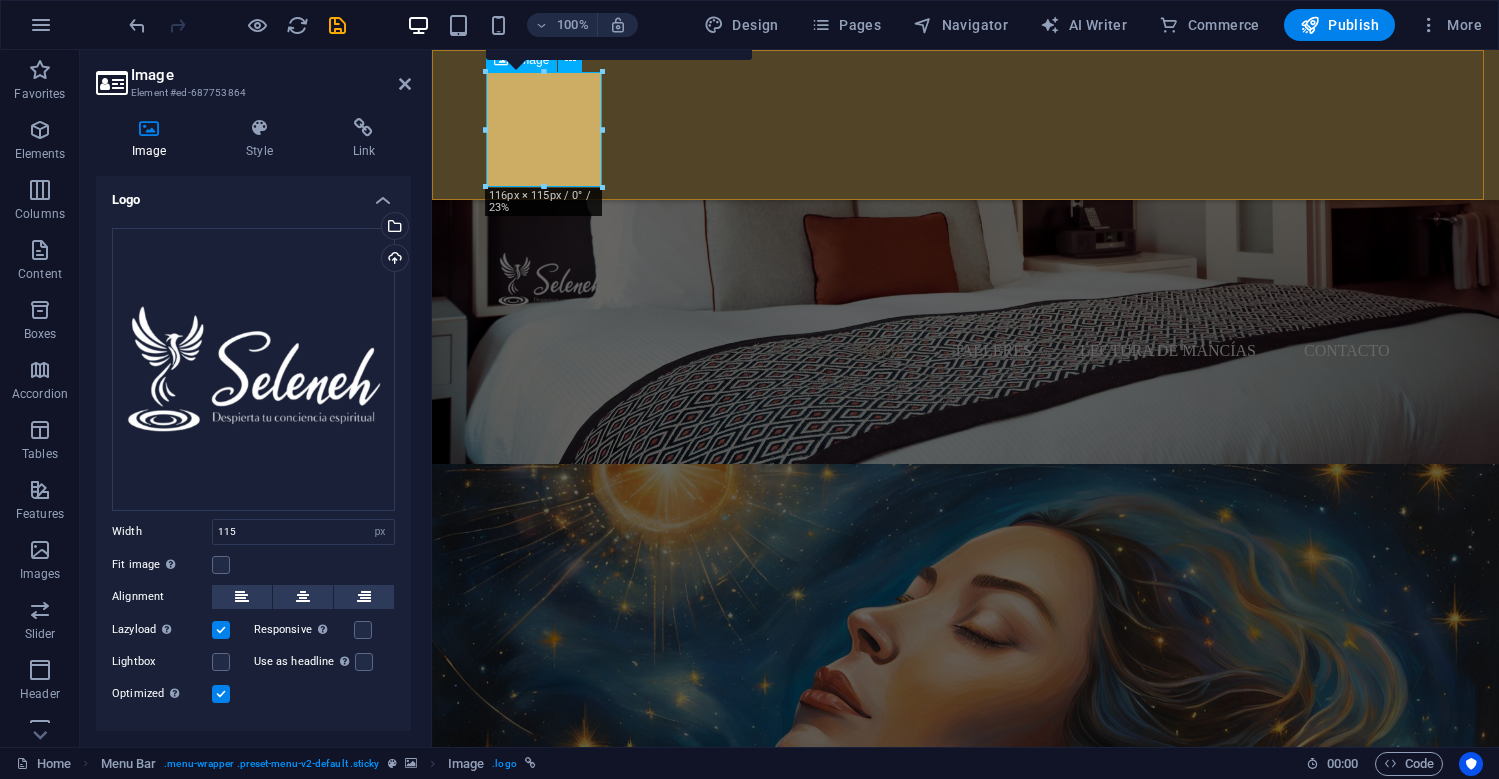 type on "115" 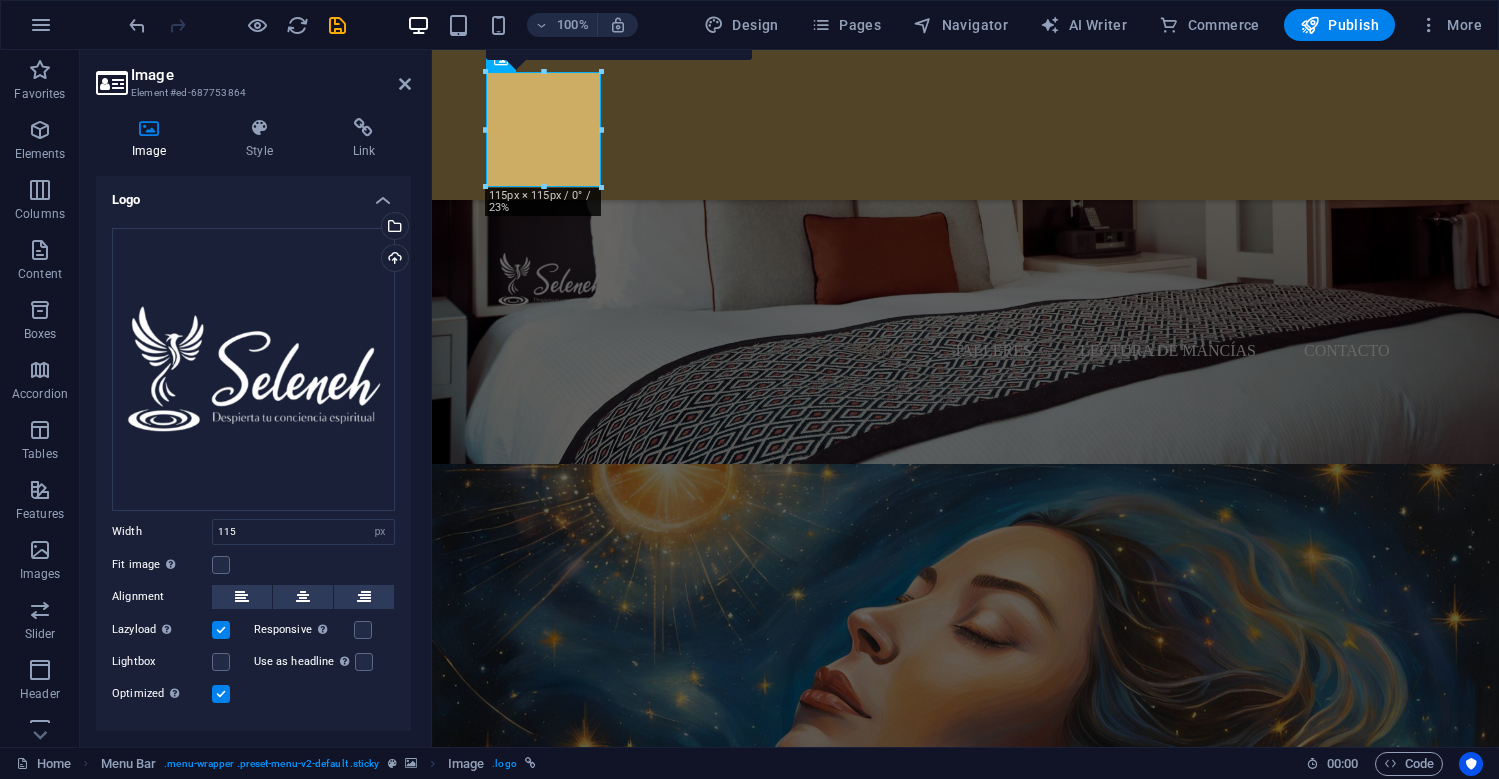 click at bounding box center (965, 796) 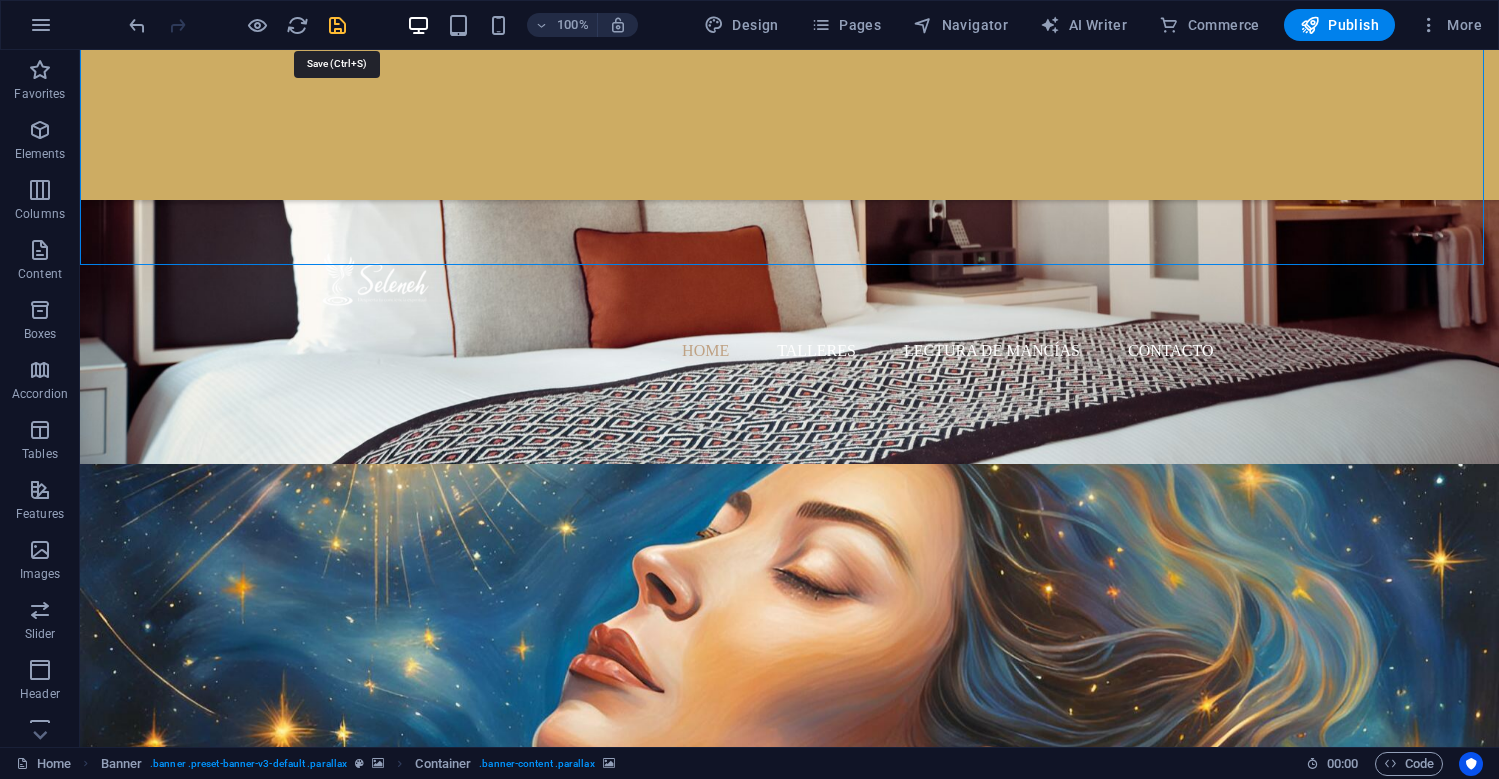 click at bounding box center (337, 25) 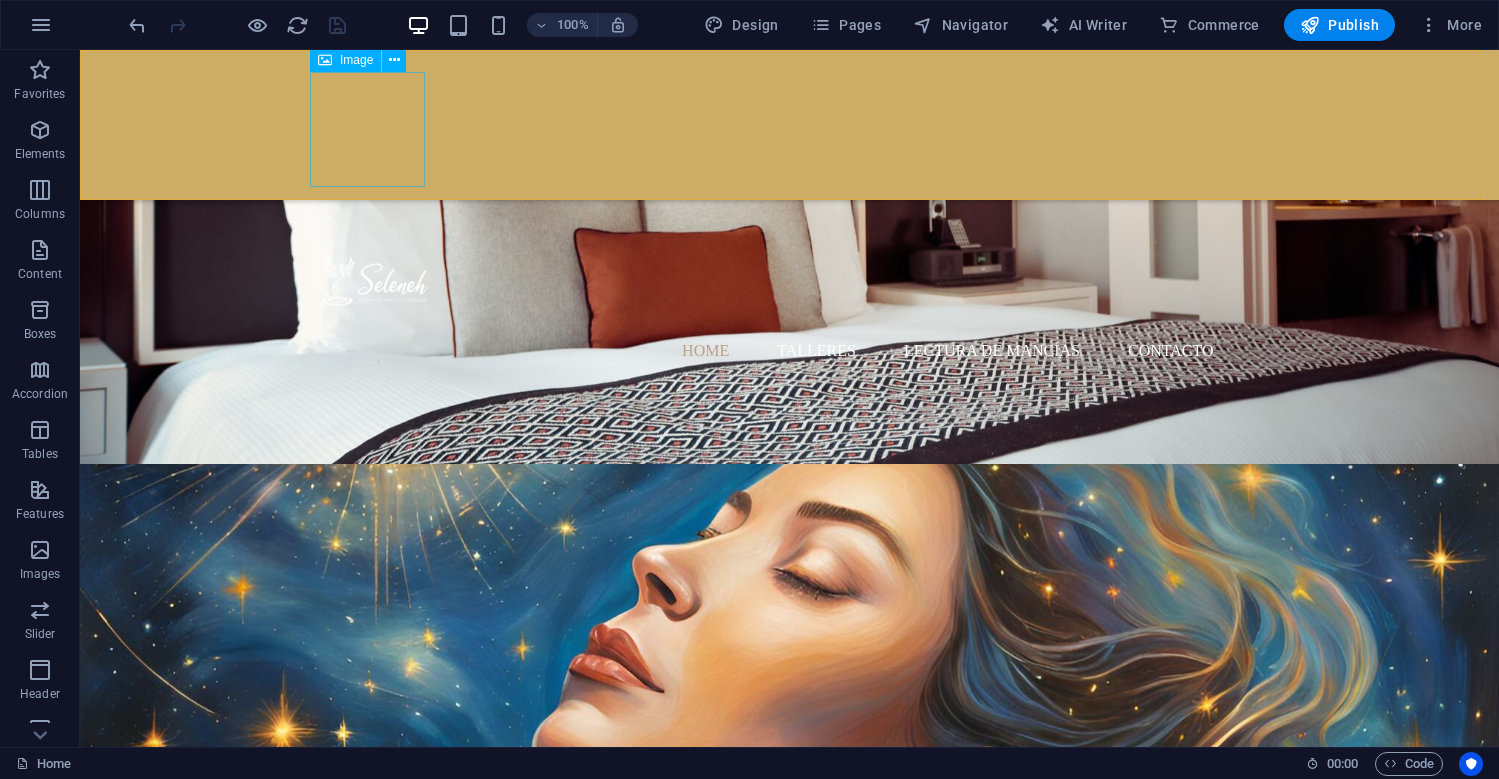 click at bounding box center (790, 279) 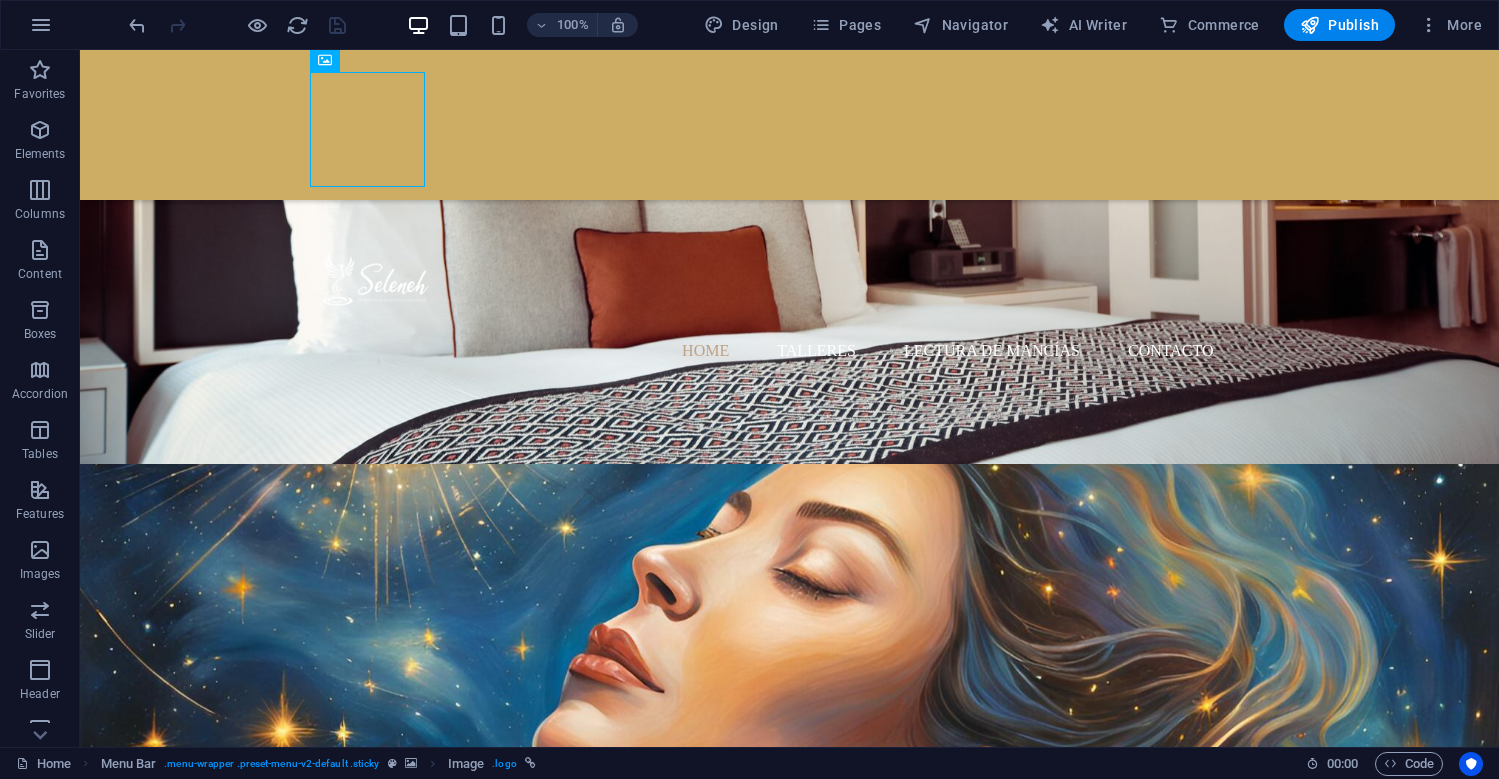 click at bounding box center (789, 125) 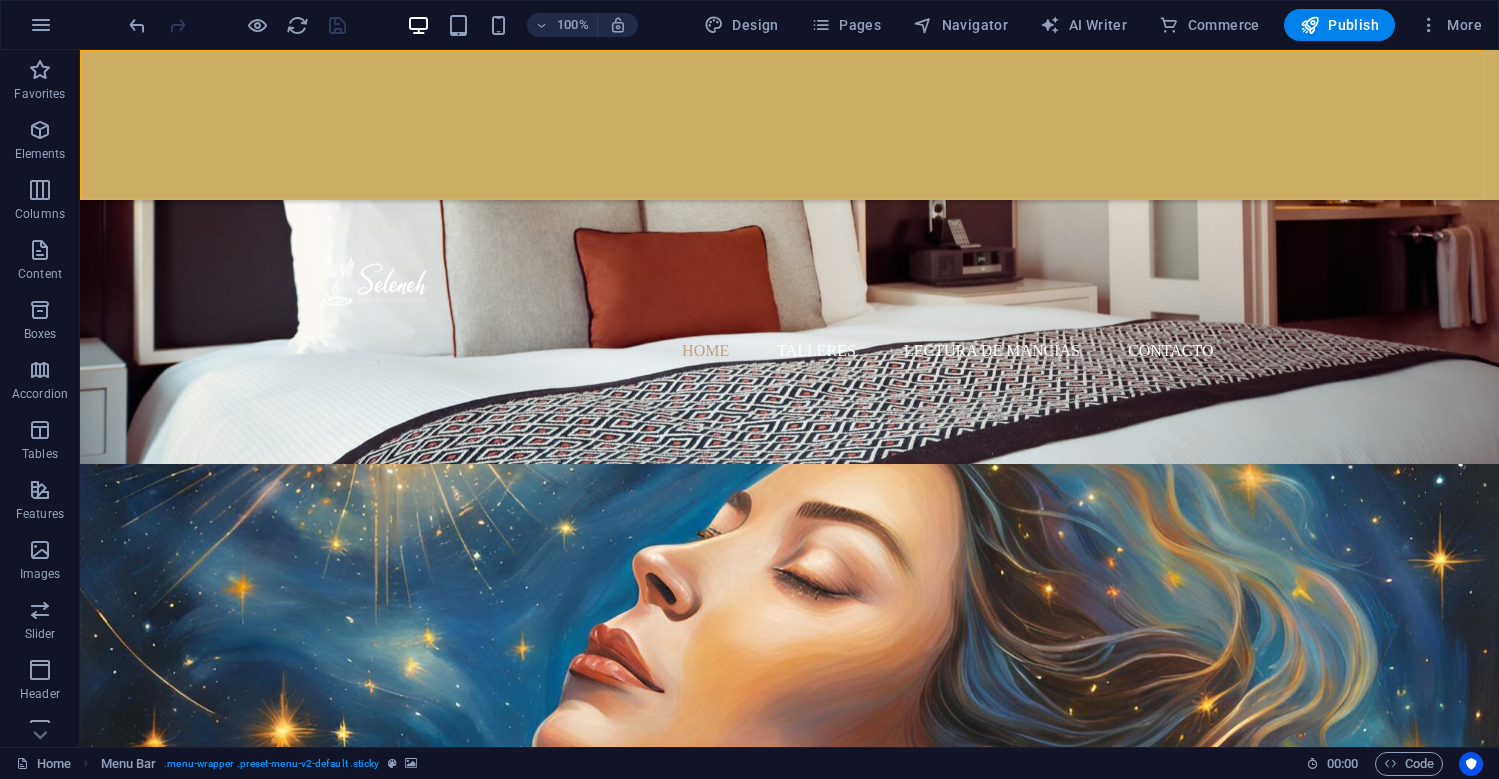 click at bounding box center [789, 125] 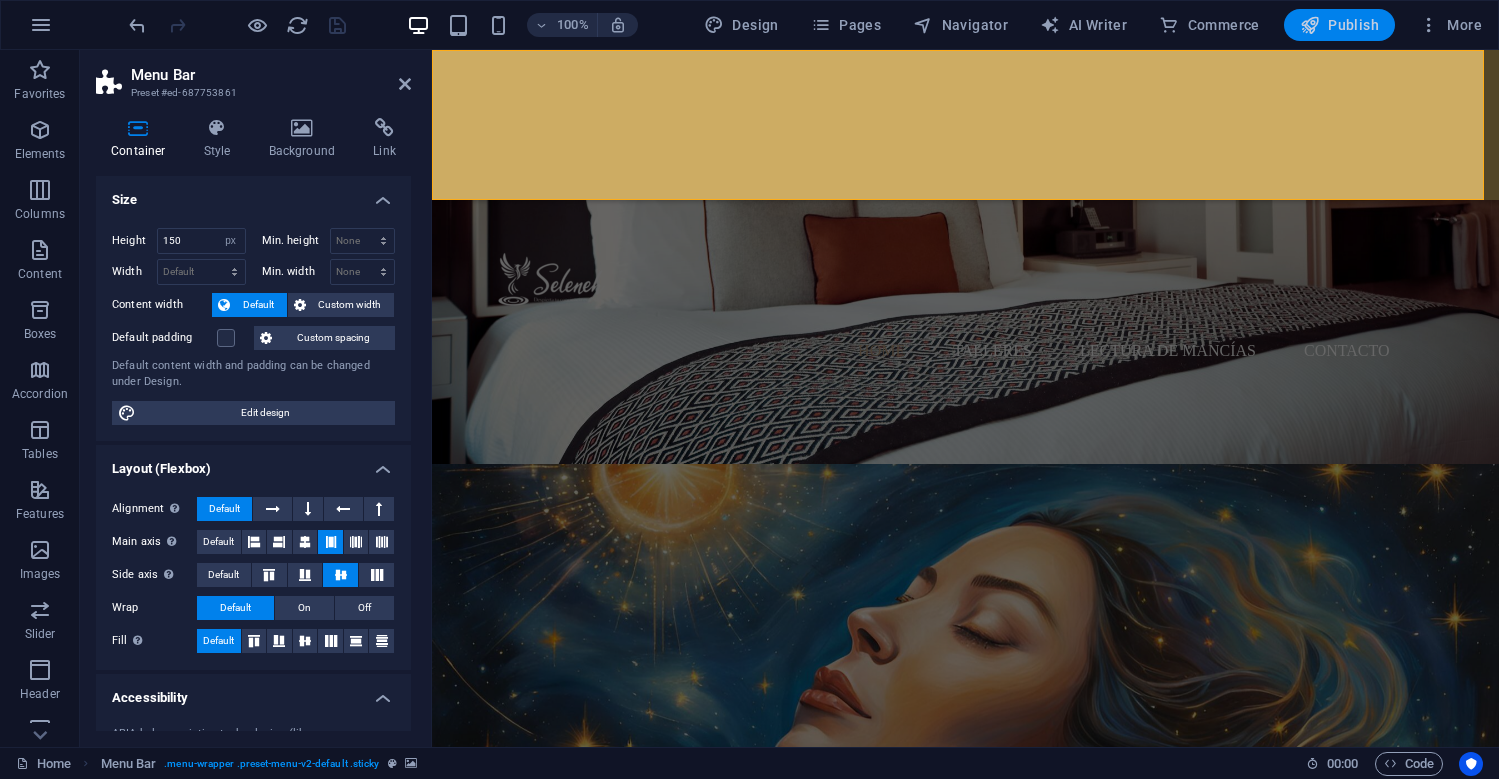 click on "Publish" at bounding box center [1339, 25] 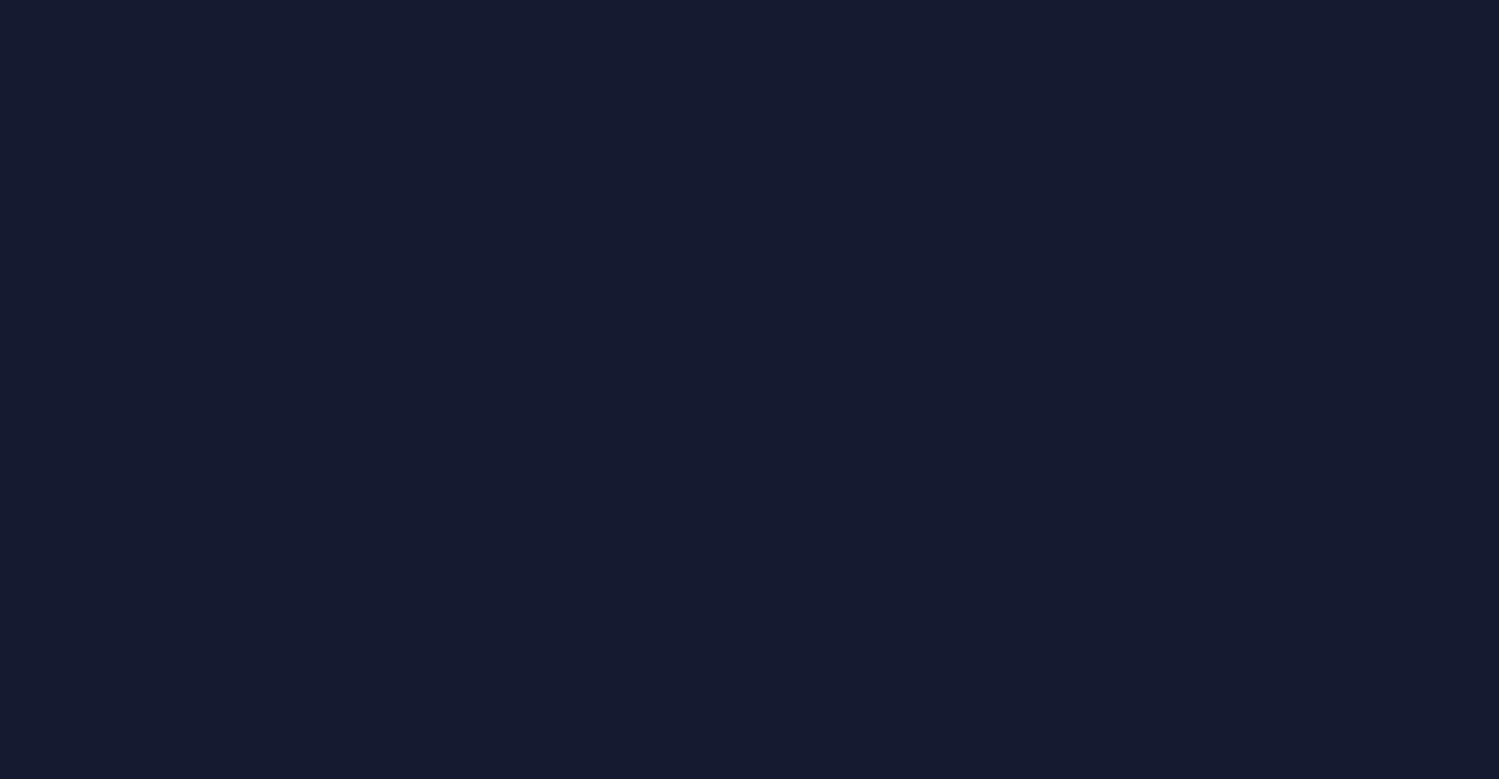 scroll, scrollTop: 0, scrollLeft: 0, axis: both 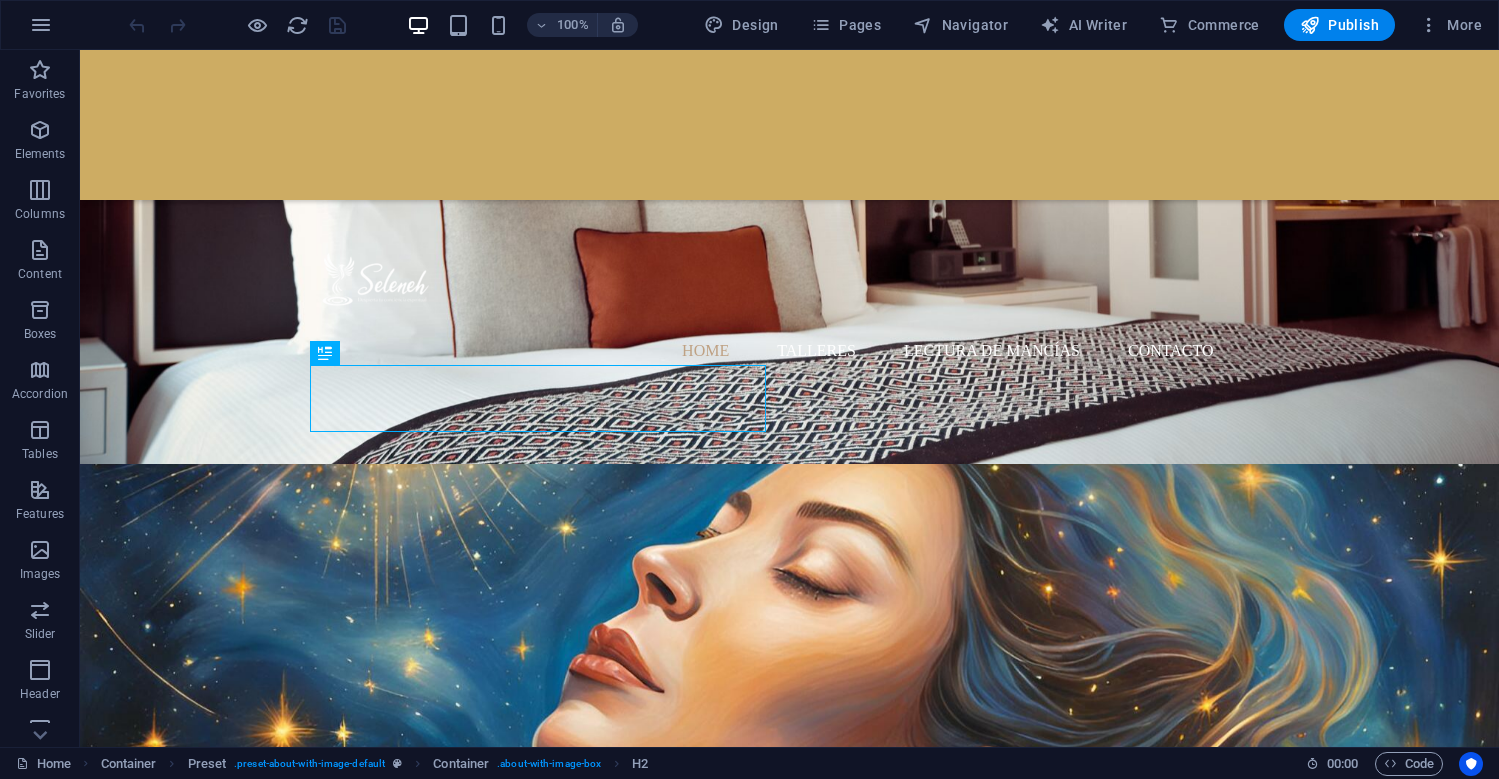 click at bounding box center (789, 125) 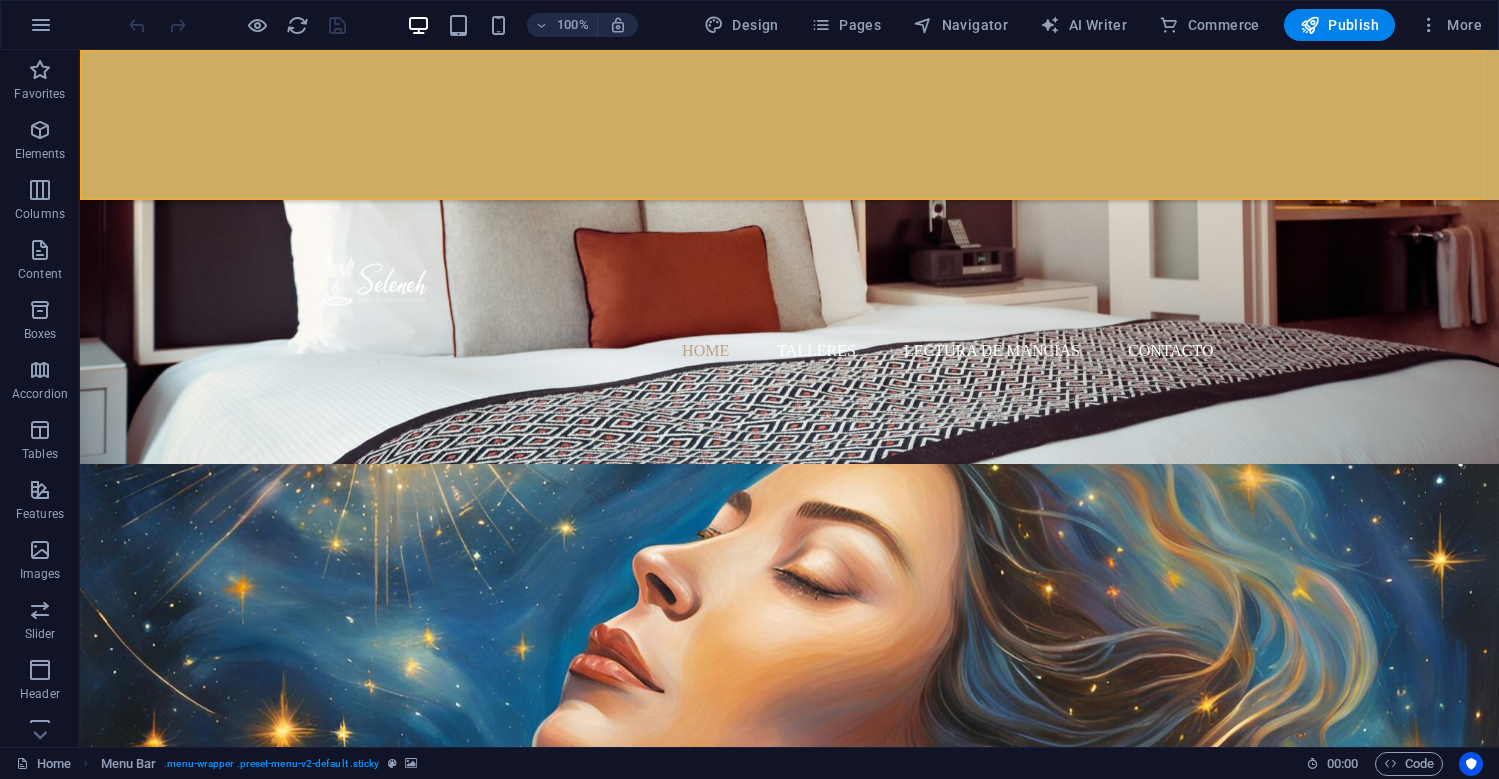 click at bounding box center (789, 125) 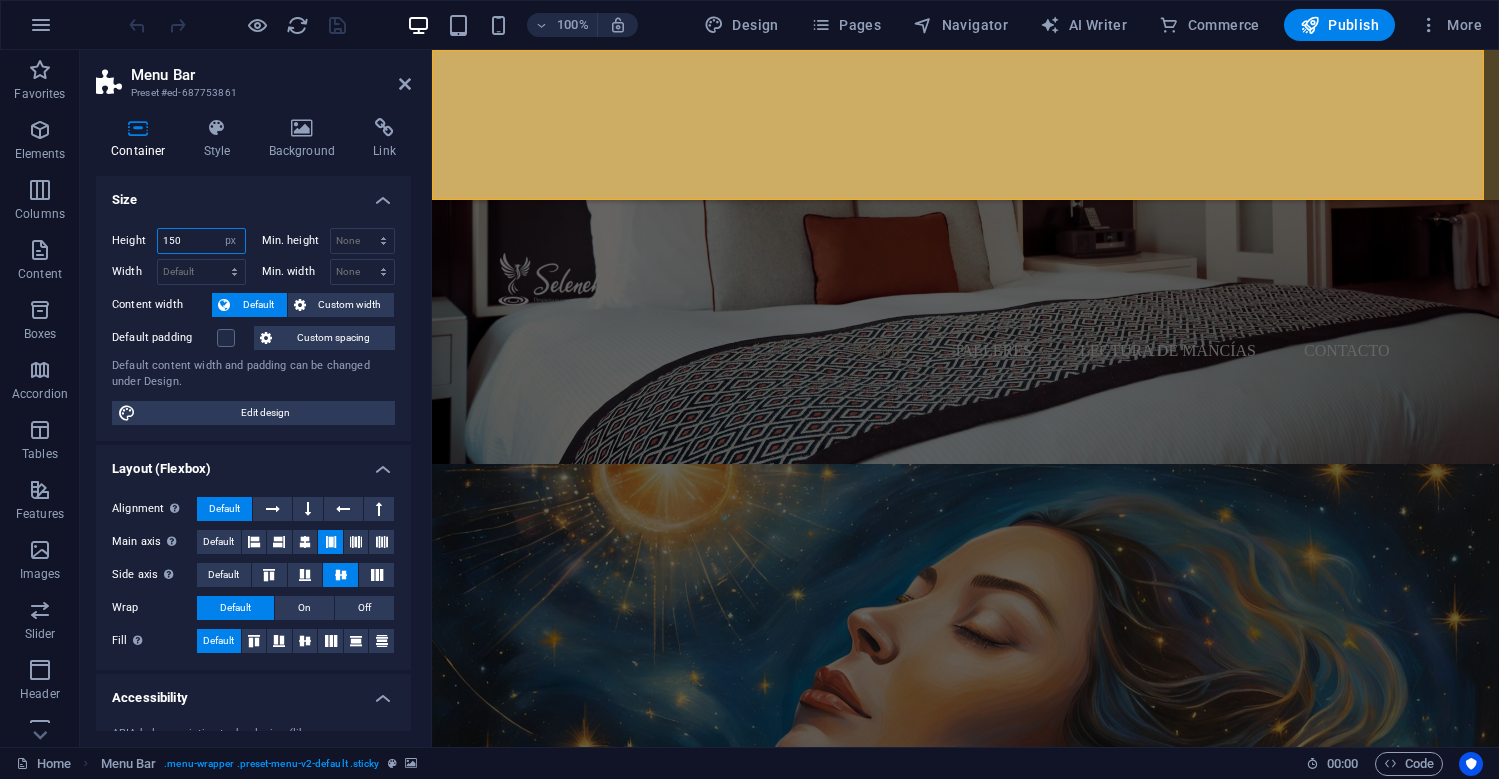 click on "150" at bounding box center [201, 241] 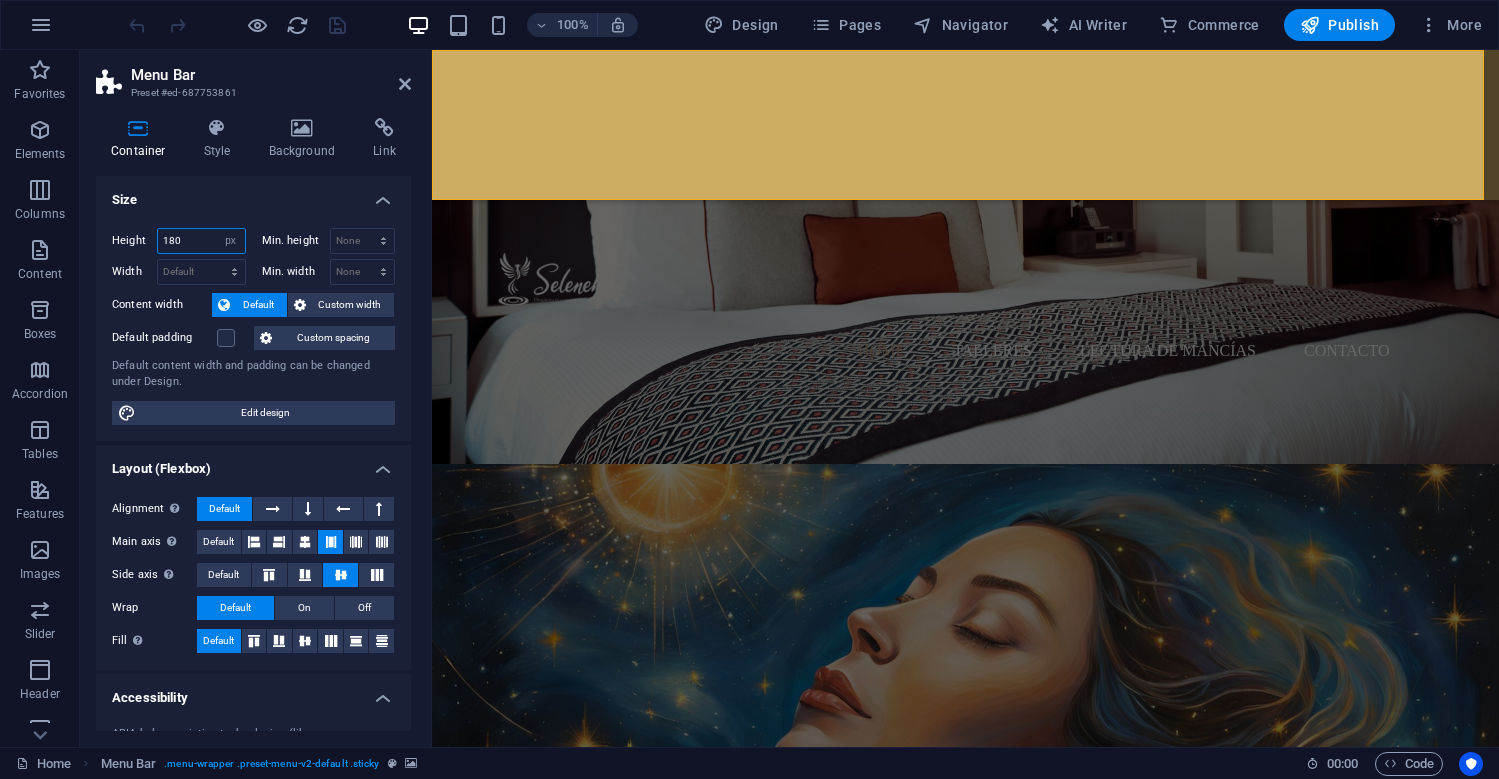 type on "180" 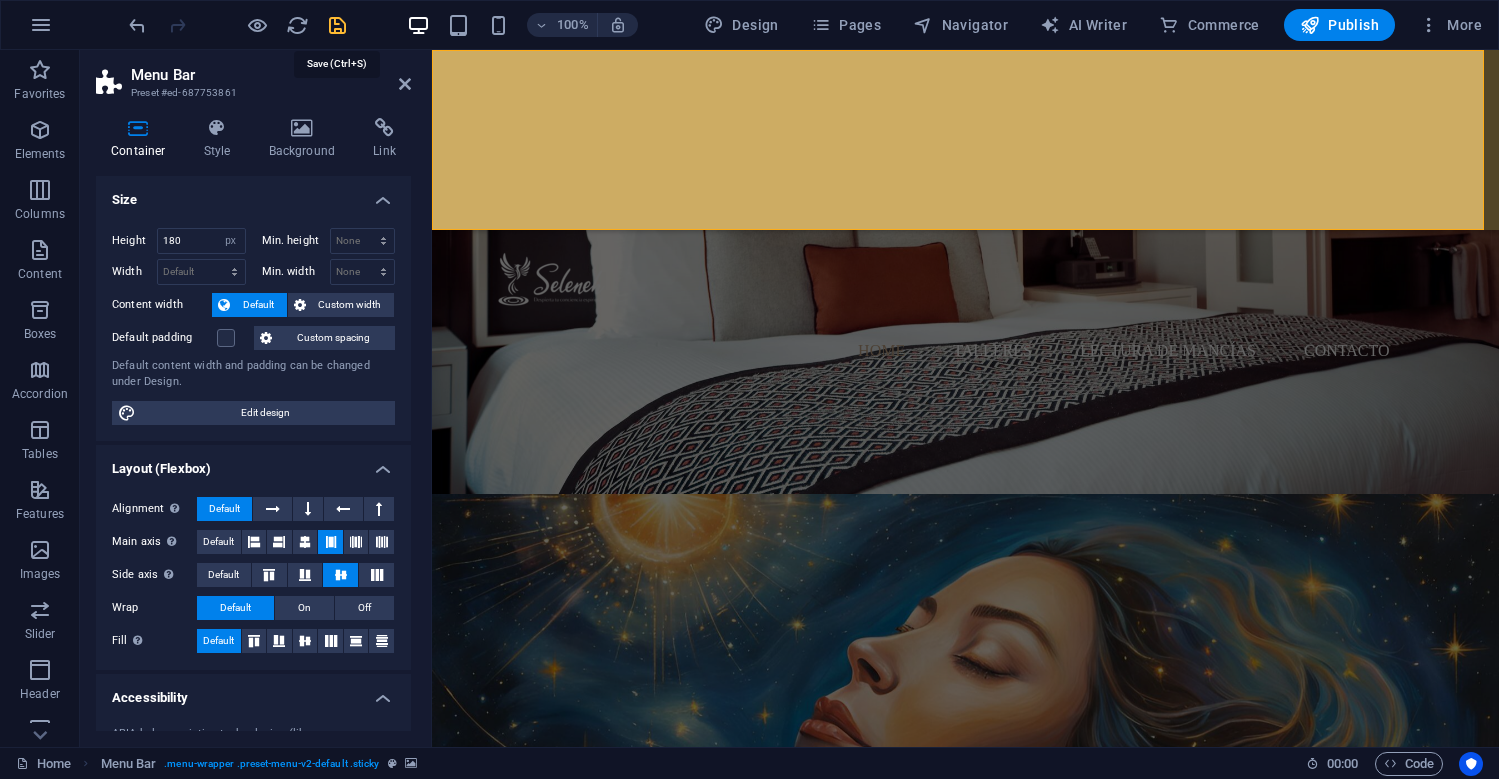 click at bounding box center [337, 25] 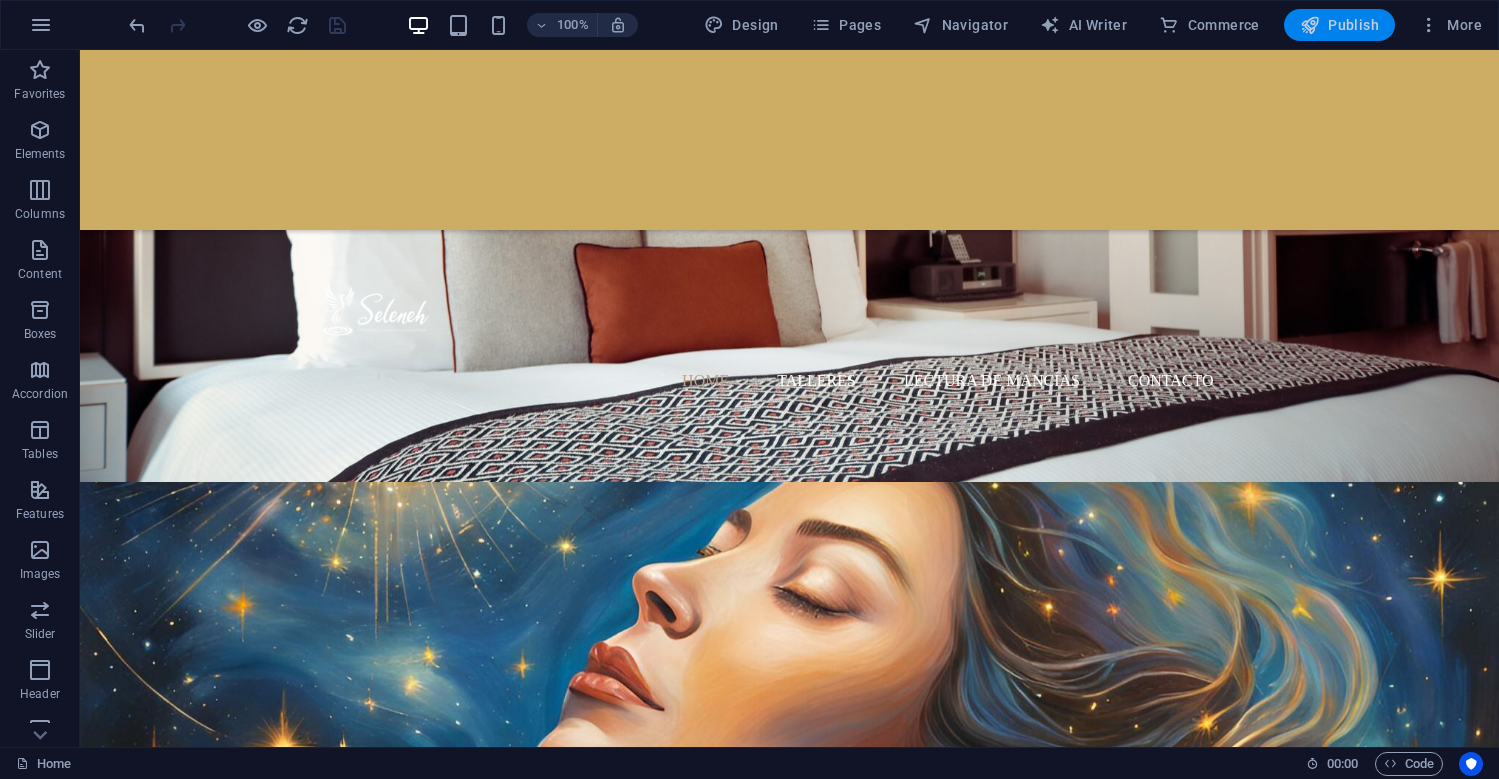 click on "Publish" at bounding box center (1339, 25) 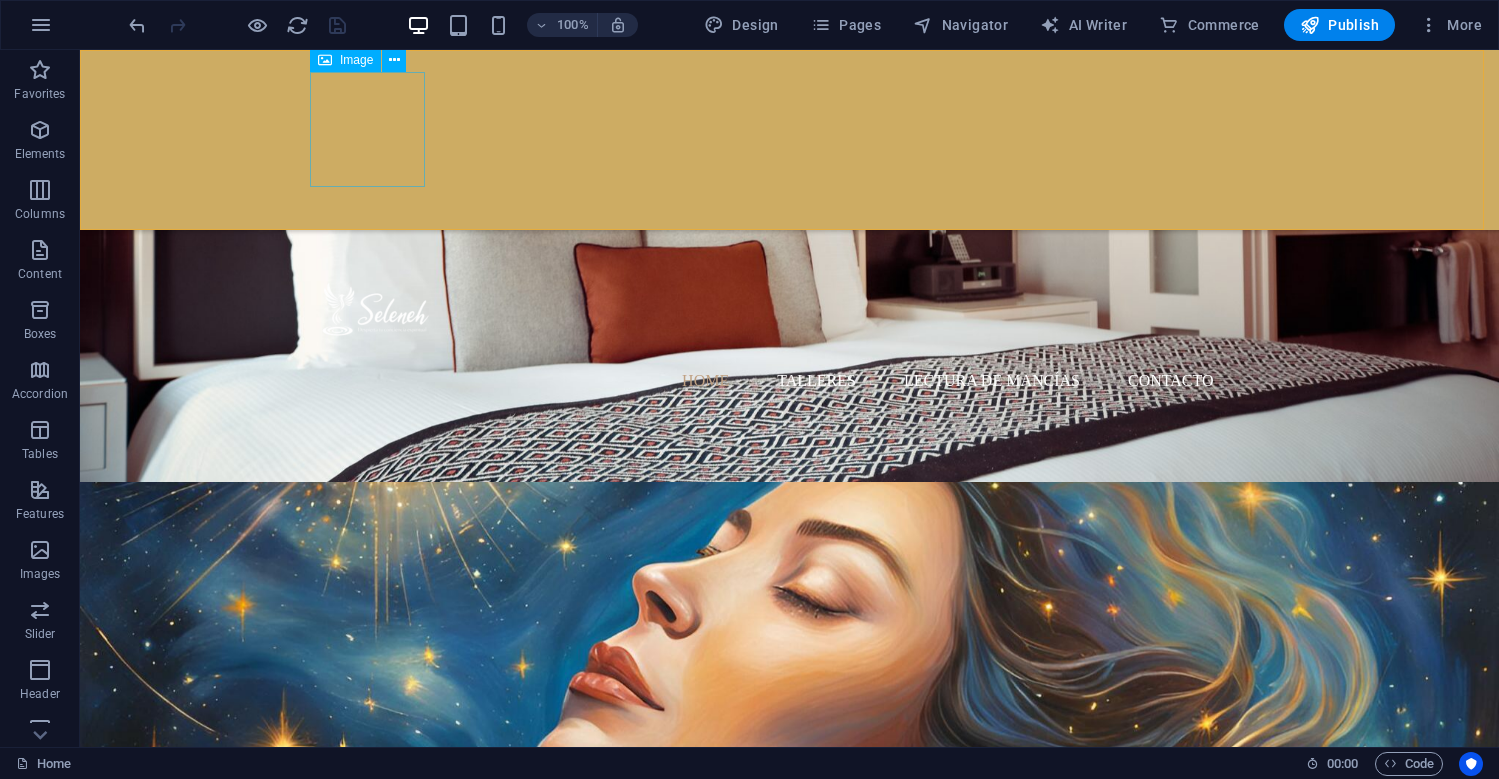 click at bounding box center (790, 309) 